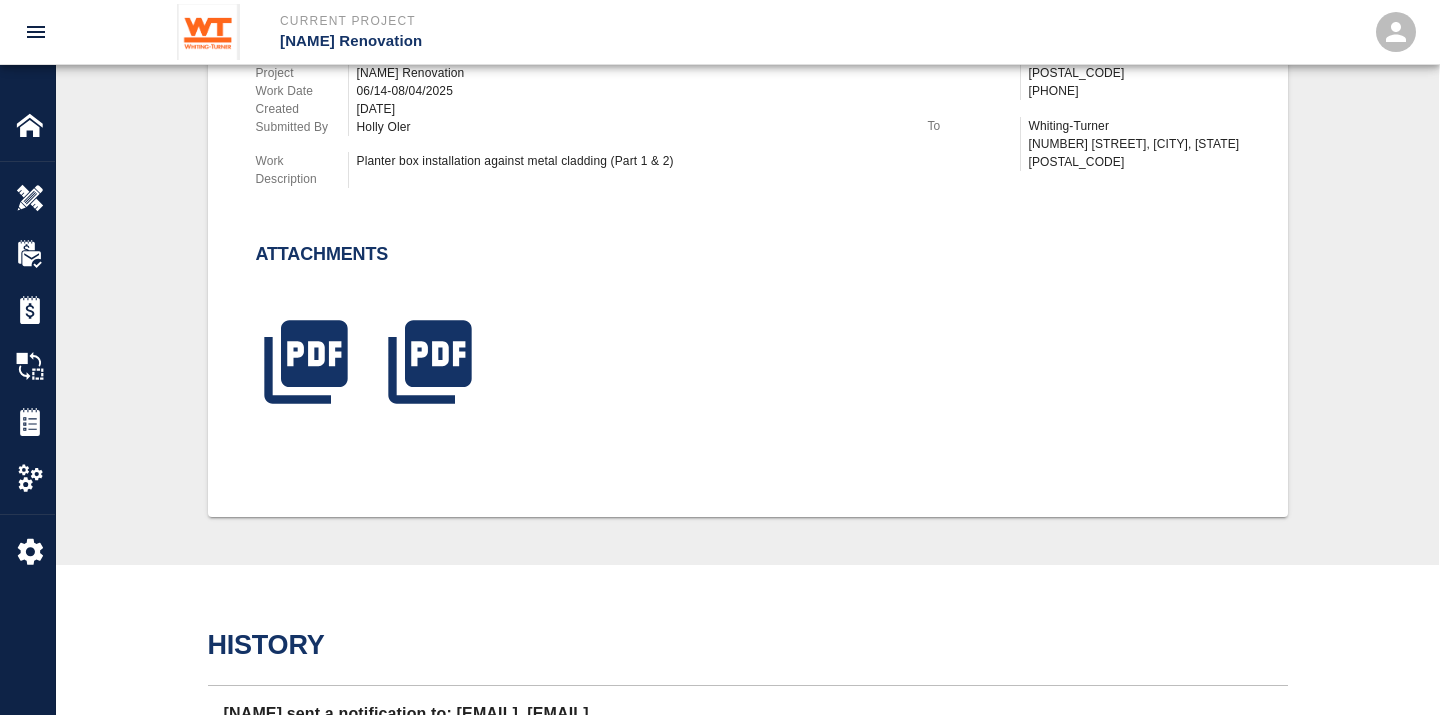 scroll, scrollTop: 444, scrollLeft: 0, axis: vertical 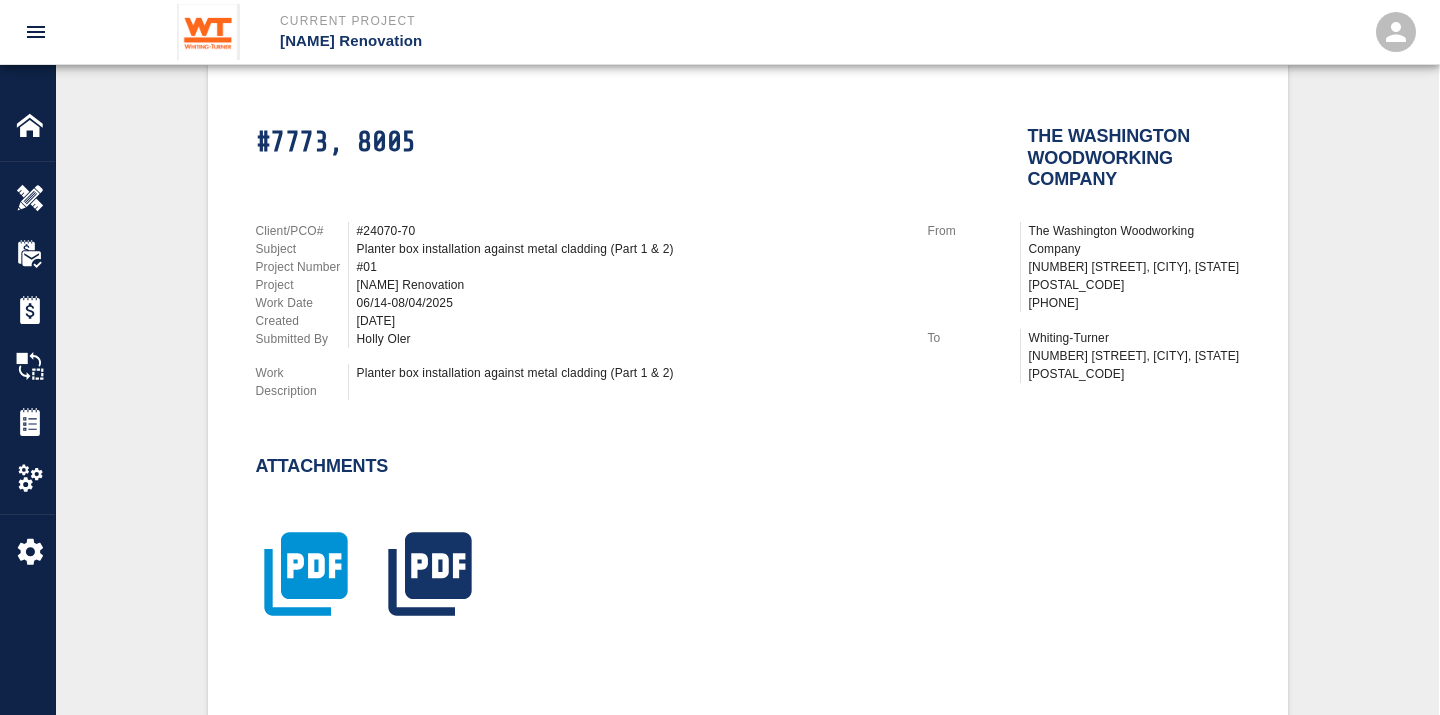 click 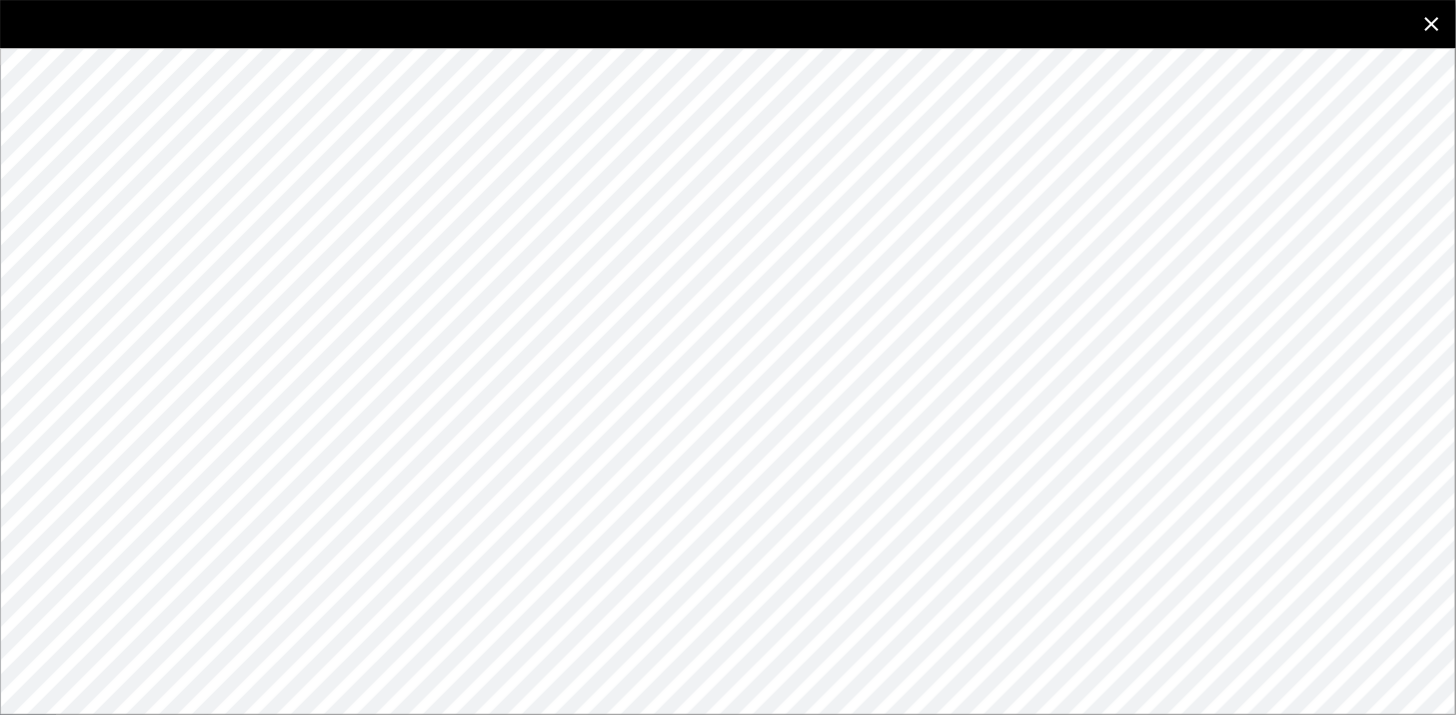 click 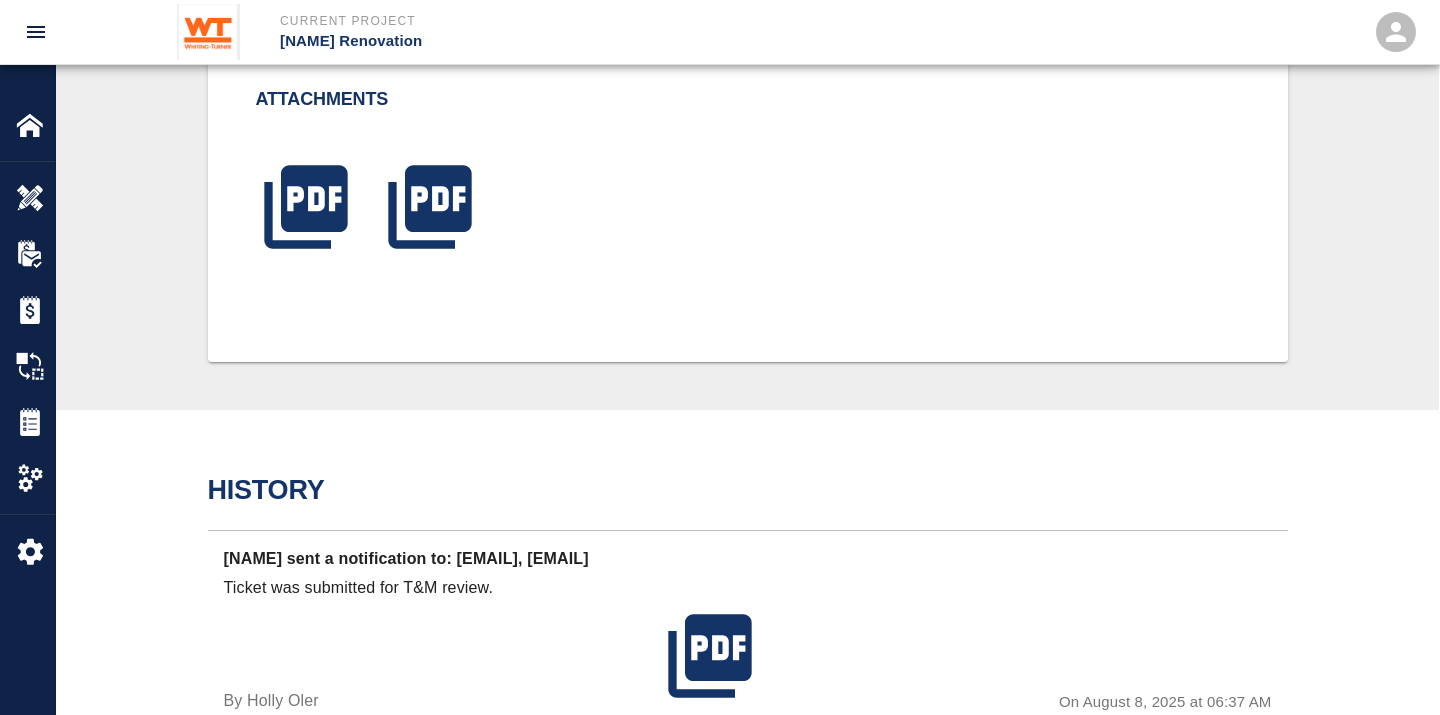scroll, scrollTop: 777, scrollLeft: 0, axis: vertical 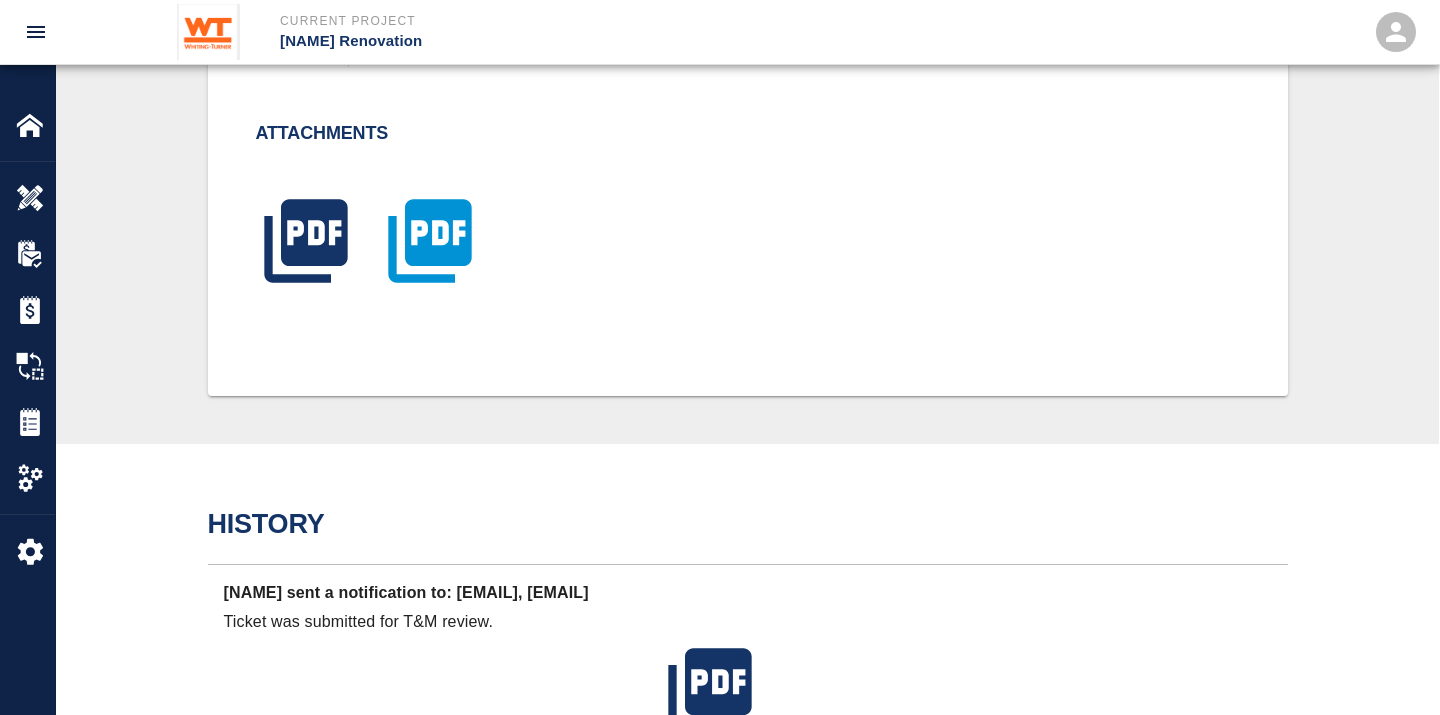 click 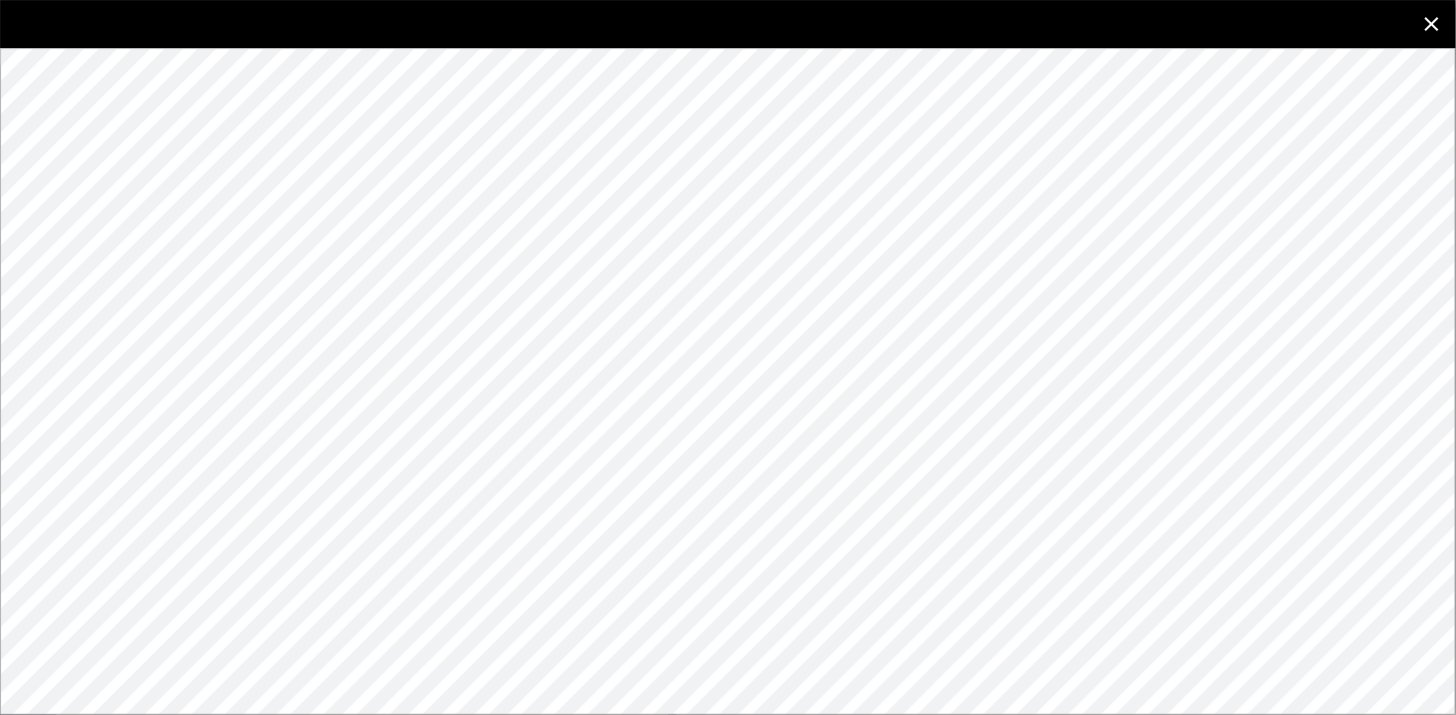 click 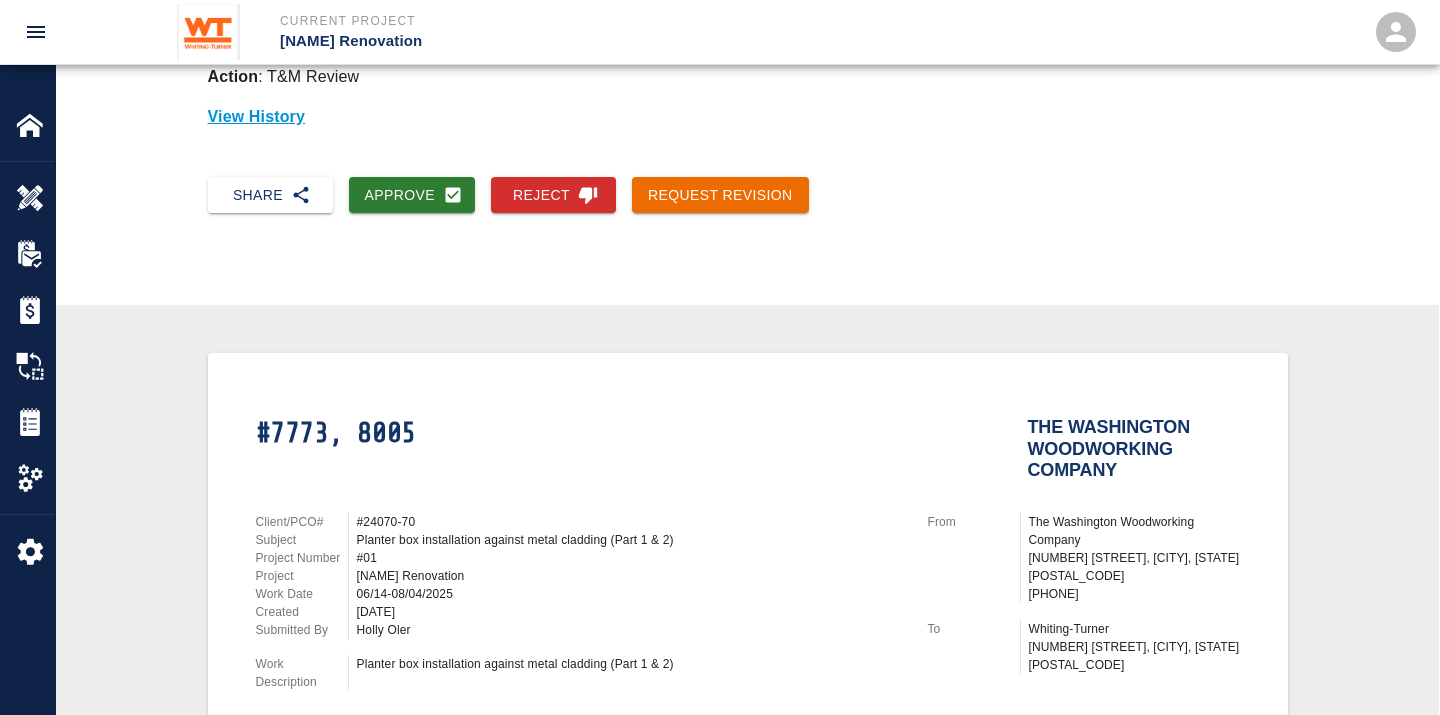scroll, scrollTop: 0, scrollLeft: 0, axis: both 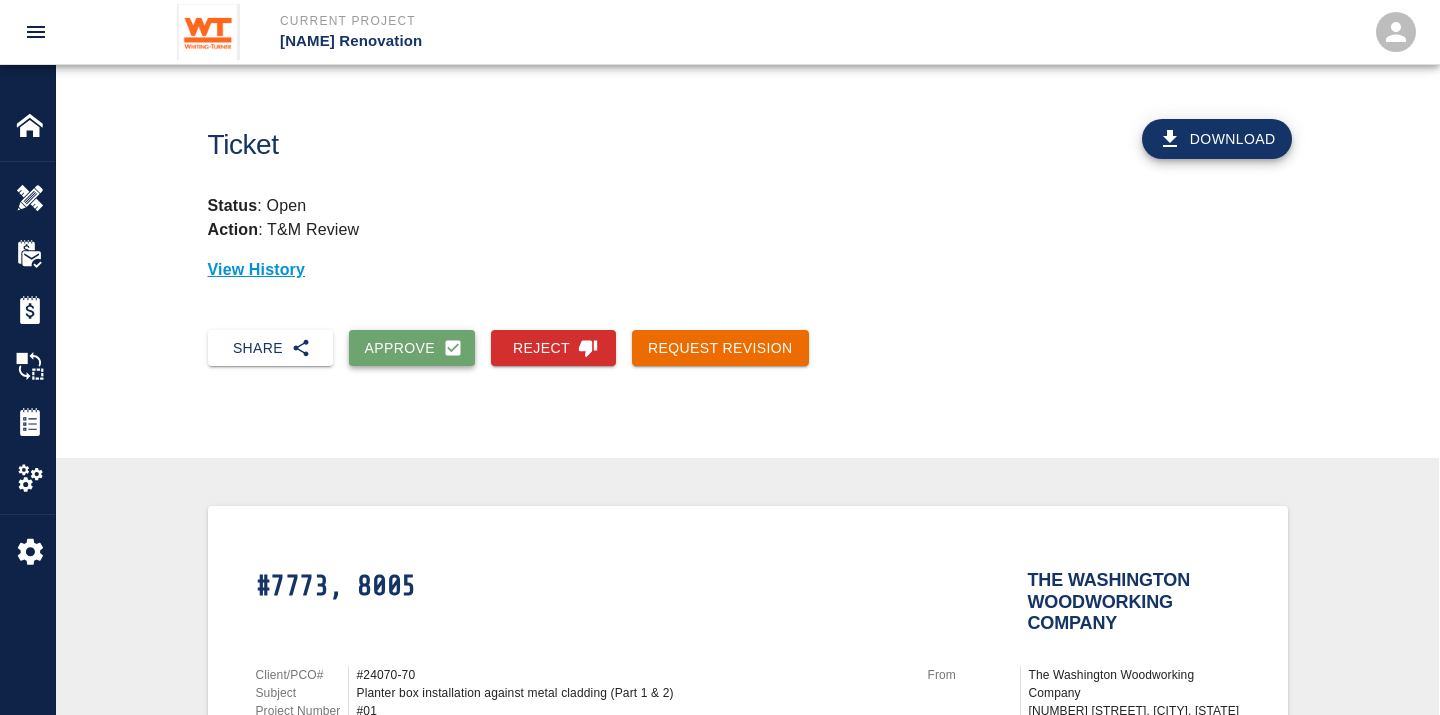 click on "Approve" at bounding box center (412, 348) 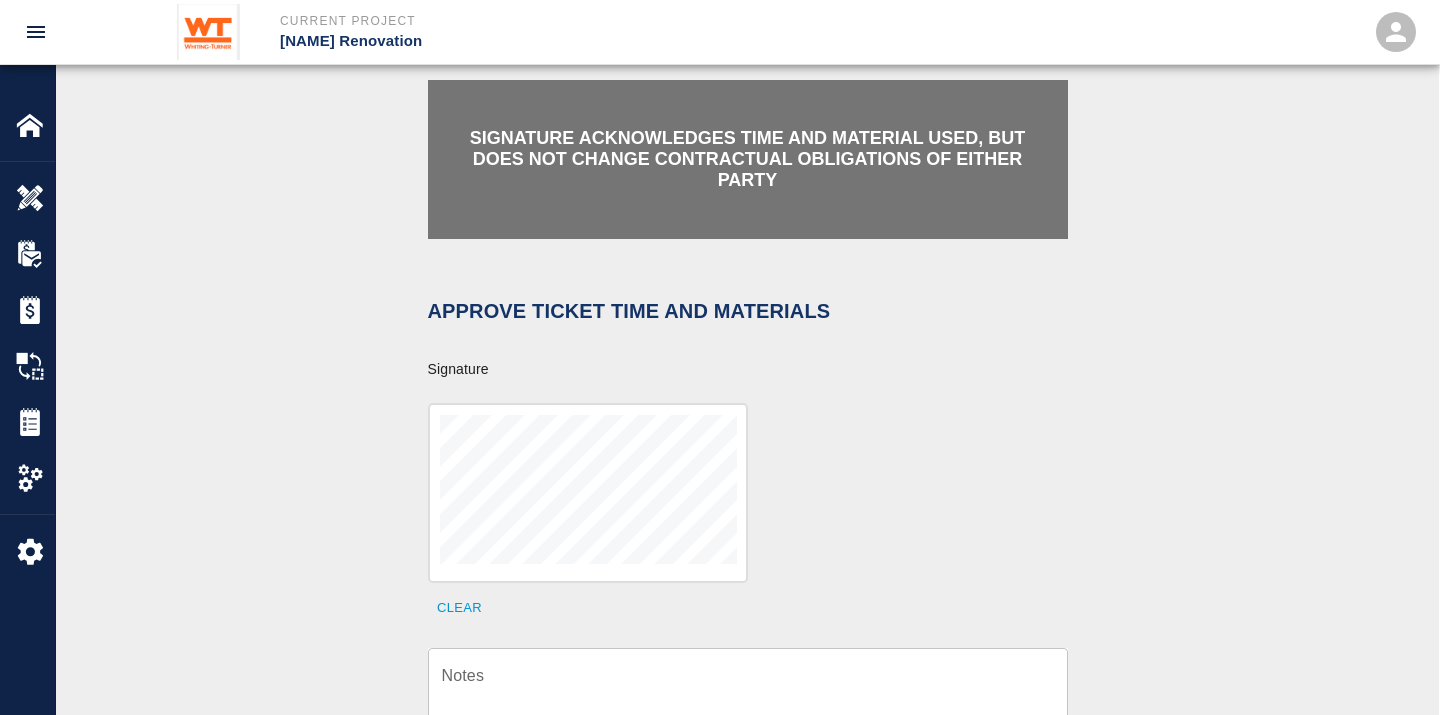 scroll, scrollTop: 666, scrollLeft: 0, axis: vertical 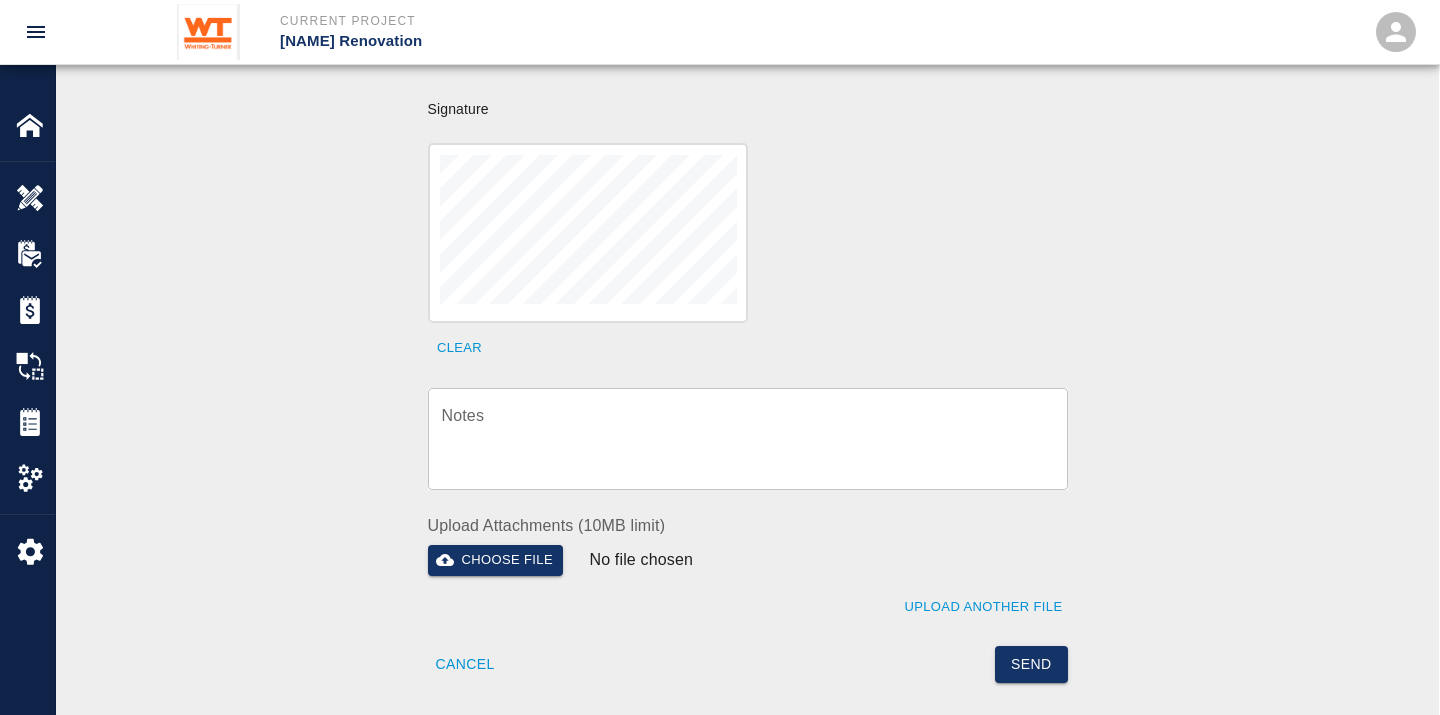 click on "Clear" at bounding box center [736, 241] 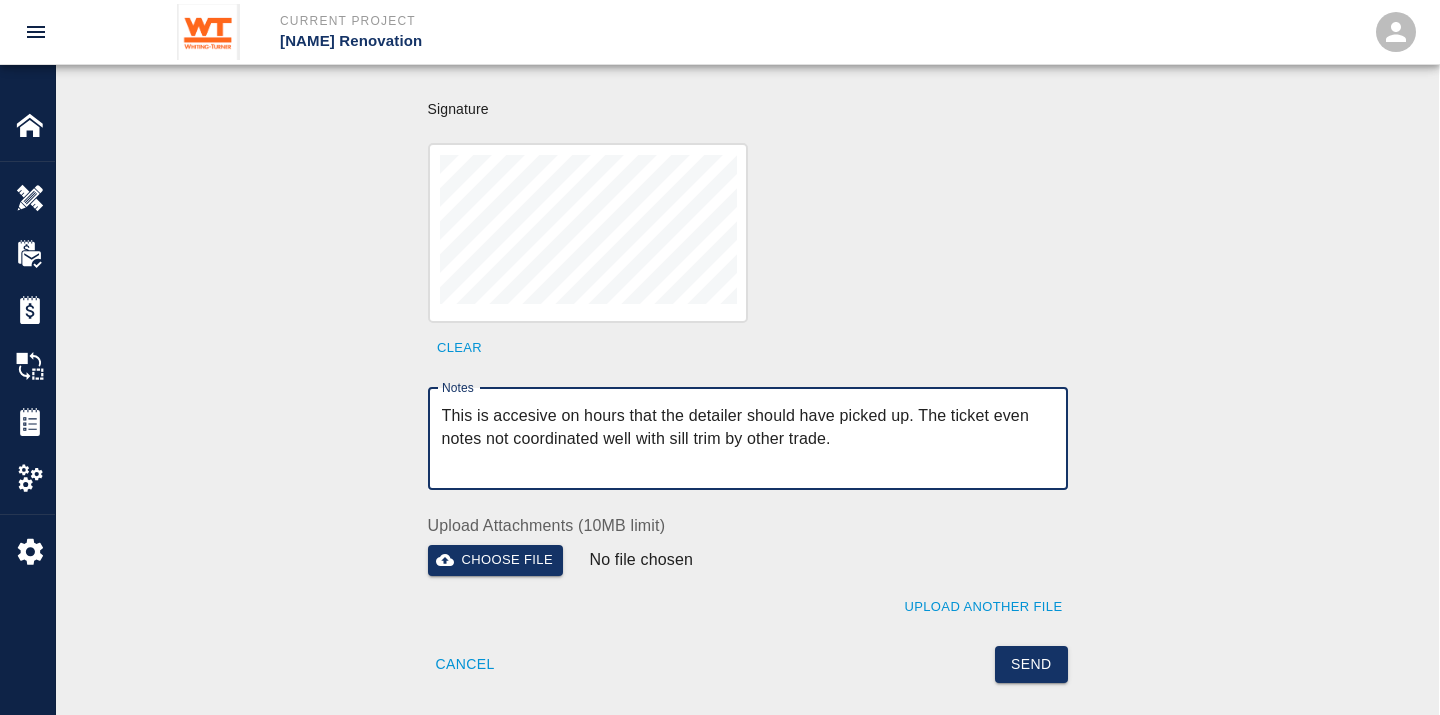 drag, startPoint x: 520, startPoint y: 390, endPoint x: 563, endPoint y: 380, distance: 44.14748 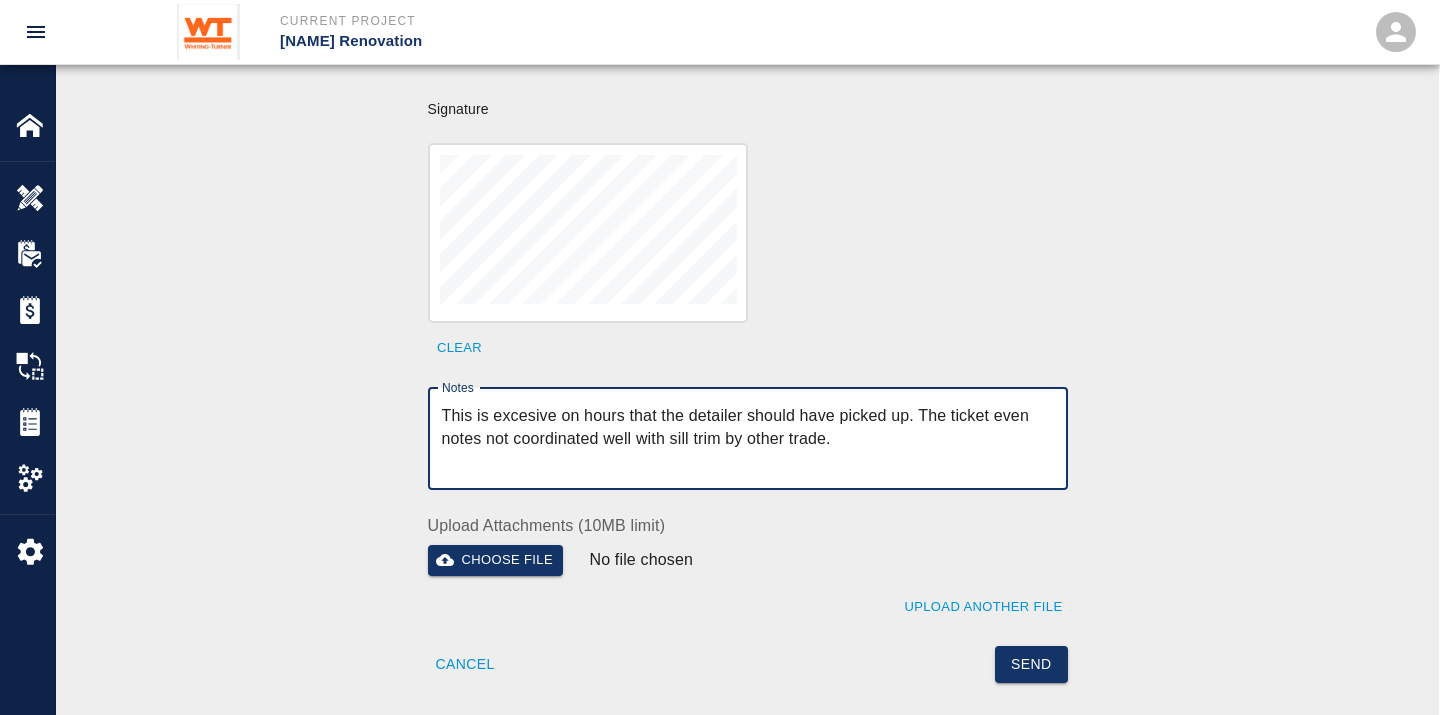 click on "This is excesive on hours that the detailer should have picked up. The ticket even notes not coordinated well with sill trim by other trade." at bounding box center [748, 438] 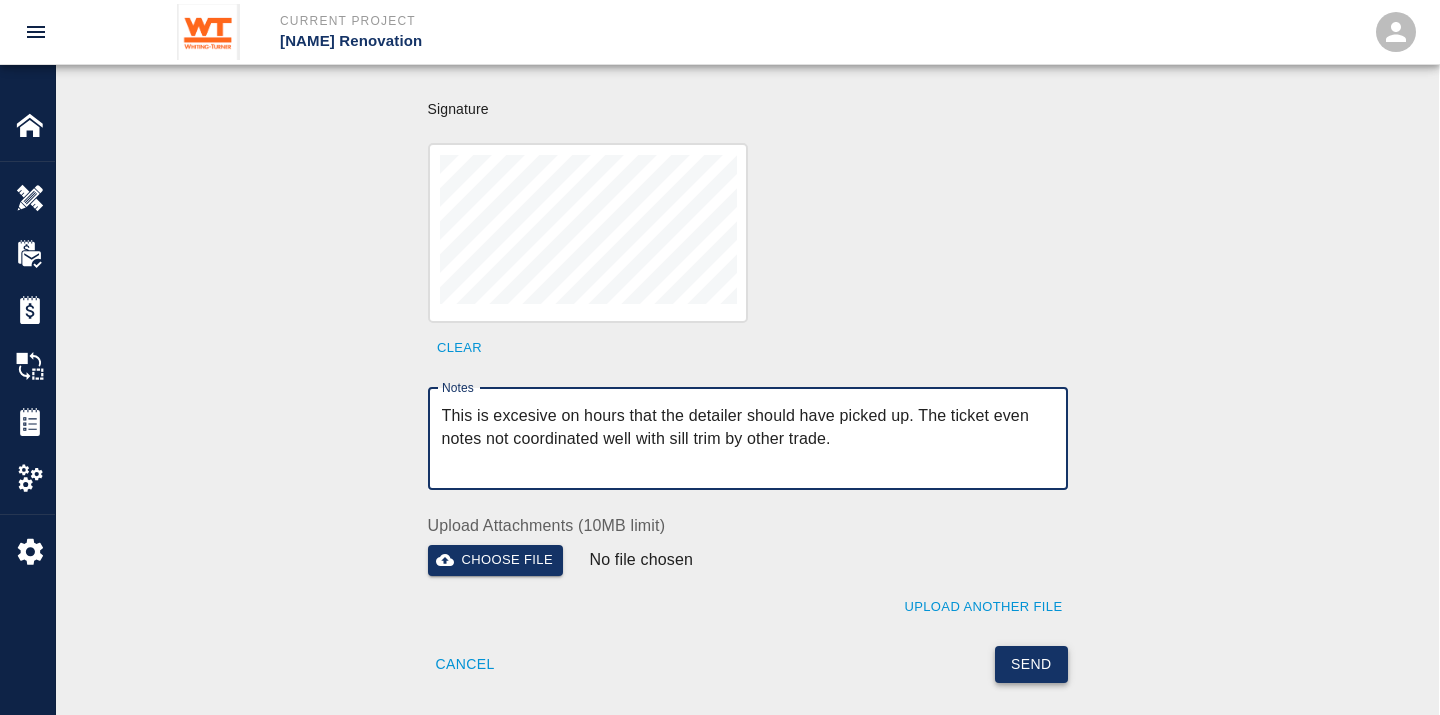 type on "This is excesive on hours that the detailer should have picked up. The ticket even notes not coordinated well with sill trim by other trade." 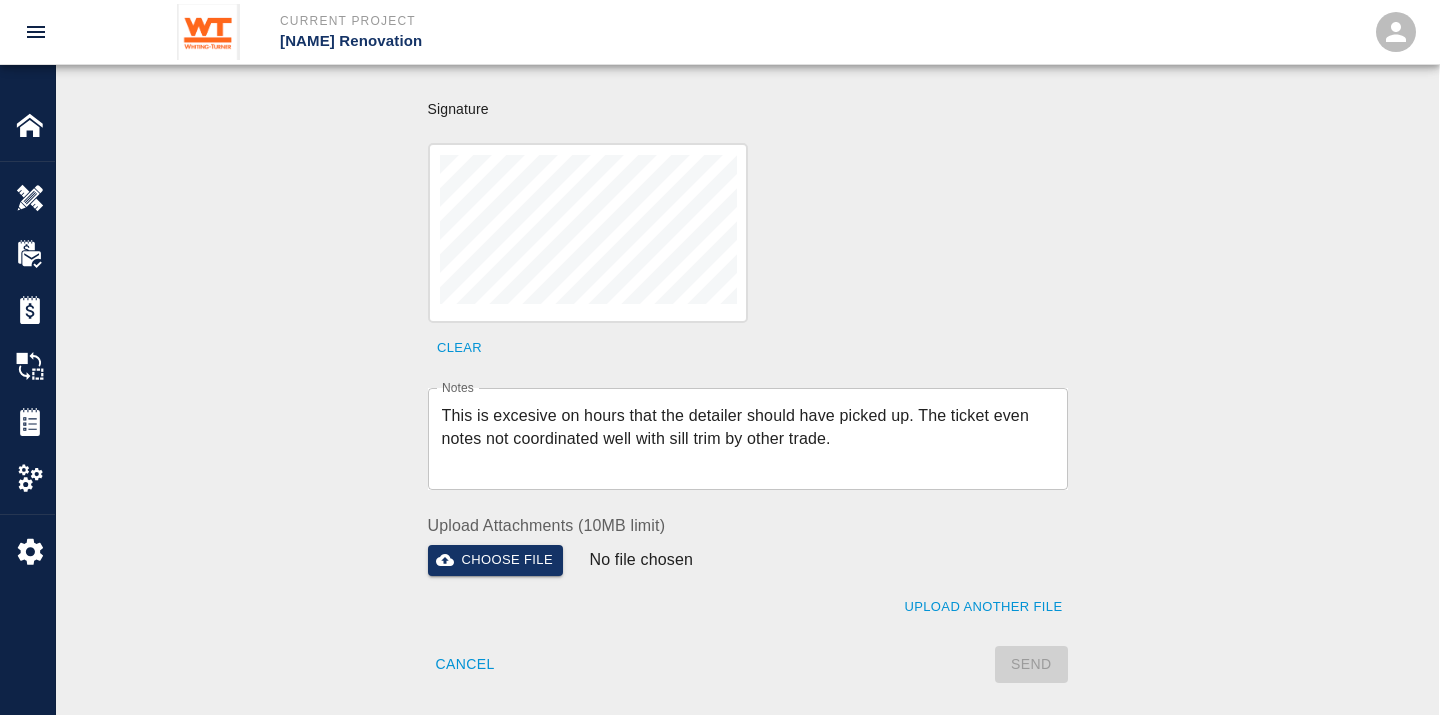 type 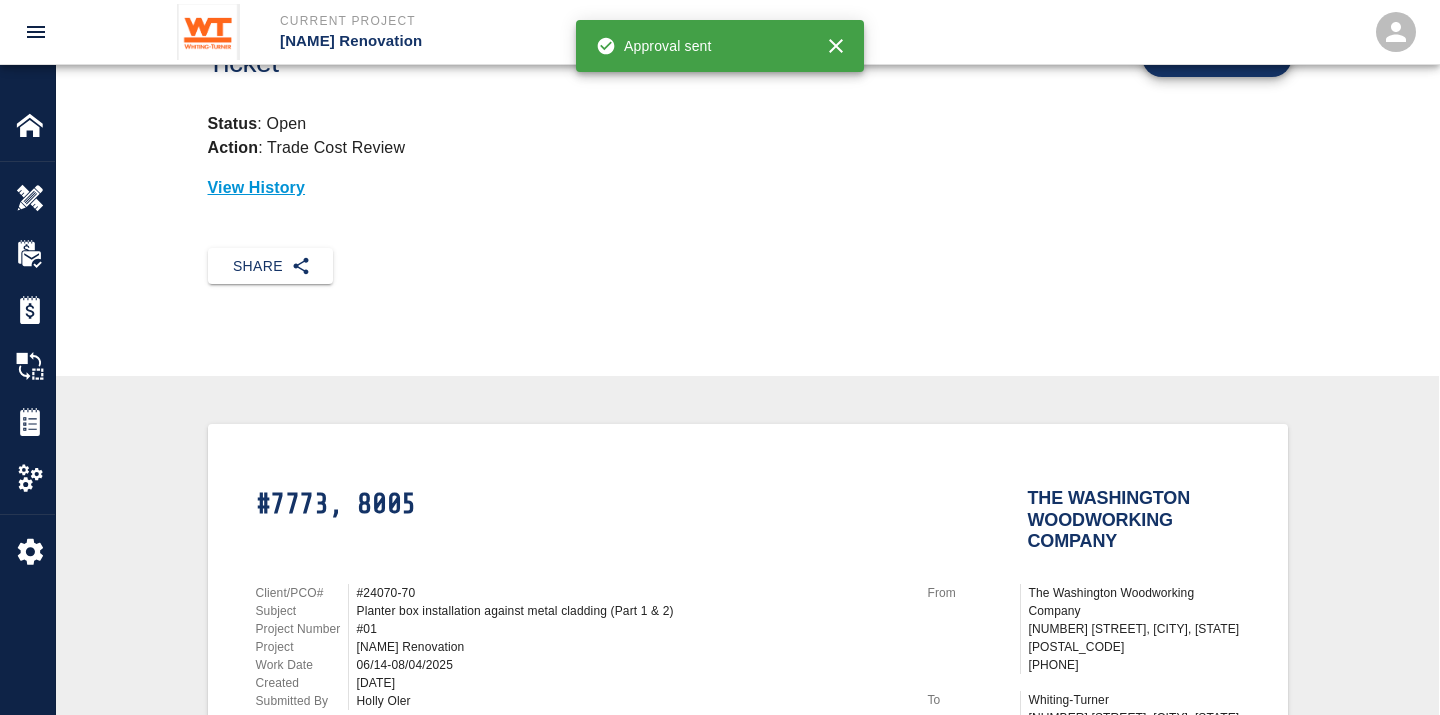scroll, scrollTop: 0, scrollLeft: 0, axis: both 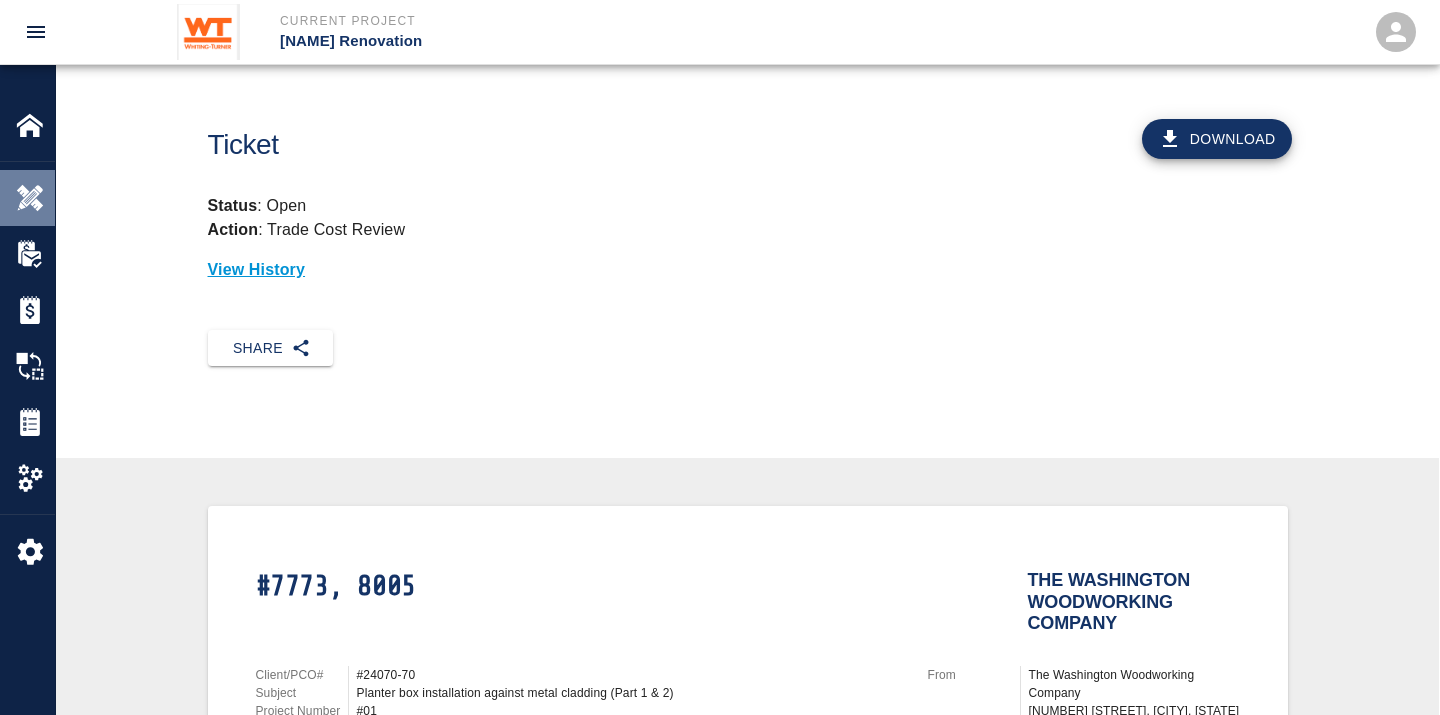 click at bounding box center [44, 198] 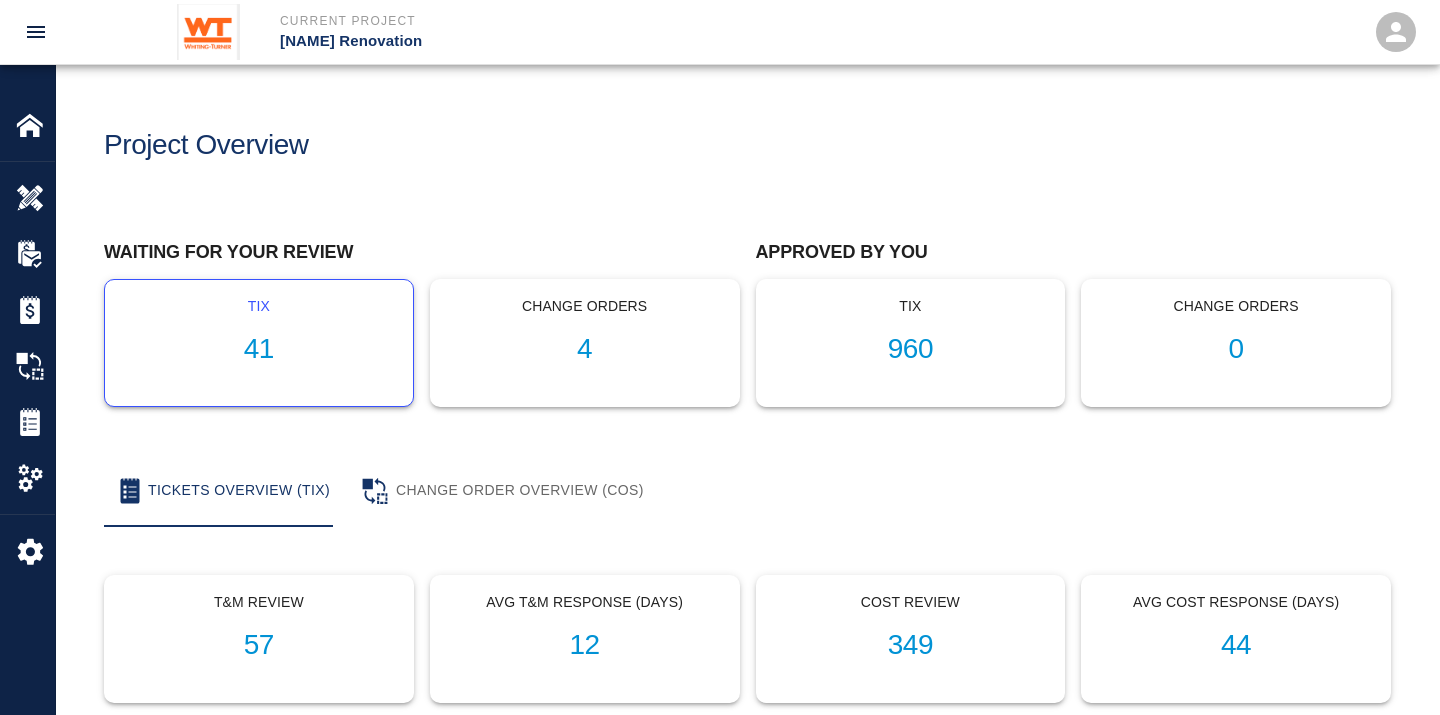 click on "41" at bounding box center [259, 349] 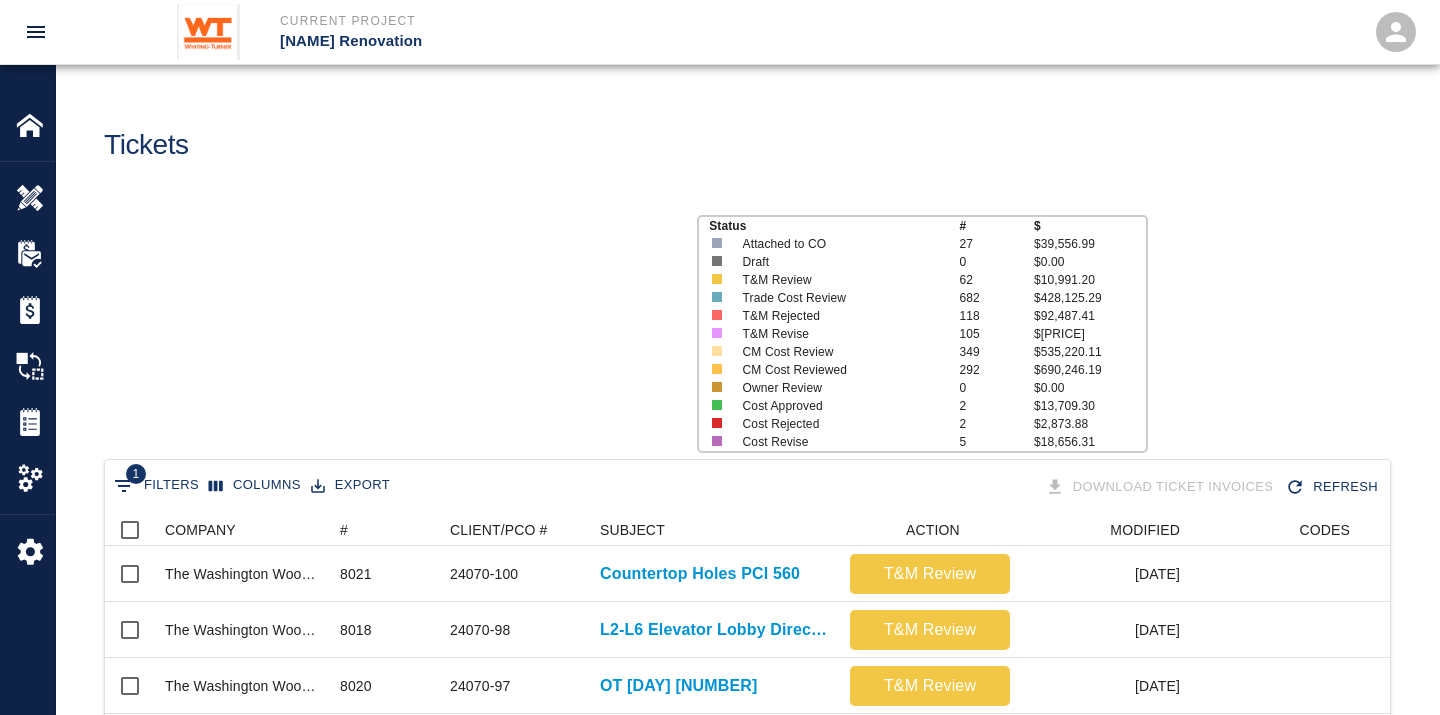scroll, scrollTop: 17, scrollLeft: 17, axis: both 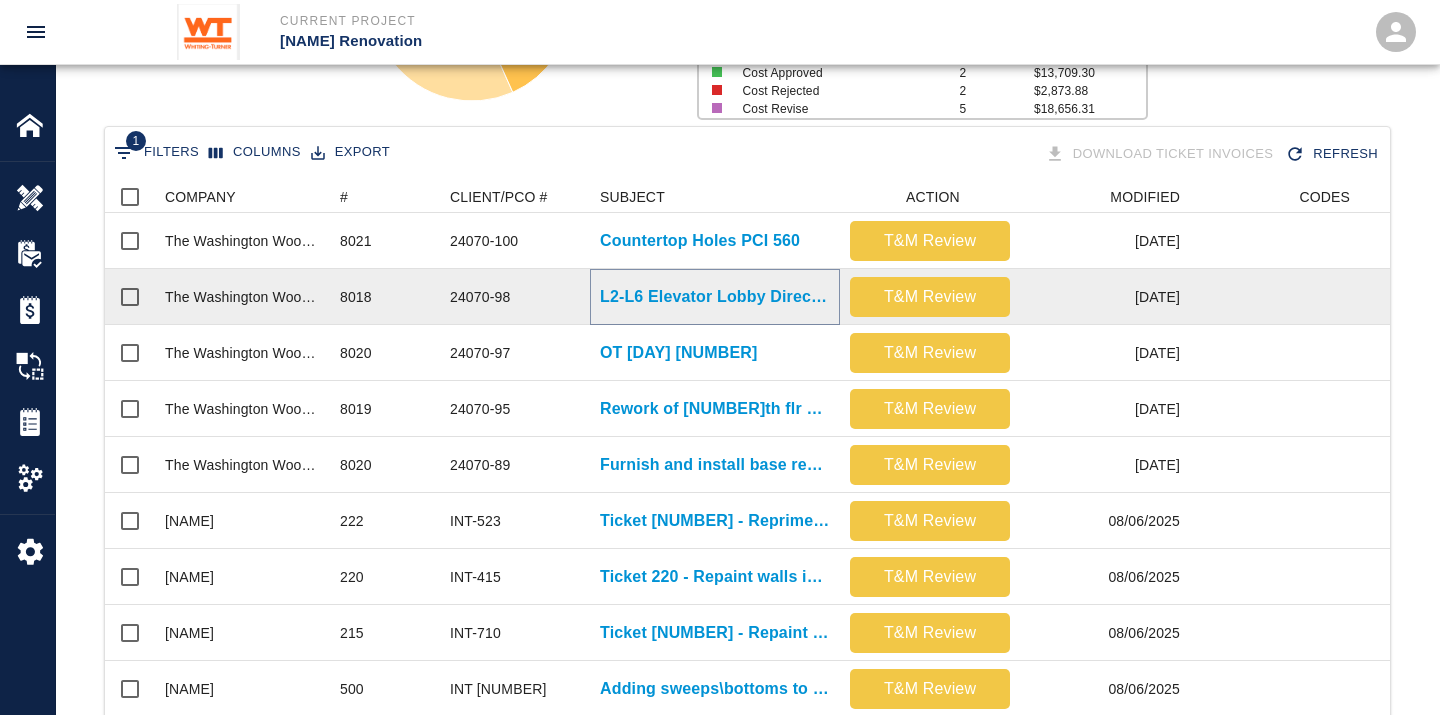 click on "L2-L6 Elevator Lobby Directory Modifications" at bounding box center [715, 297] 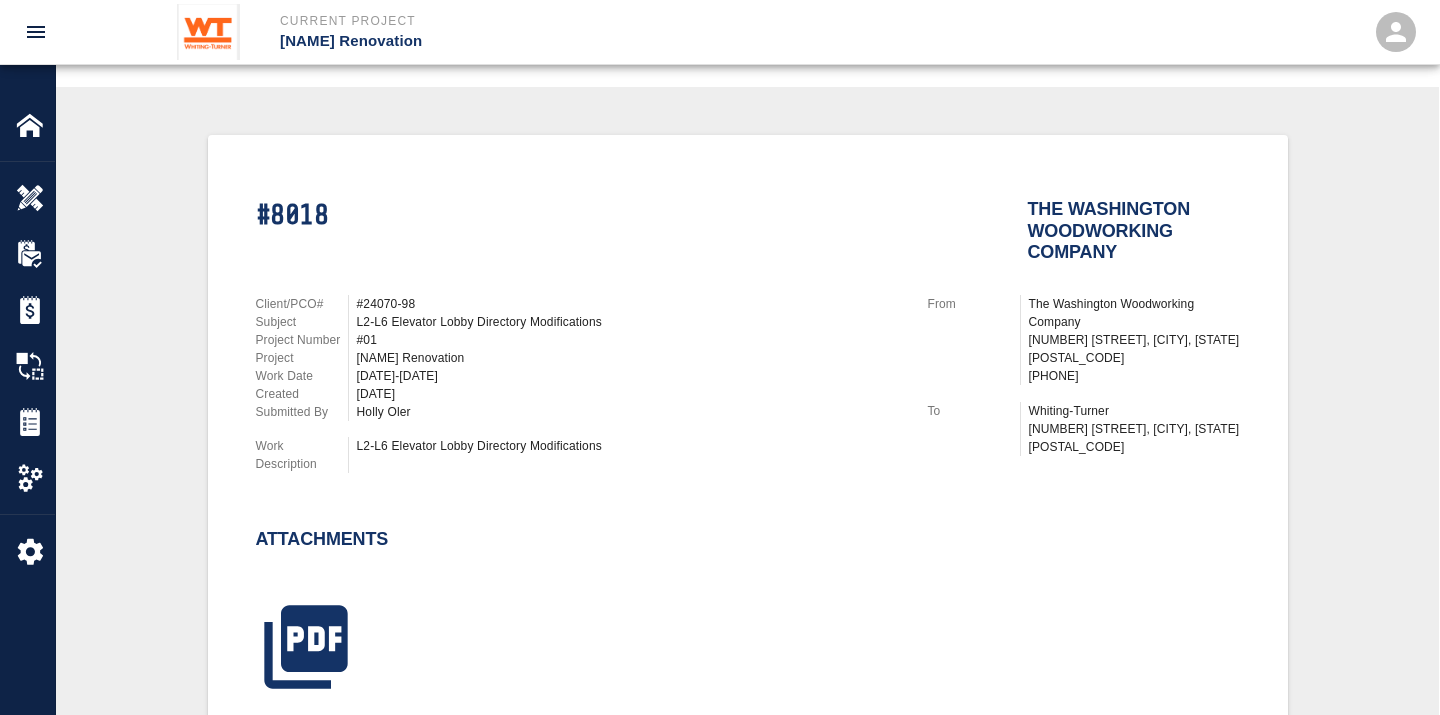 scroll, scrollTop: 85, scrollLeft: 0, axis: vertical 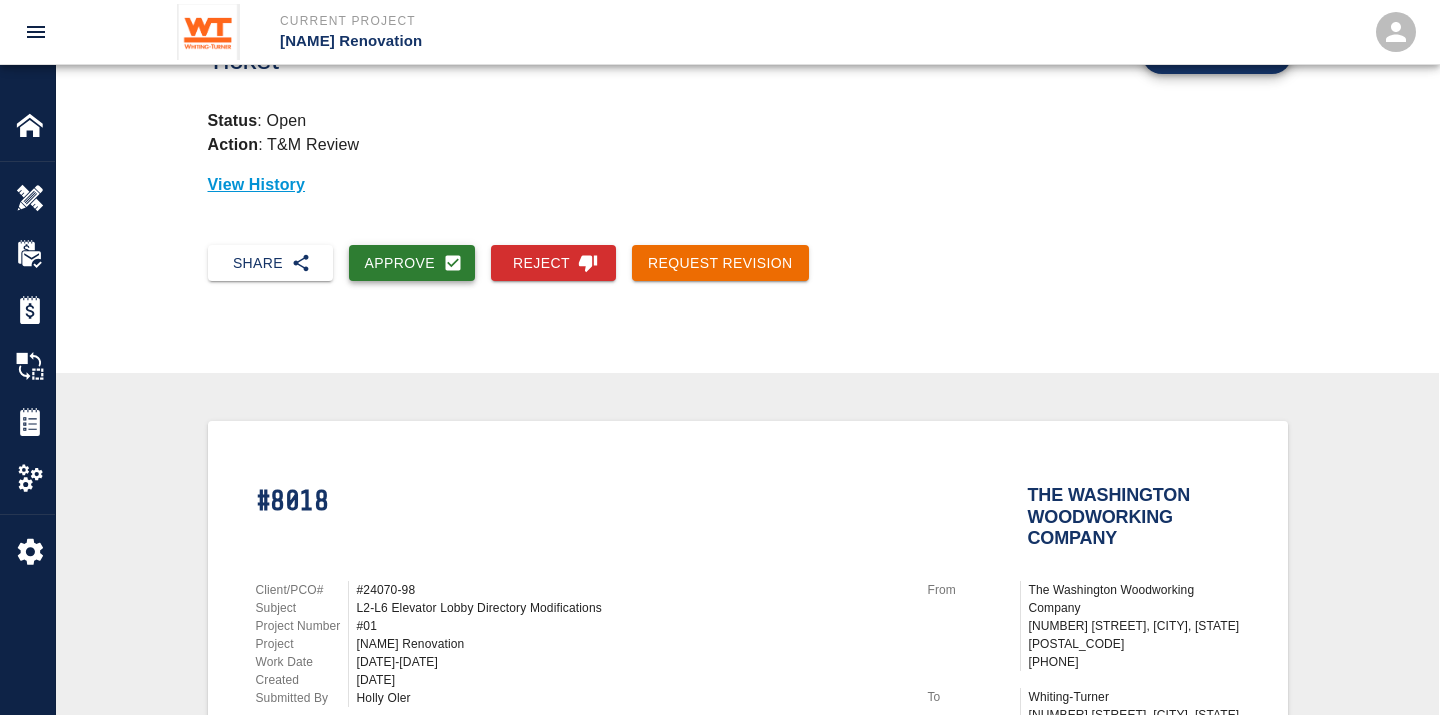 click on "Approve" at bounding box center [412, 263] 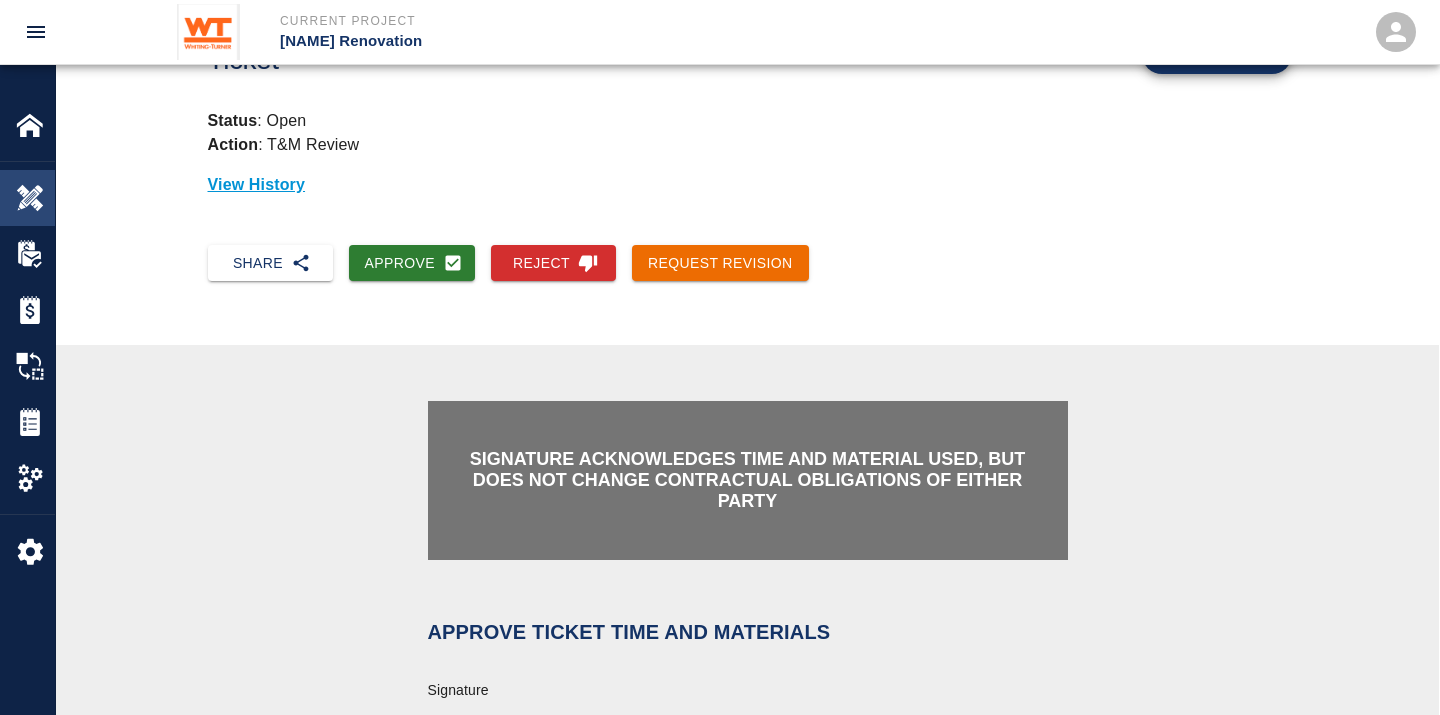 click at bounding box center [30, 198] 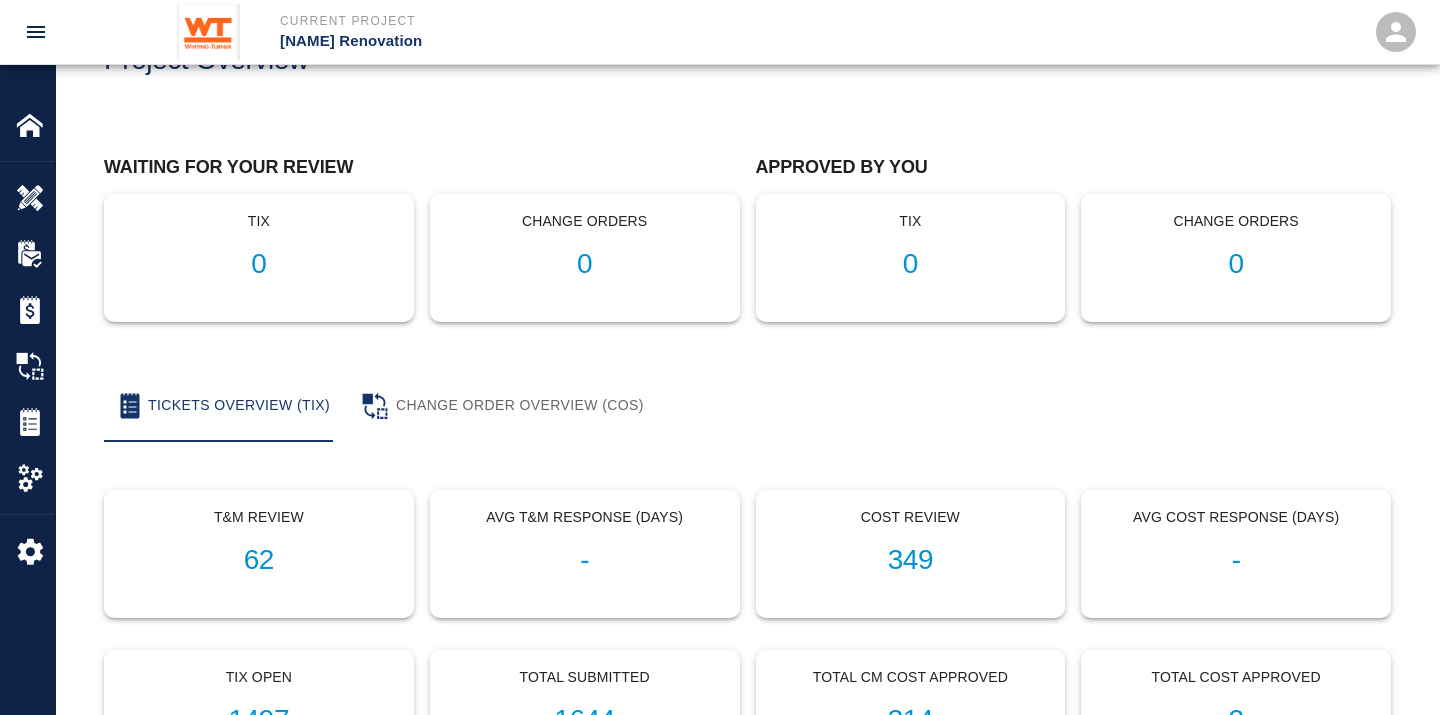 scroll, scrollTop: 0, scrollLeft: 0, axis: both 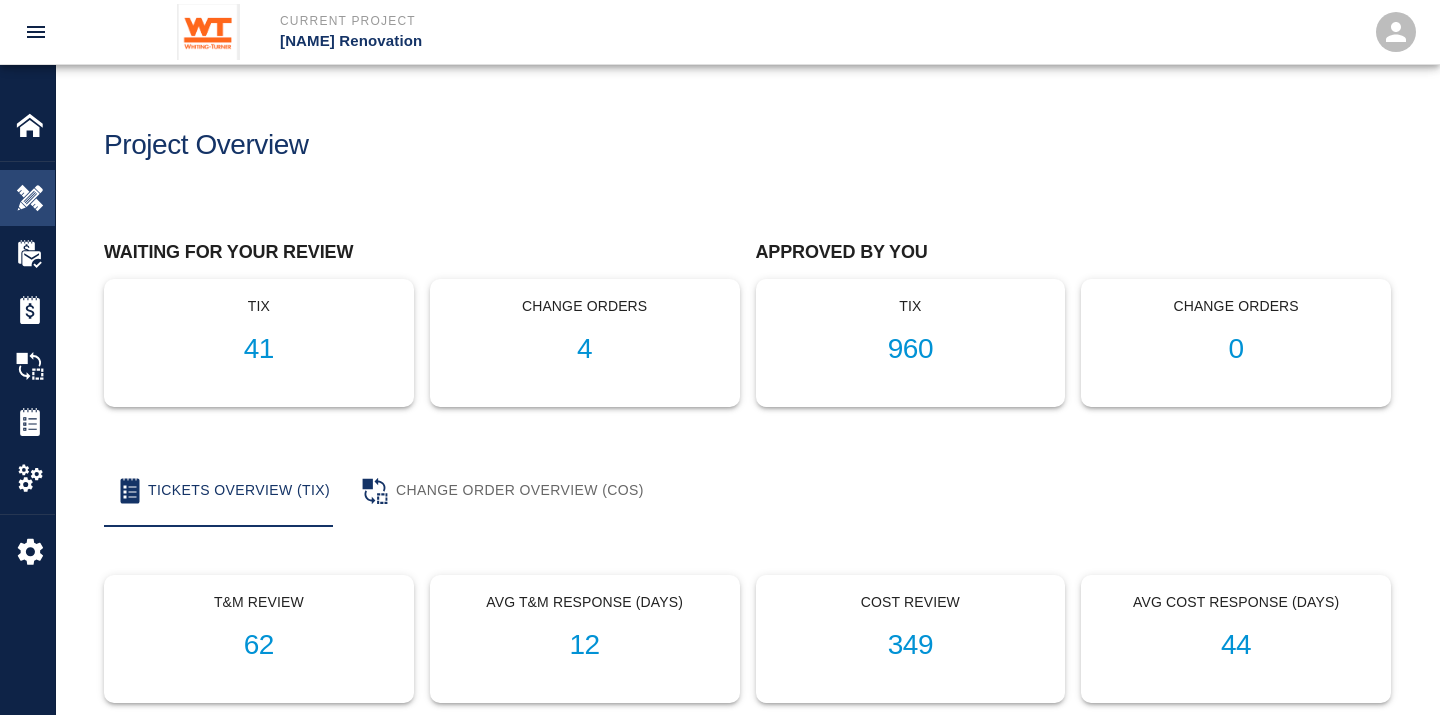 click at bounding box center (30, 198) 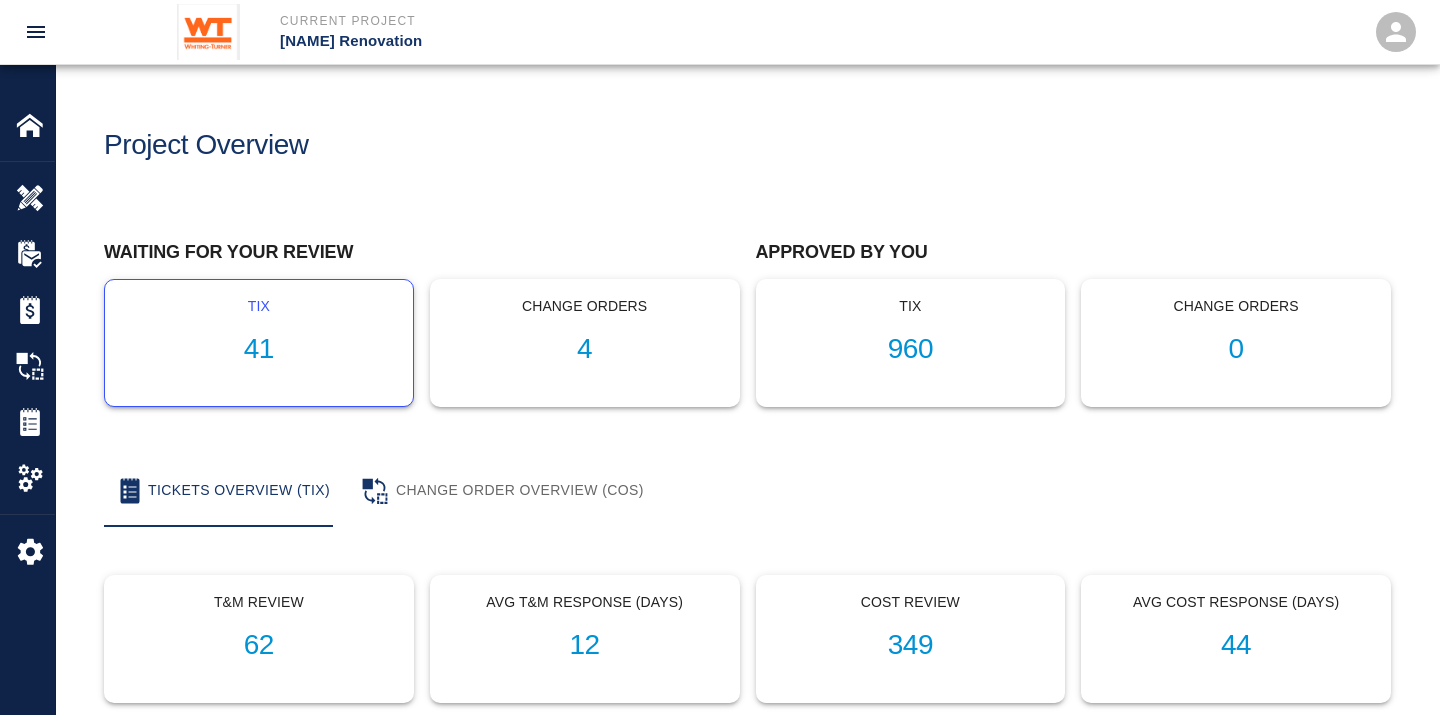 click on "41" at bounding box center [259, 349] 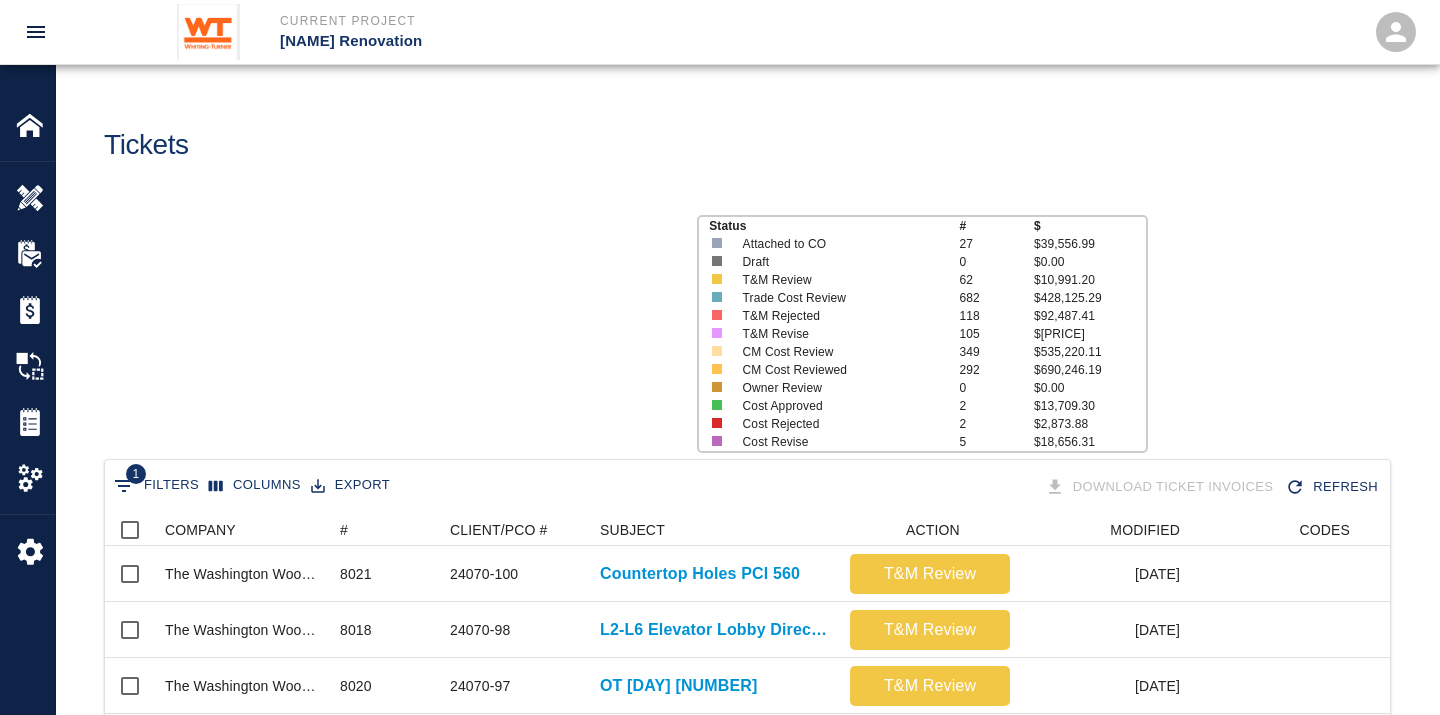 scroll, scrollTop: 17, scrollLeft: 17, axis: both 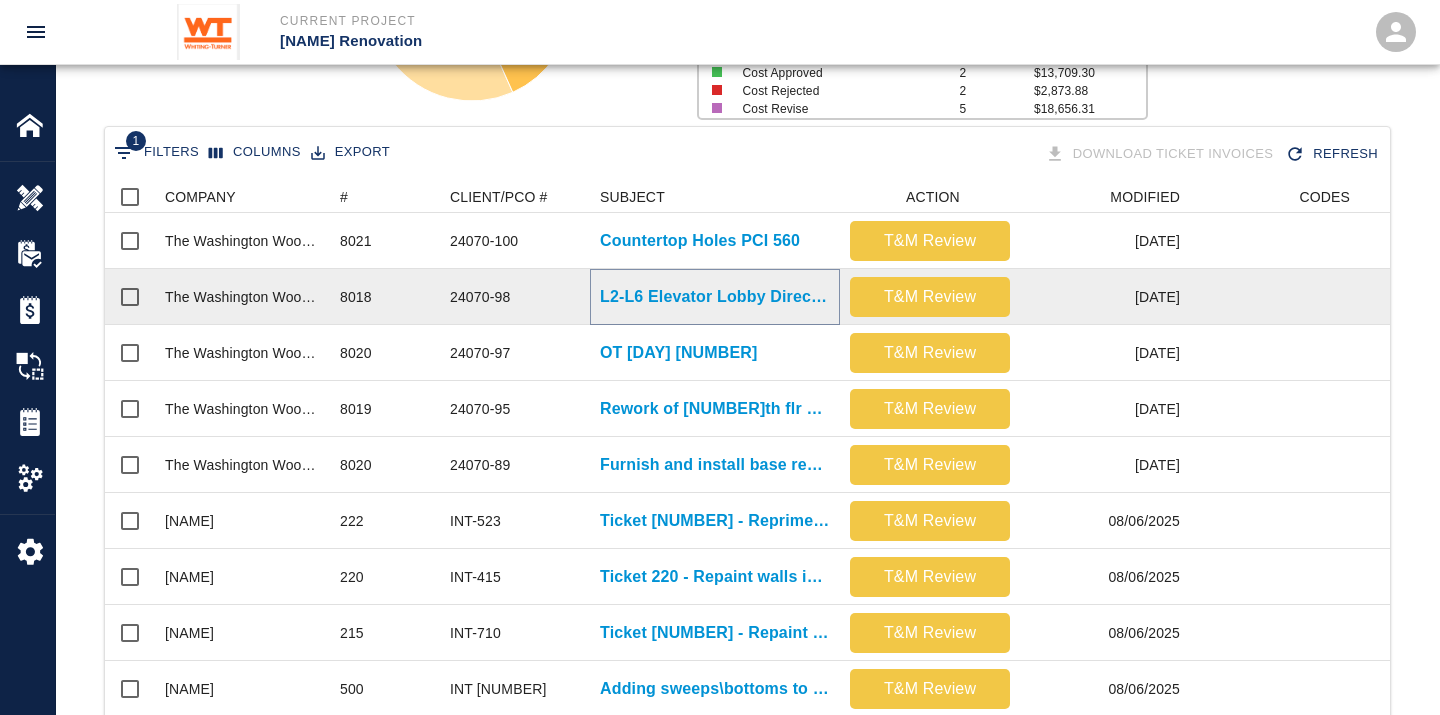 click on "L2-L6 Elevator Lobby Directory Modifications" at bounding box center (715, 297) 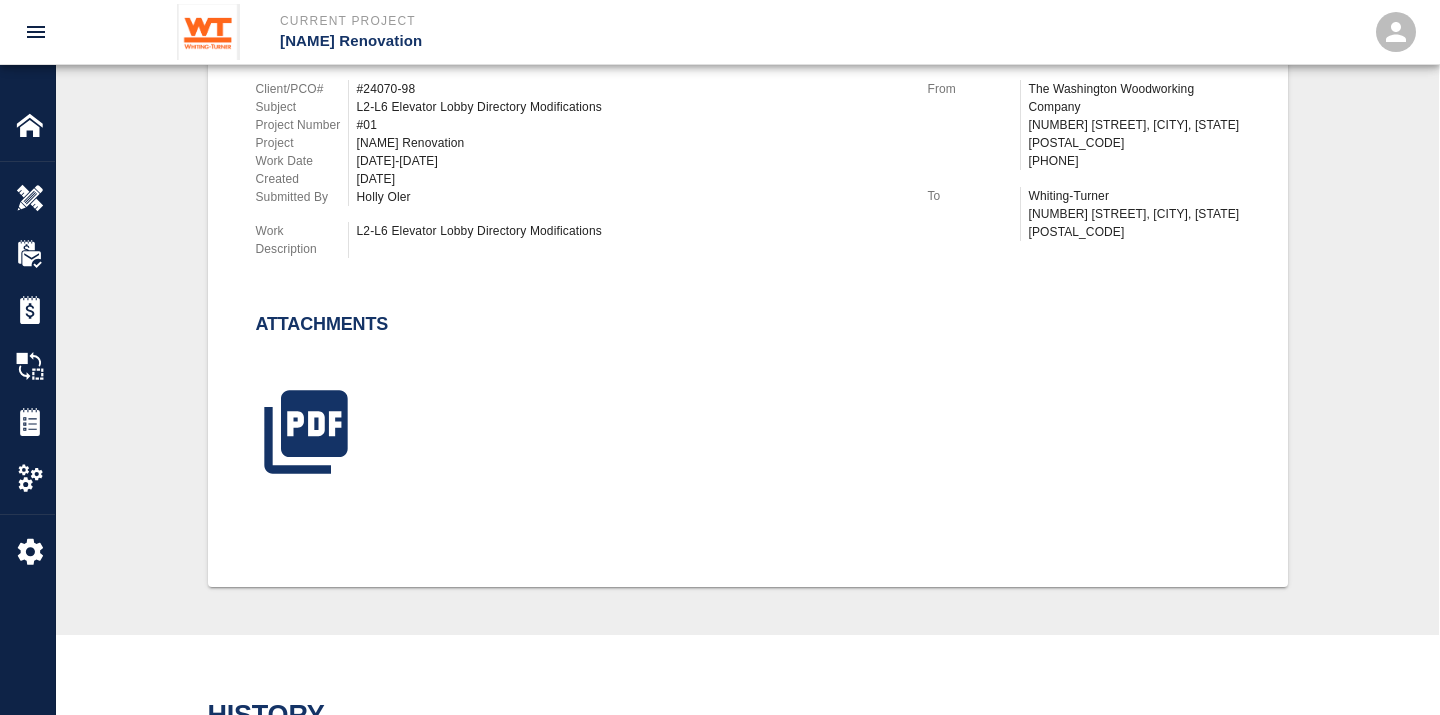 scroll, scrollTop: 196, scrollLeft: 0, axis: vertical 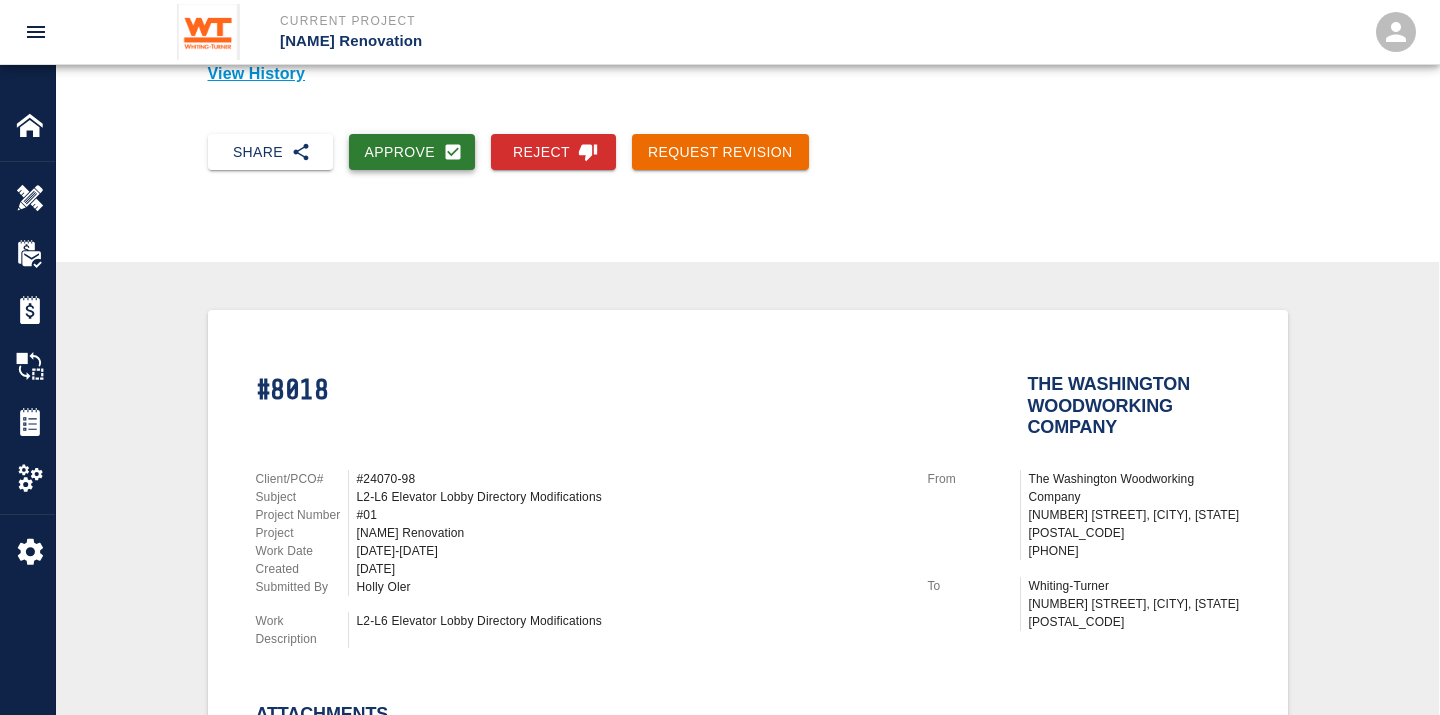 click on "Approve" at bounding box center [412, 152] 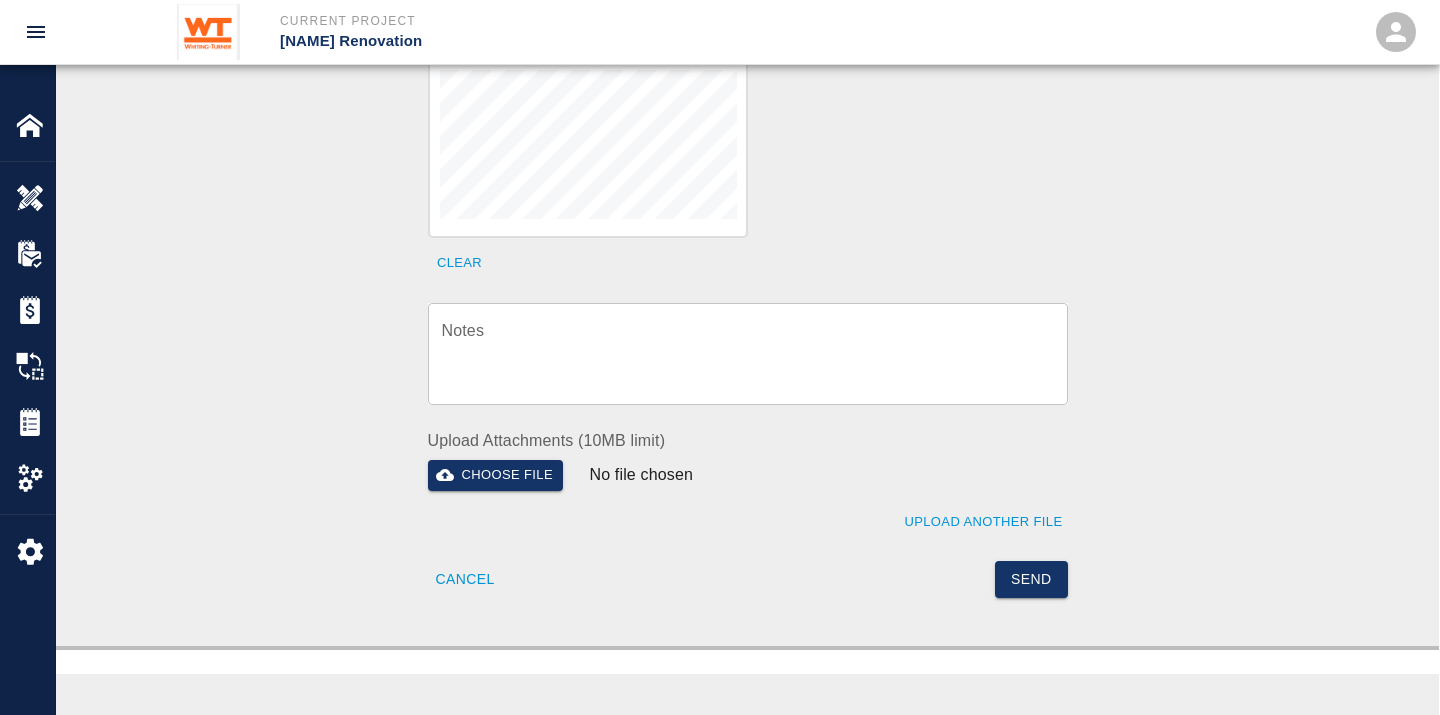 scroll, scrollTop: 752, scrollLeft: 0, axis: vertical 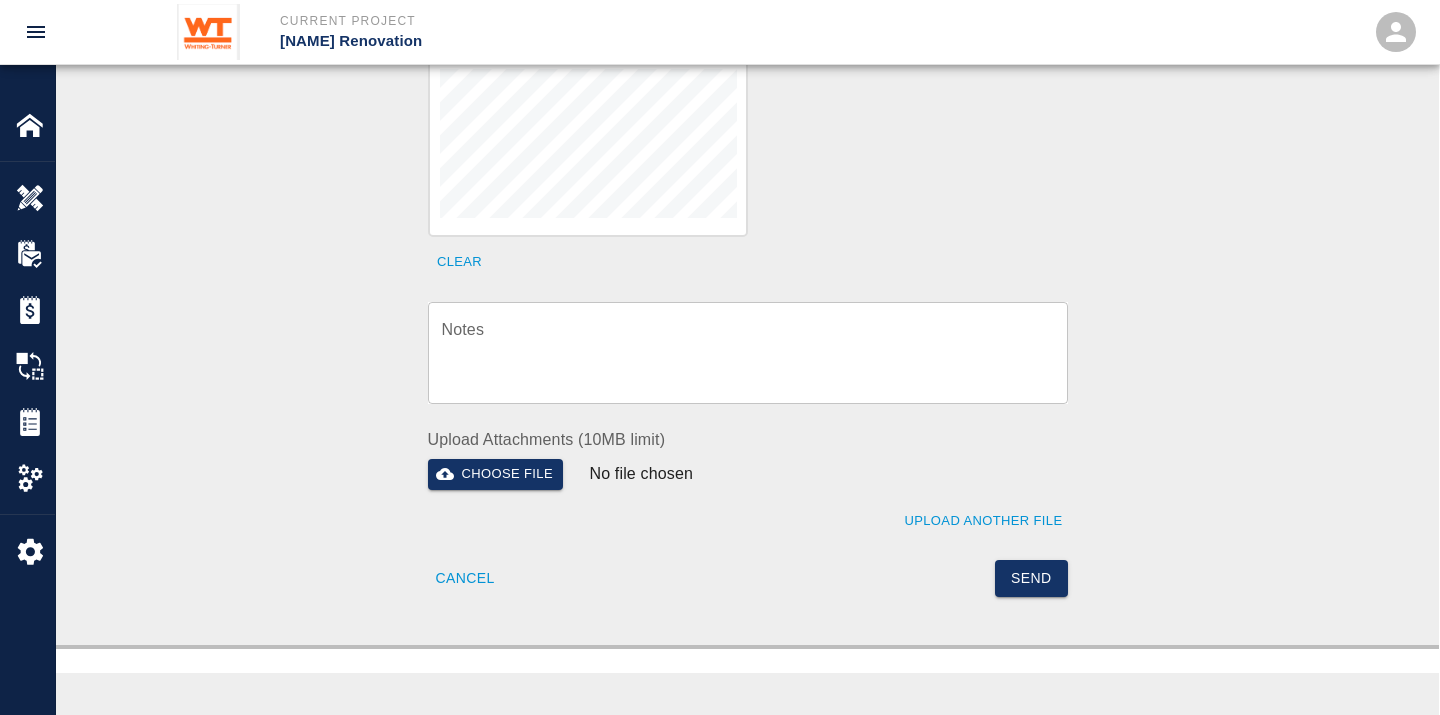 click on "Notes" at bounding box center (748, 352) 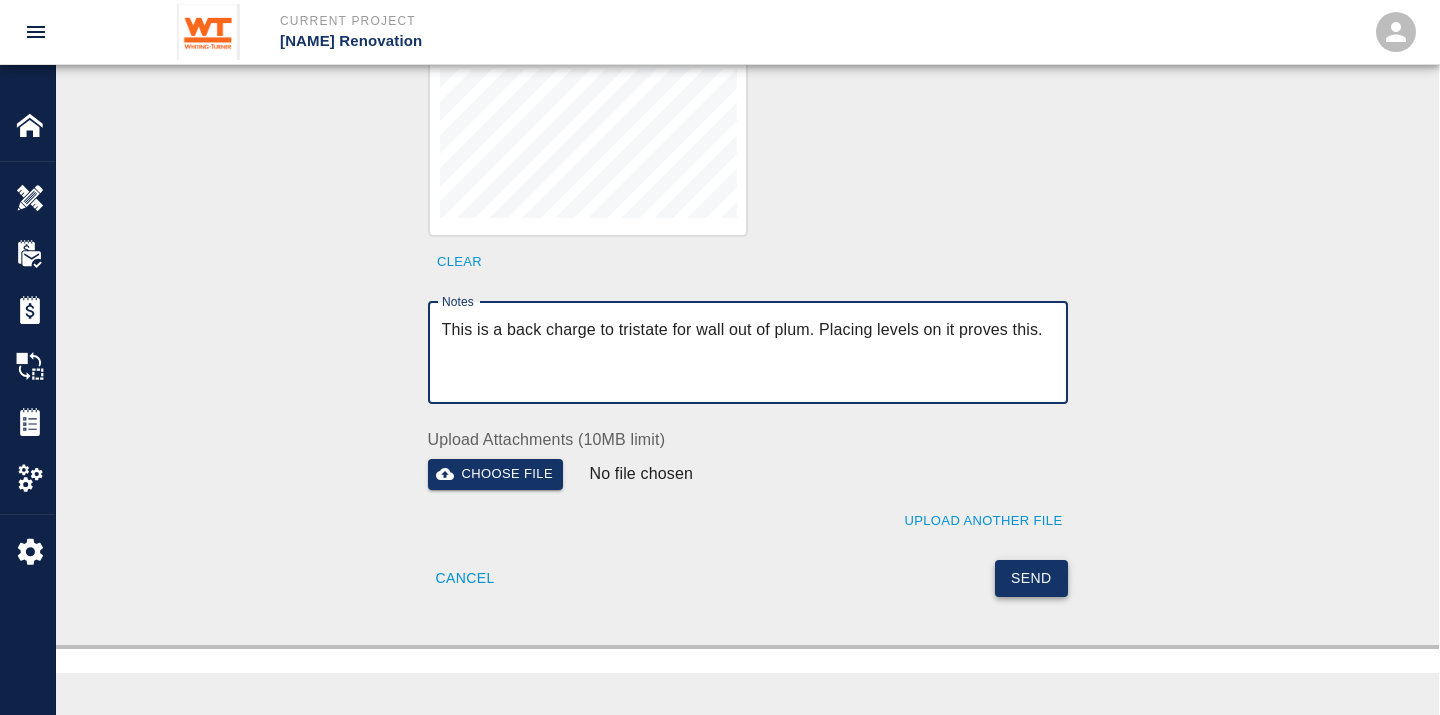 type on "This is a back charge to tristate for wall out of plum. Placing levels on it proves this." 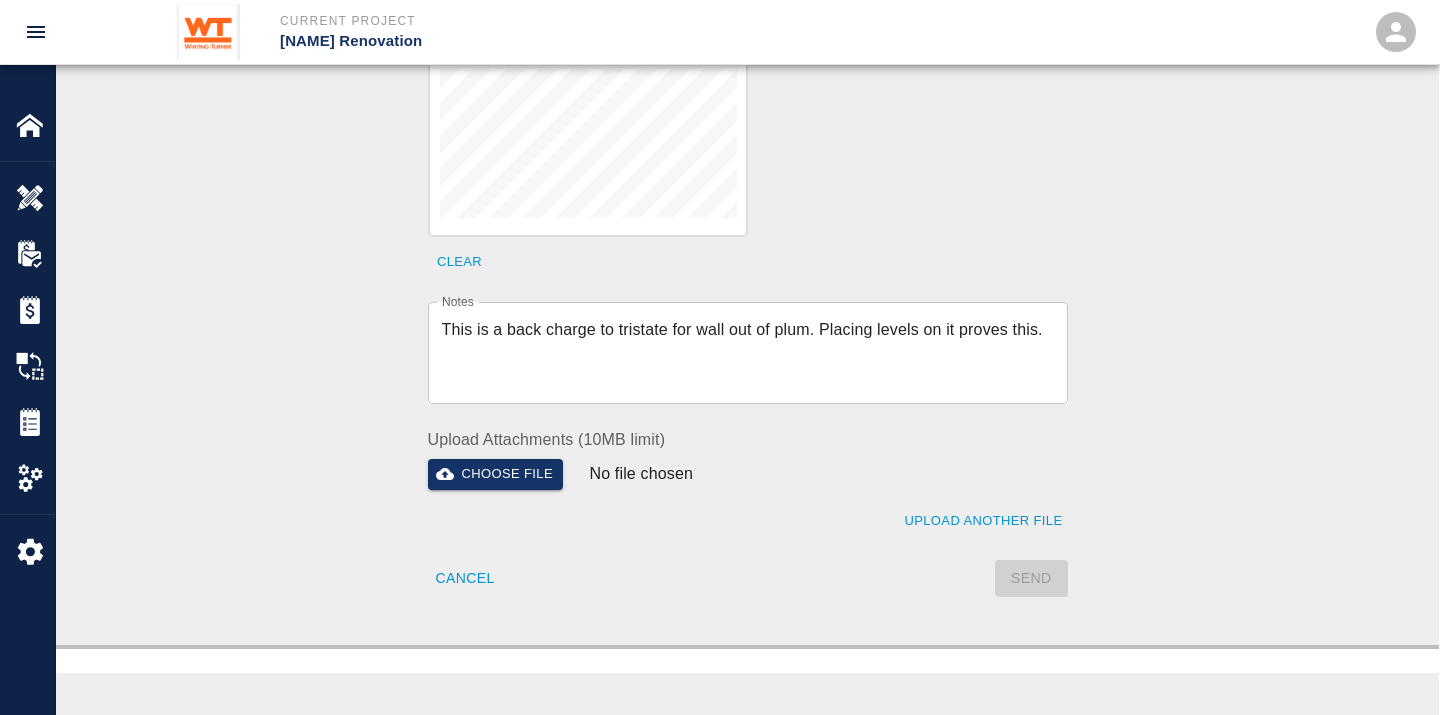 type 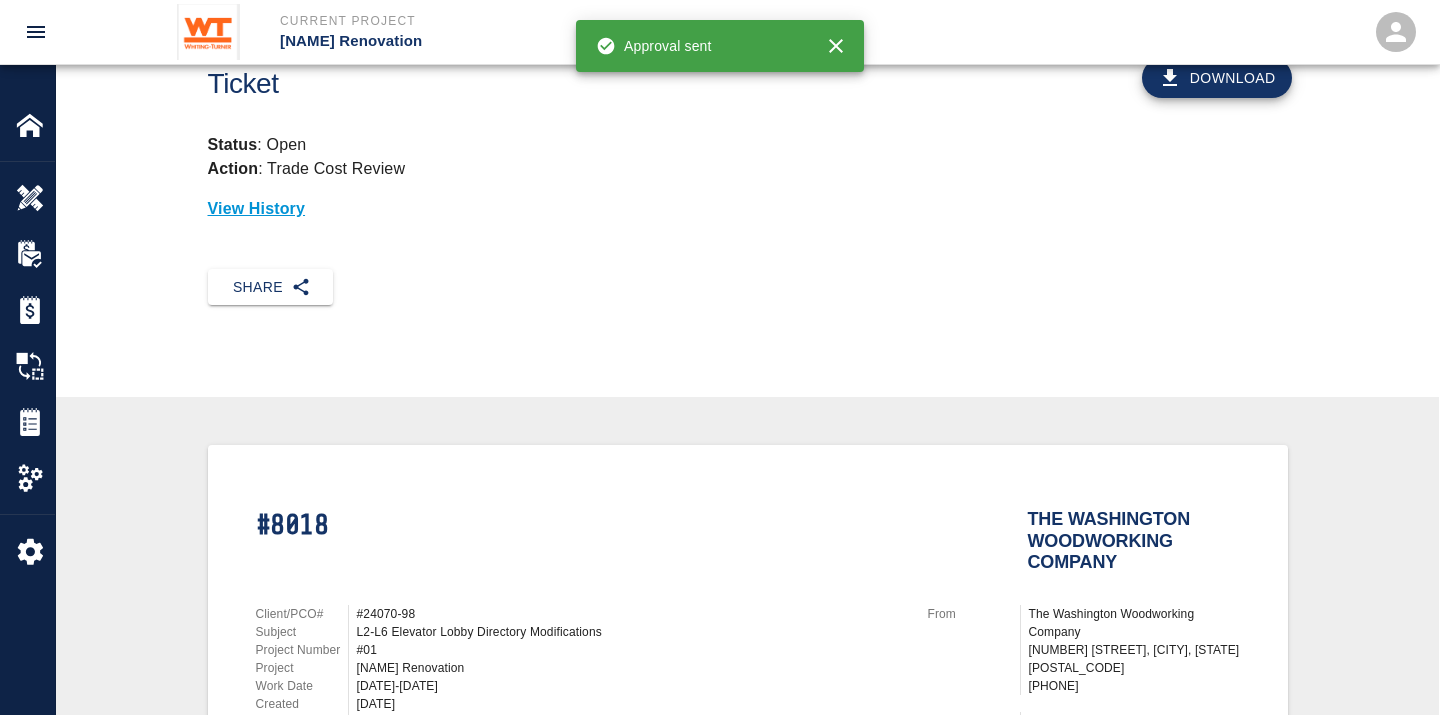 scroll, scrollTop: 0, scrollLeft: 0, axis: both 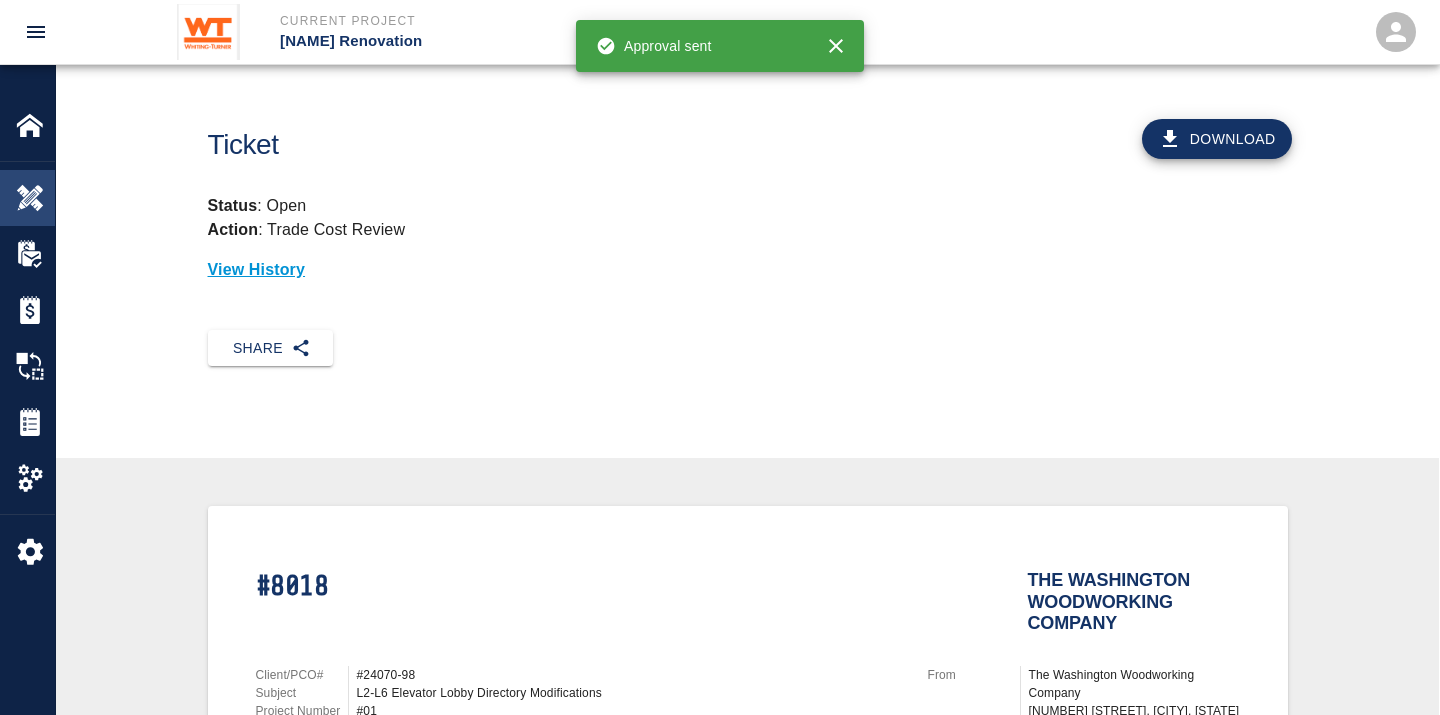 click at bounding box center [30, 198] 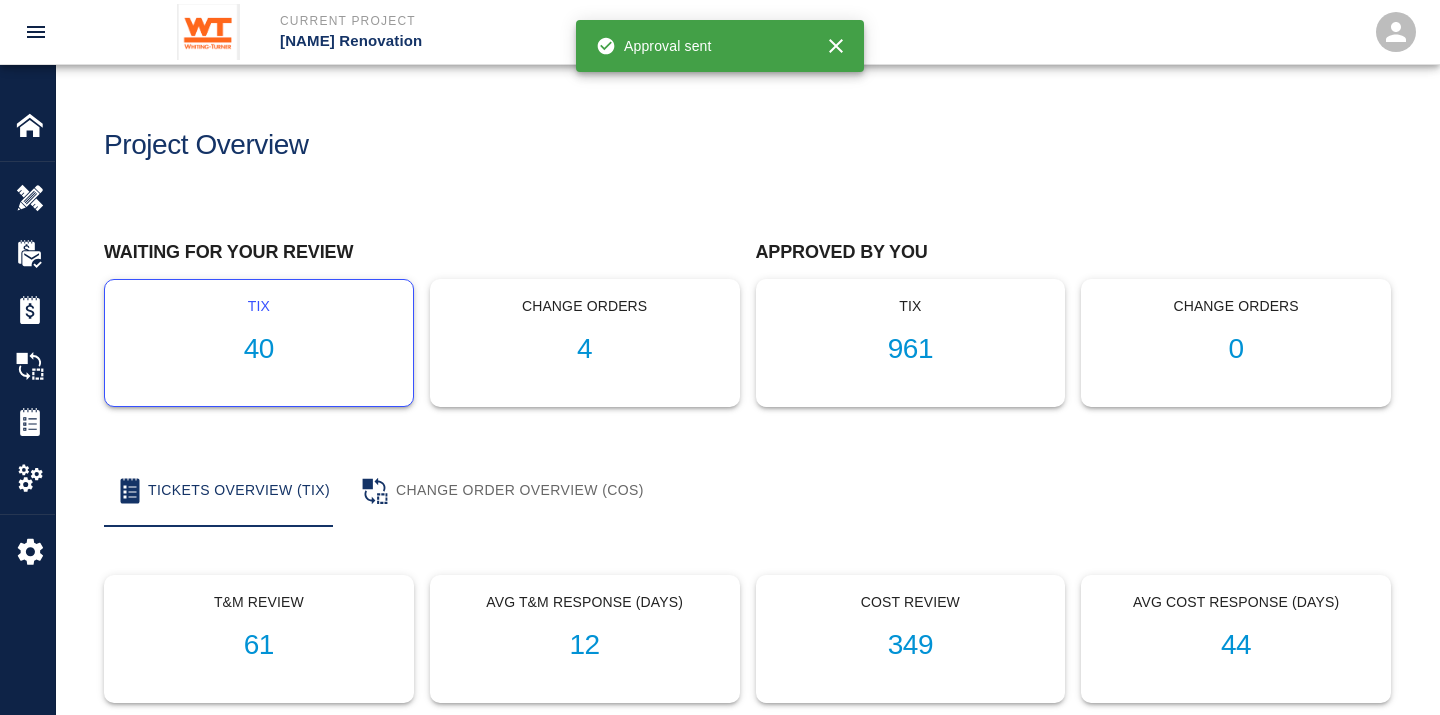click on "40" at bounding box center (259, 349) 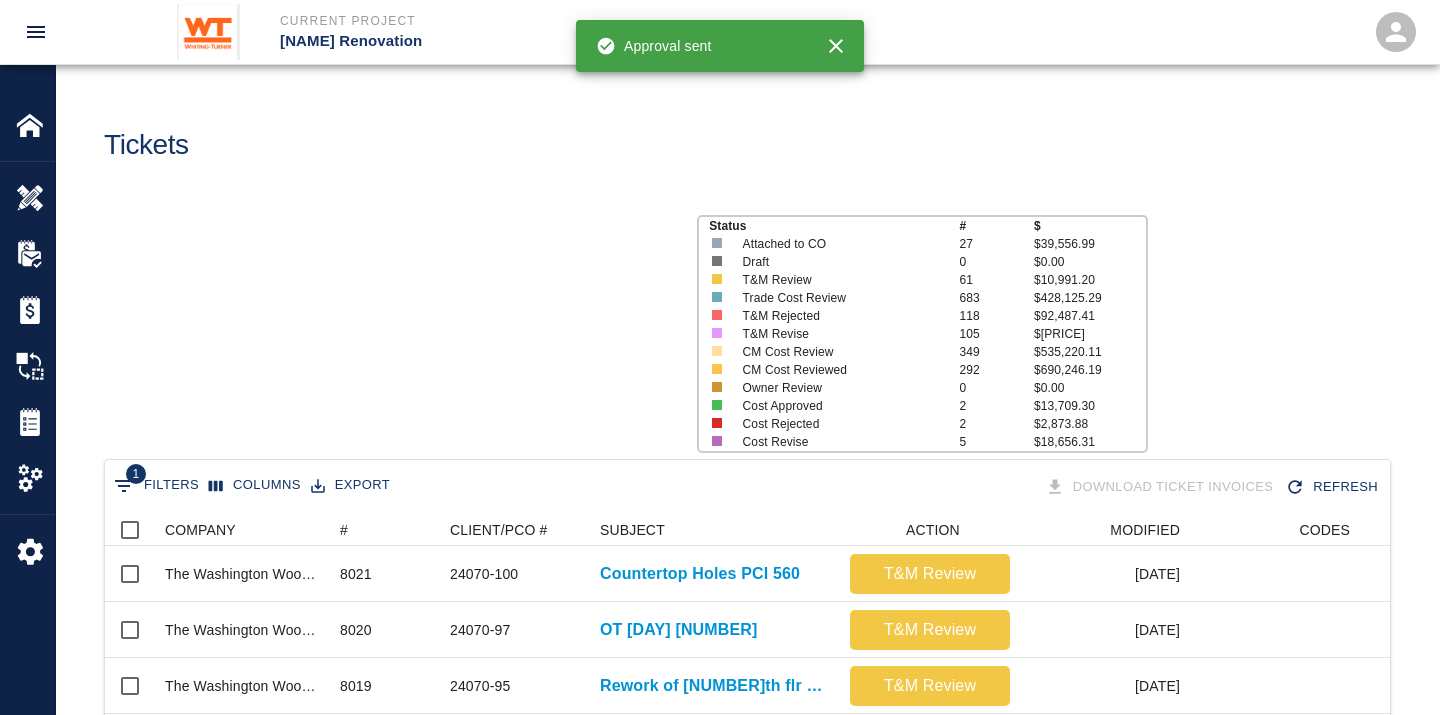 scroll, scrollTop: 17, scrollLeft: 17, axis: both 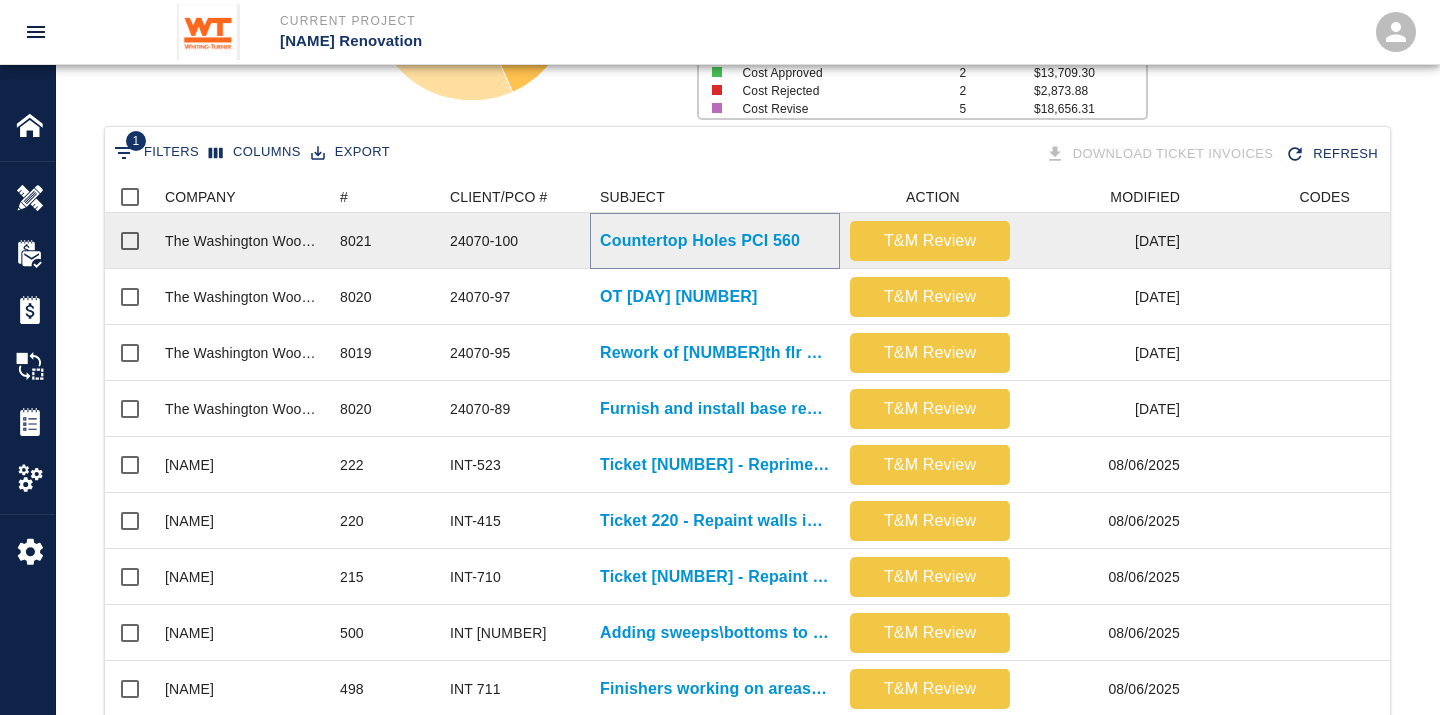 click on "Countertop Holes PCI 560" at bounding box center (700, 241) 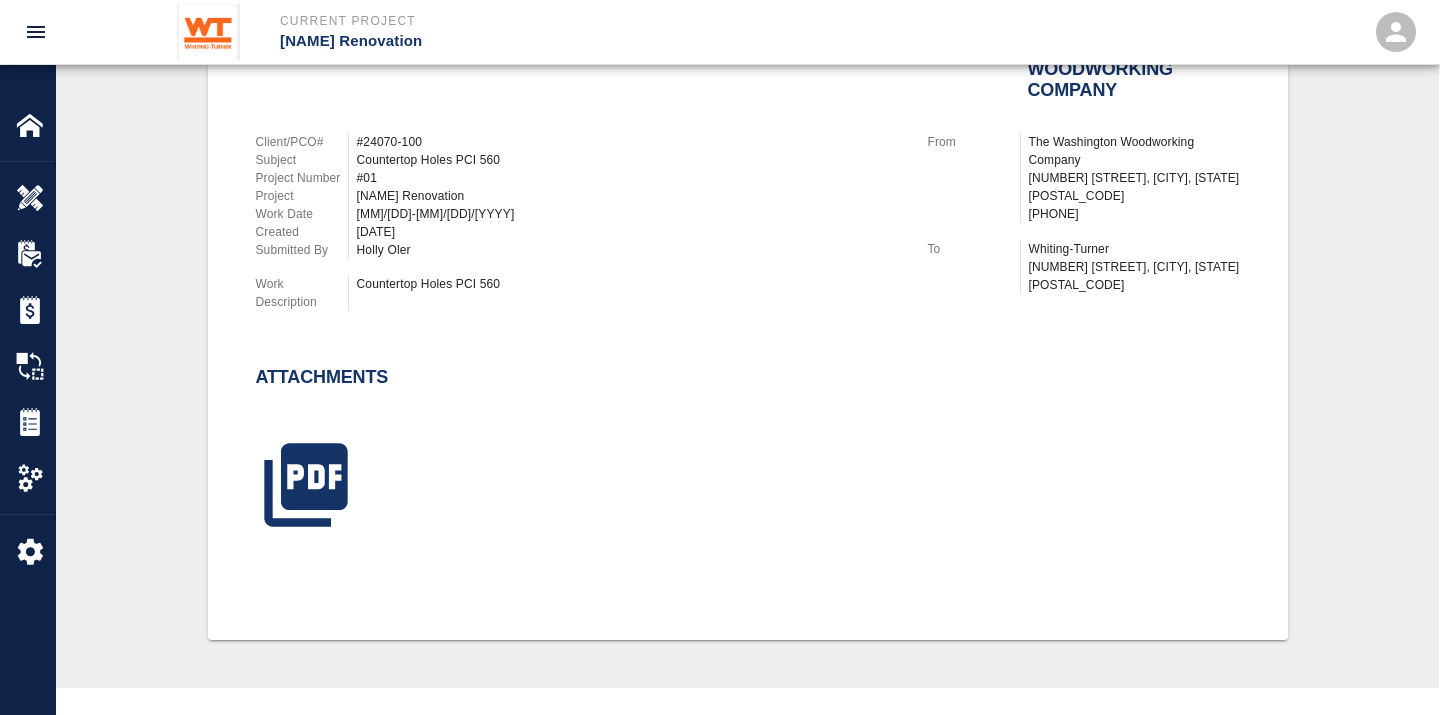 scroll, scrollTop: 530, scrollLeft: 0, axis: vertical 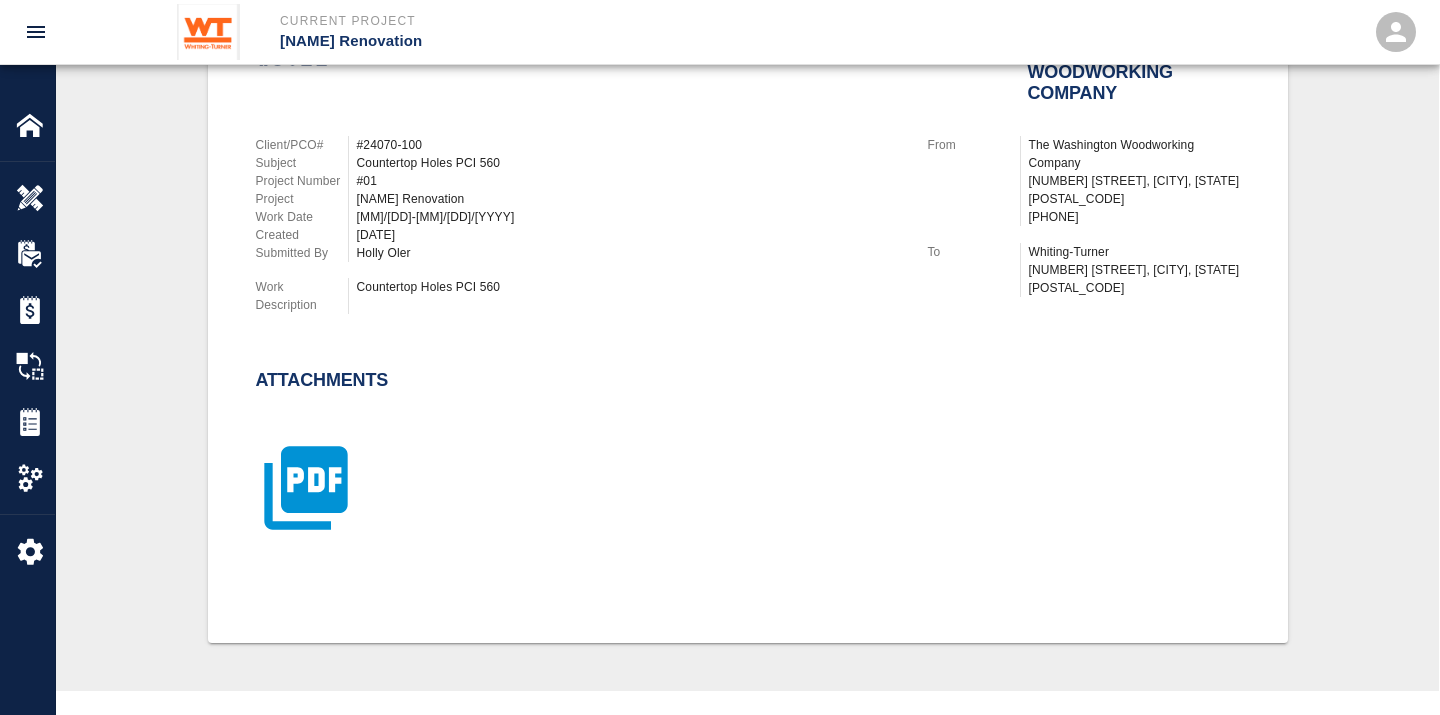 click 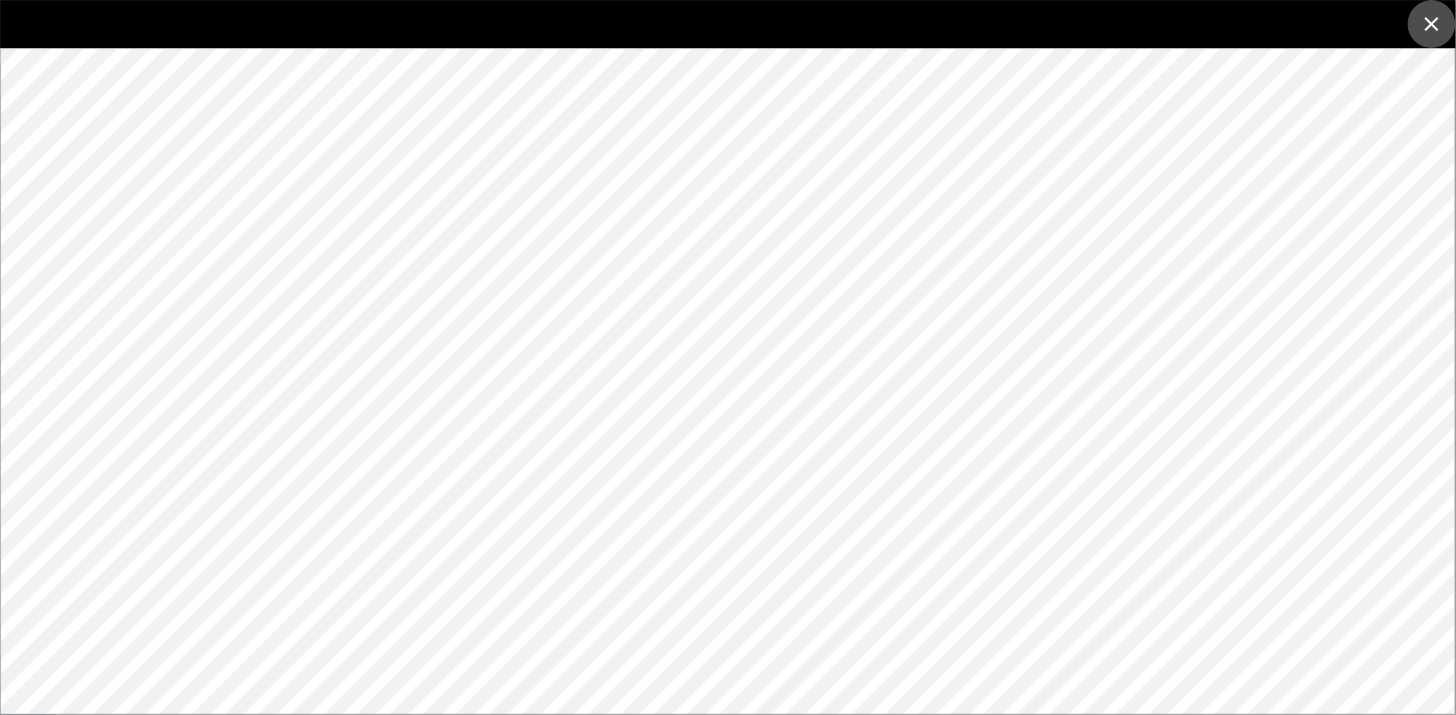 click 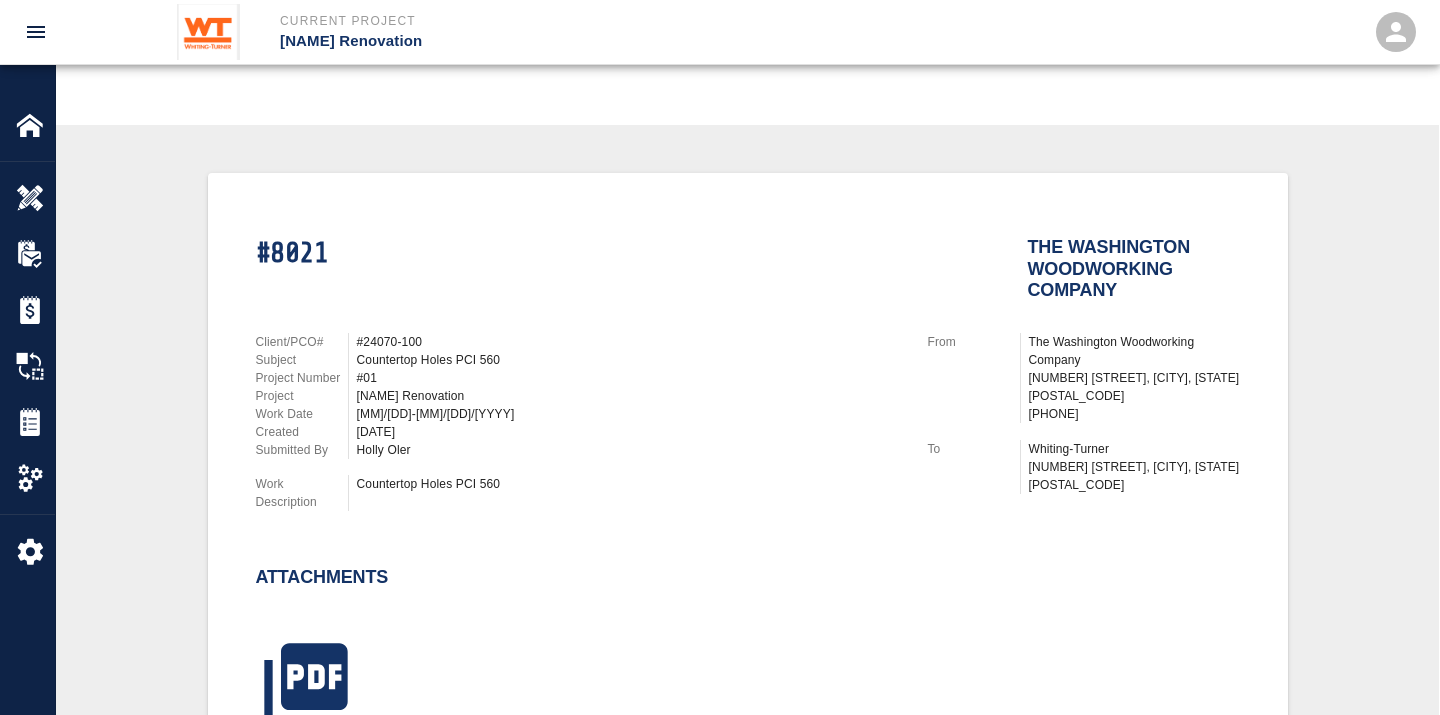 scroll, scrollTop: 444, scrollLeft: 0, axis: vertical 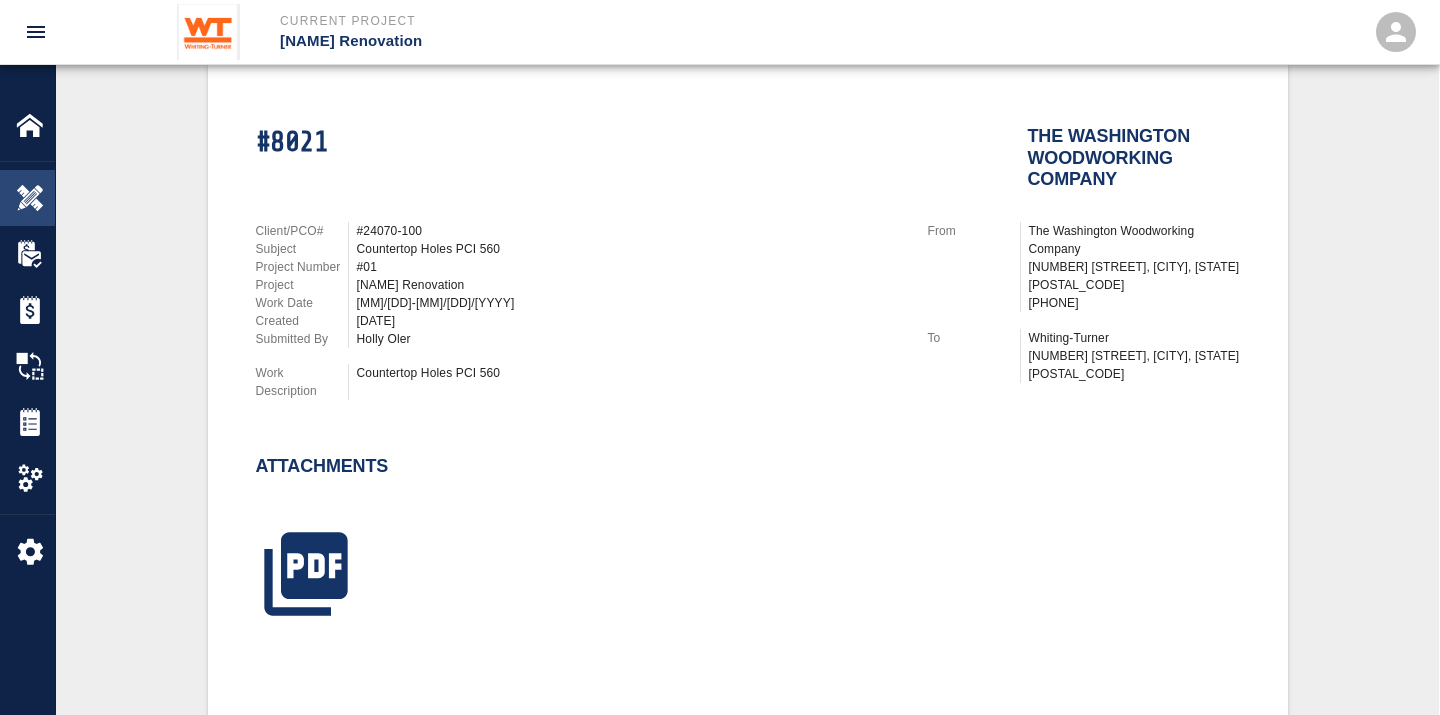 click at bounding box center (30, 198) 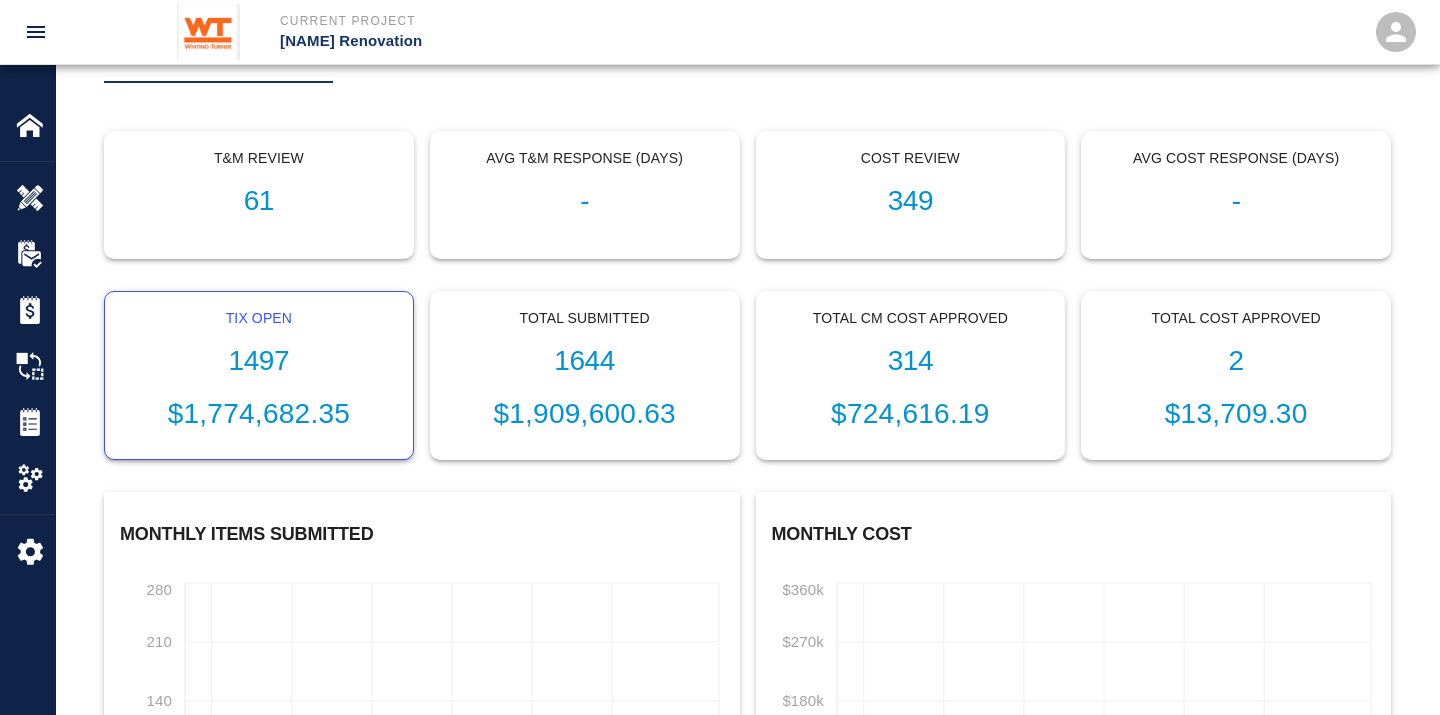 scroll, scrollTop: 0, scrollLeft: 0, axis: both 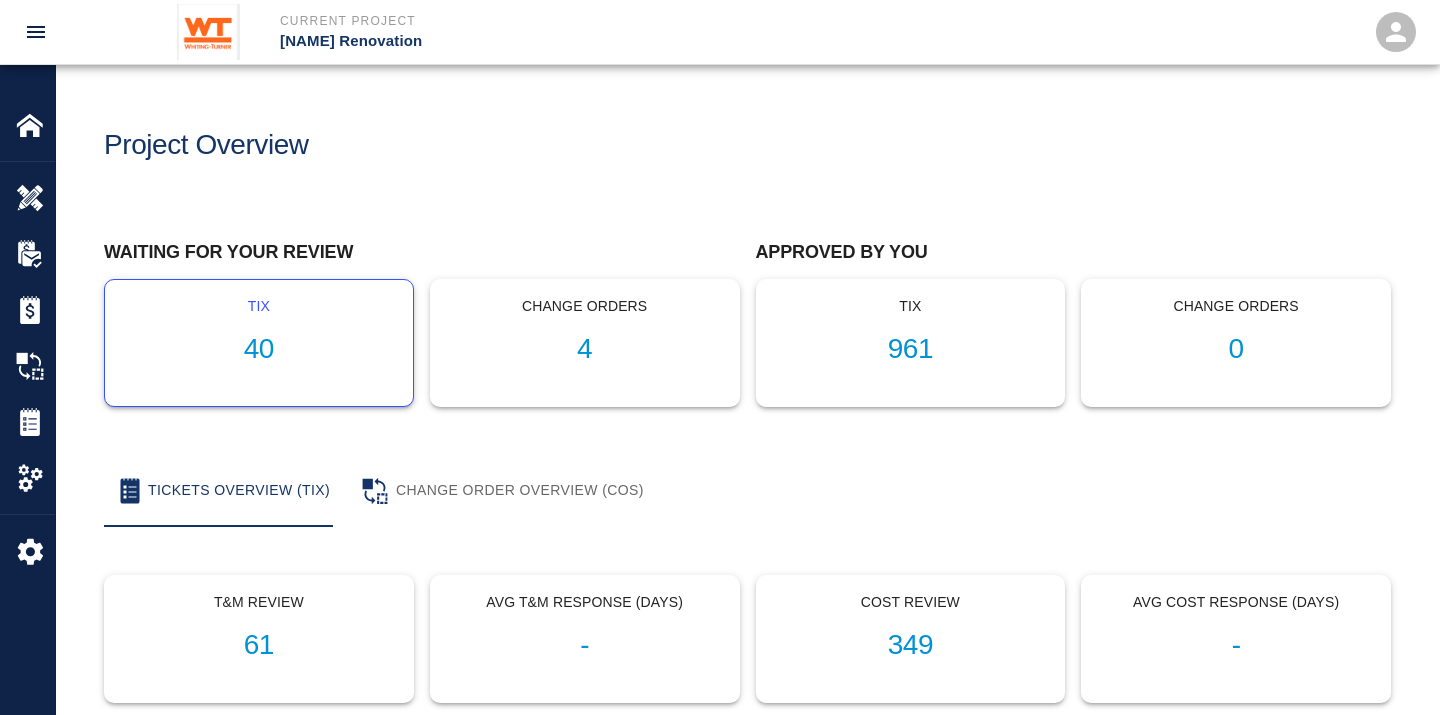 click on "40" at bounding box center (259, 349) 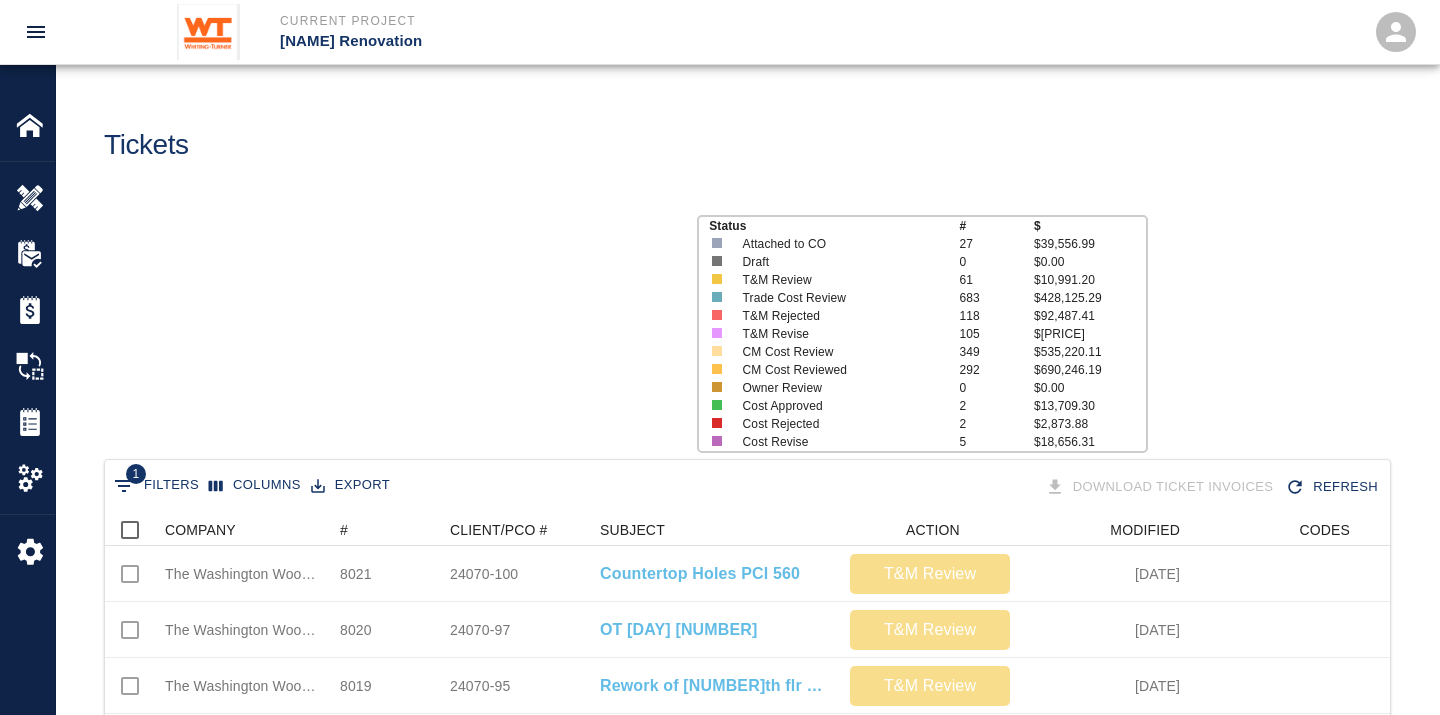scroll, scrollTop: 17, scrollLeft: 17, axis: both 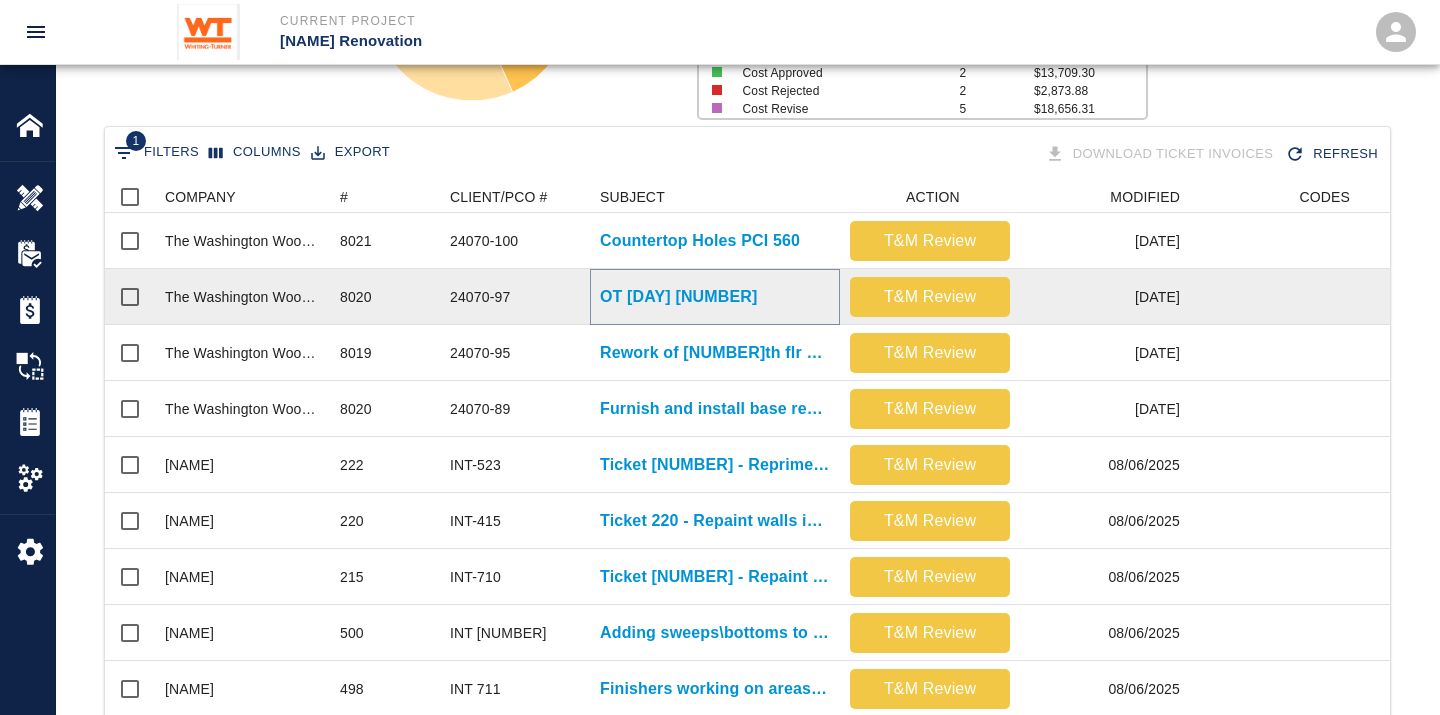 click on "OT [DAY] [NUMBER]" at bounding box center [679, 297] 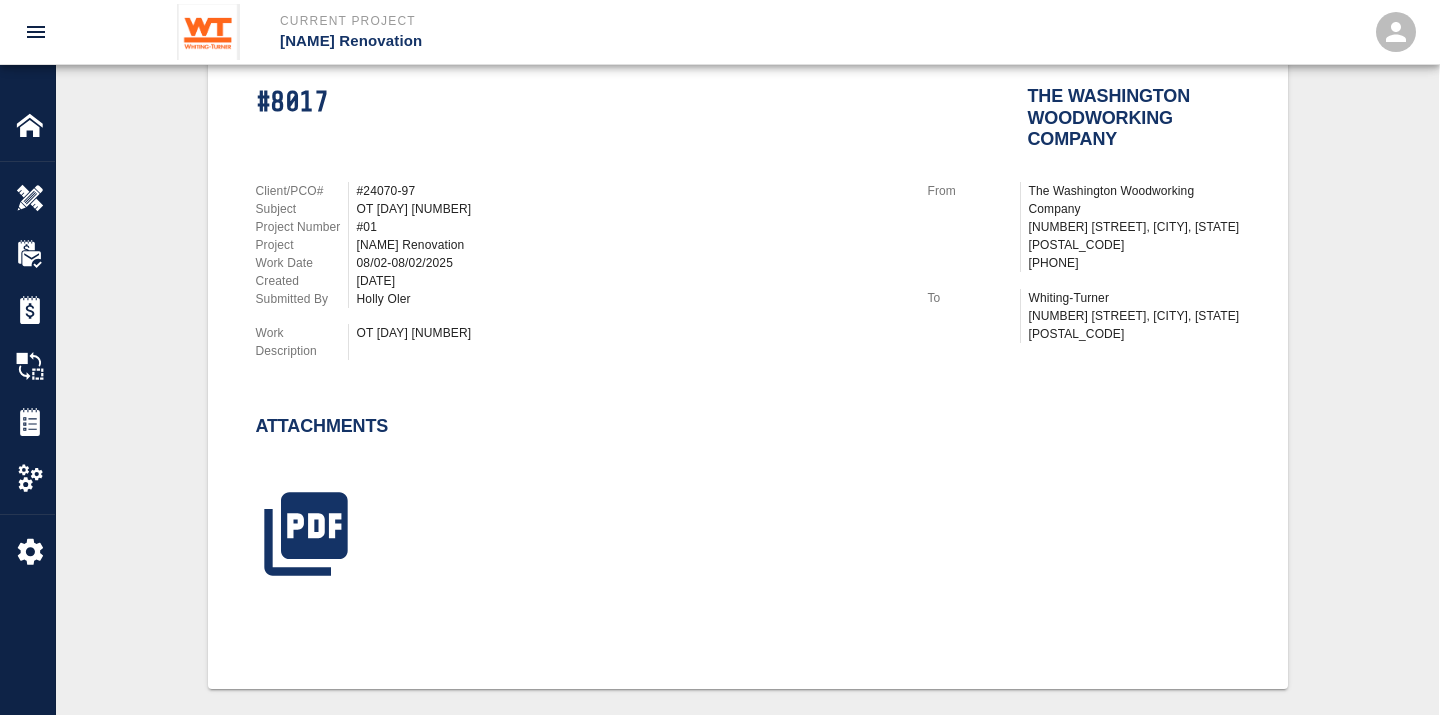 scroll, scrollTop: 555, scrollLeft: 0, axis: vertical 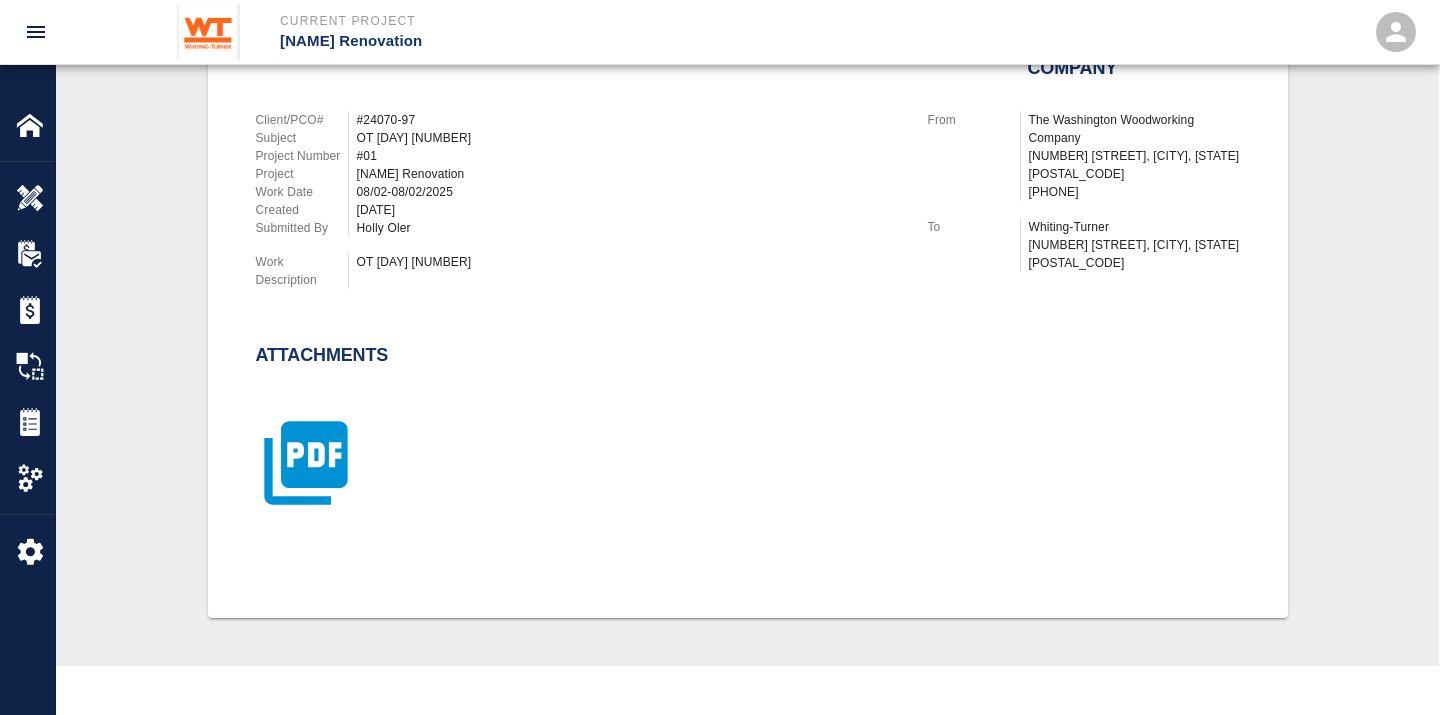 click 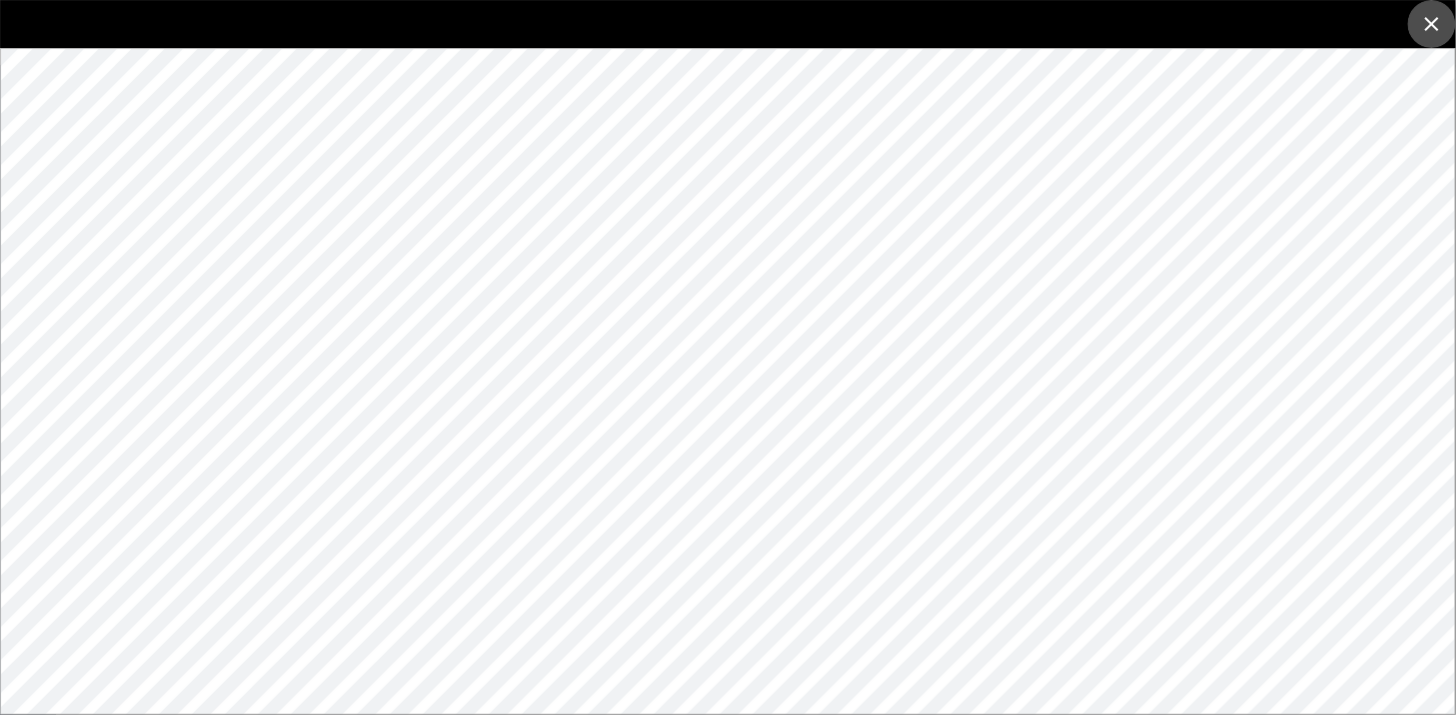 click 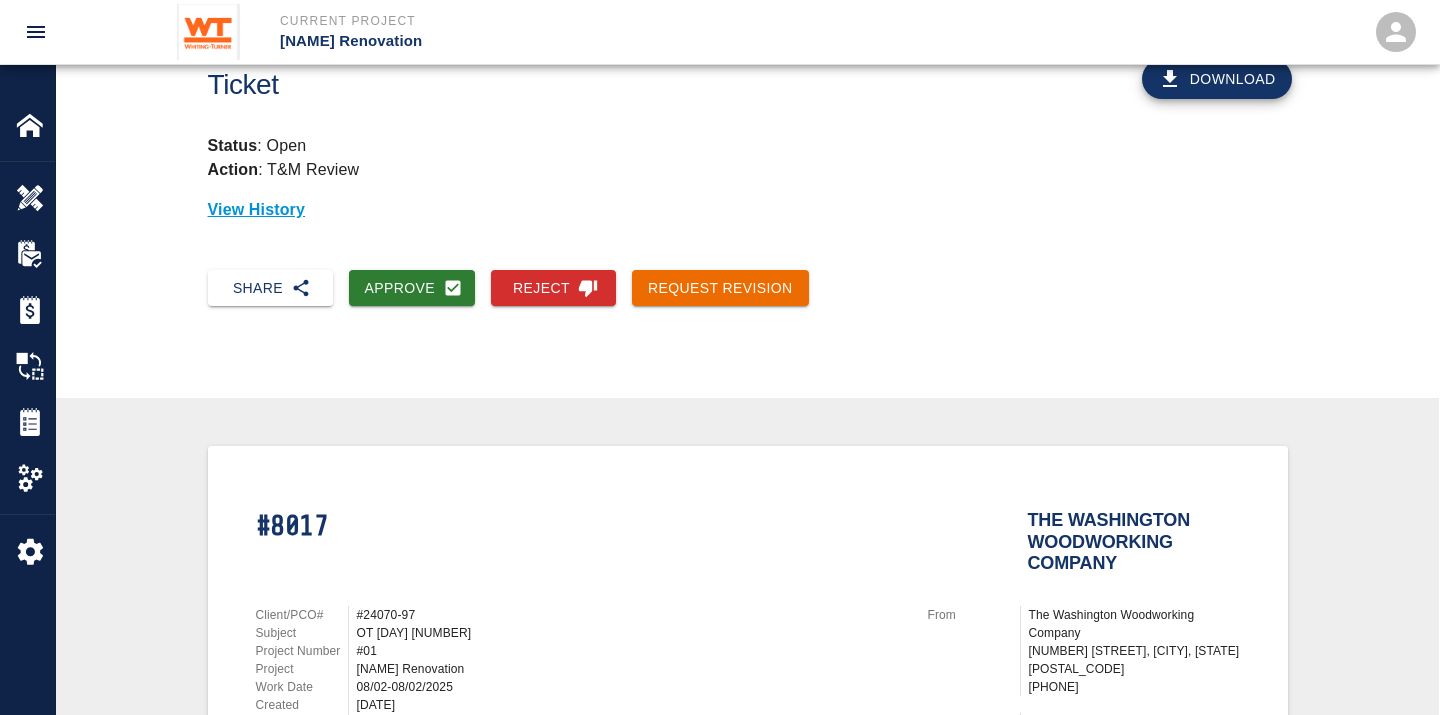 scroll, scrollTop: 0, scrollLeft: 0, axis: both 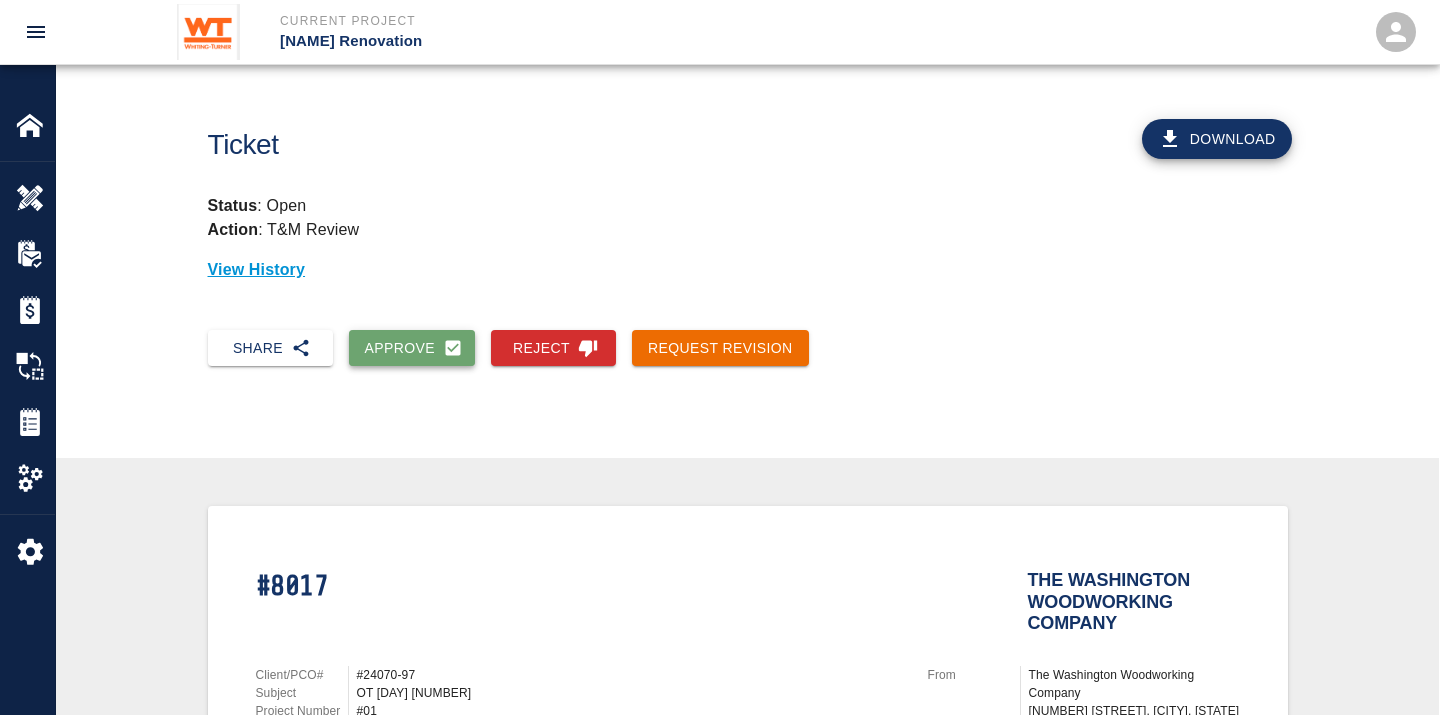 click on "Approve" at bounding box center [412, 348] 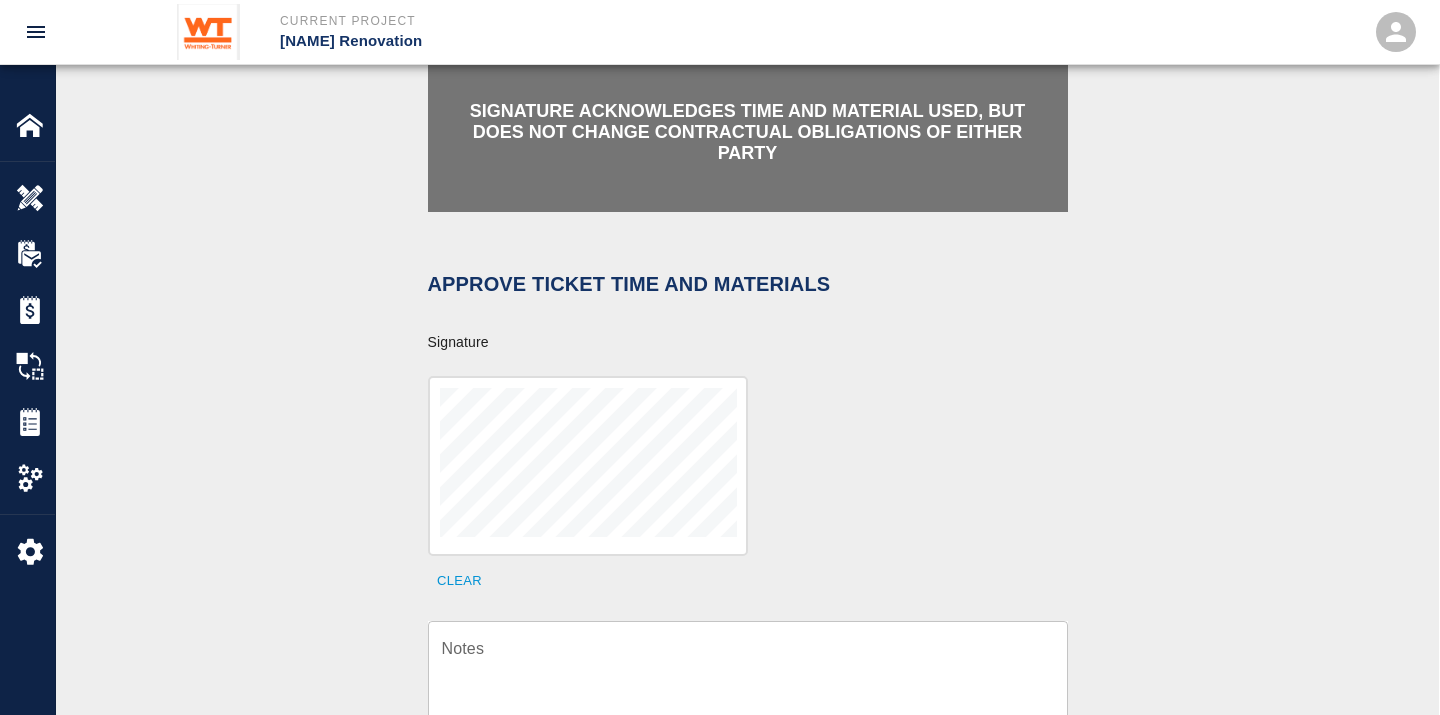 scroll, scrollTop: 444, scrollLeft: 0, axis: vertical 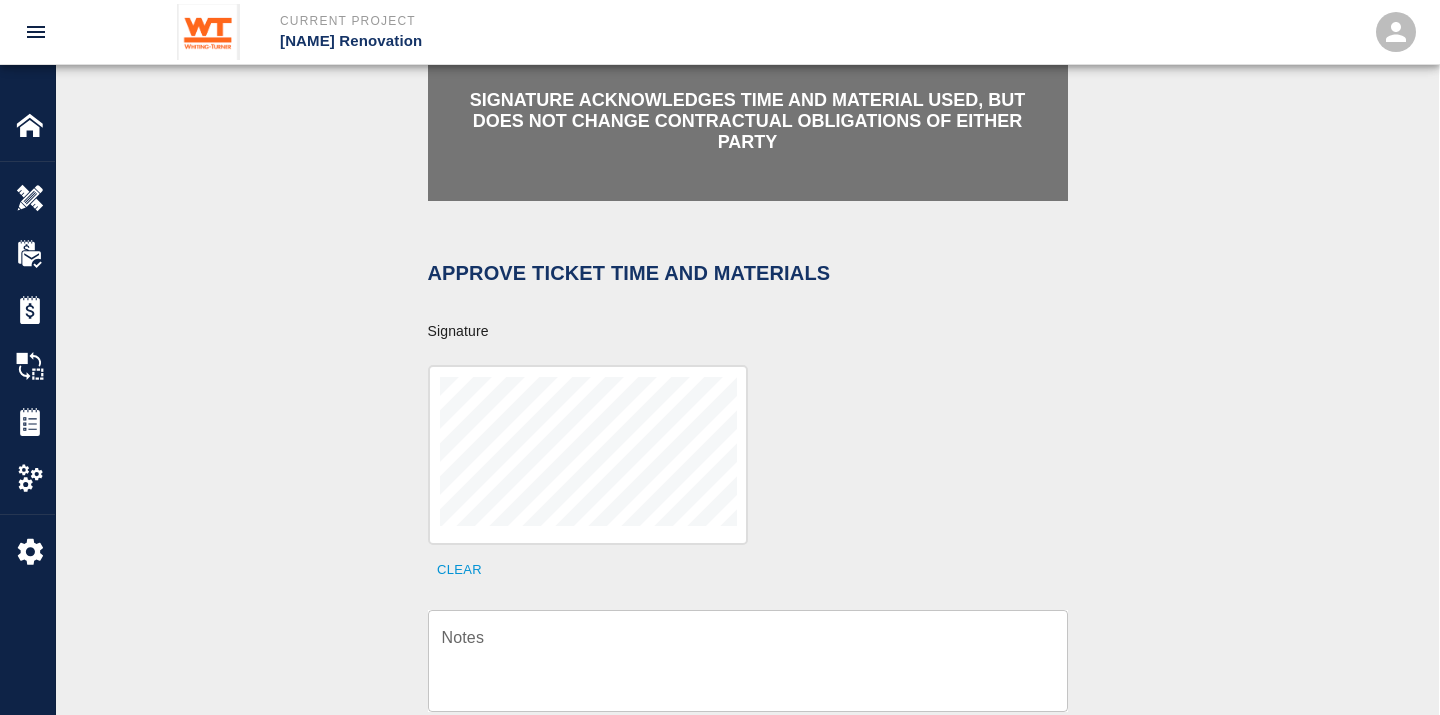 click on "Notes" at bounding box center [748, 660] 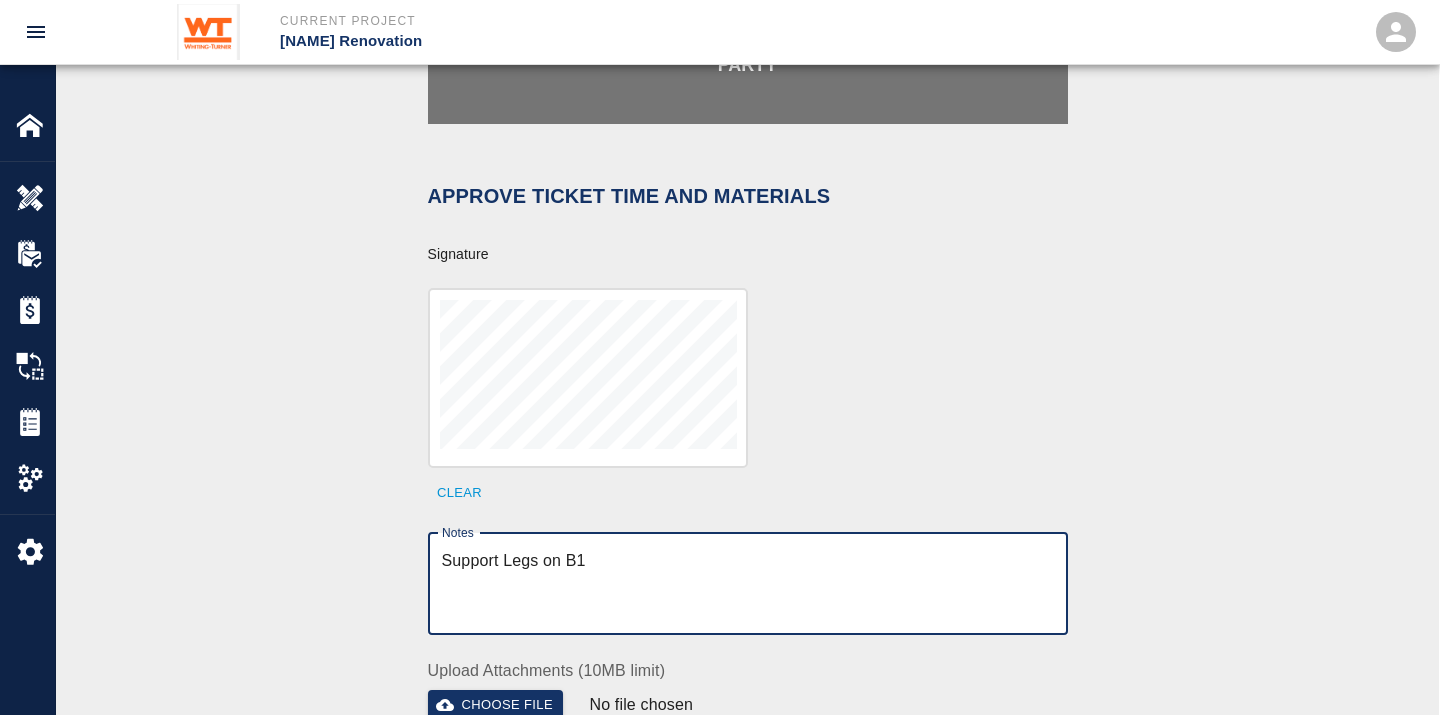 scroll, scrollTop: 555, scrollLeft: 0, axis: vertical 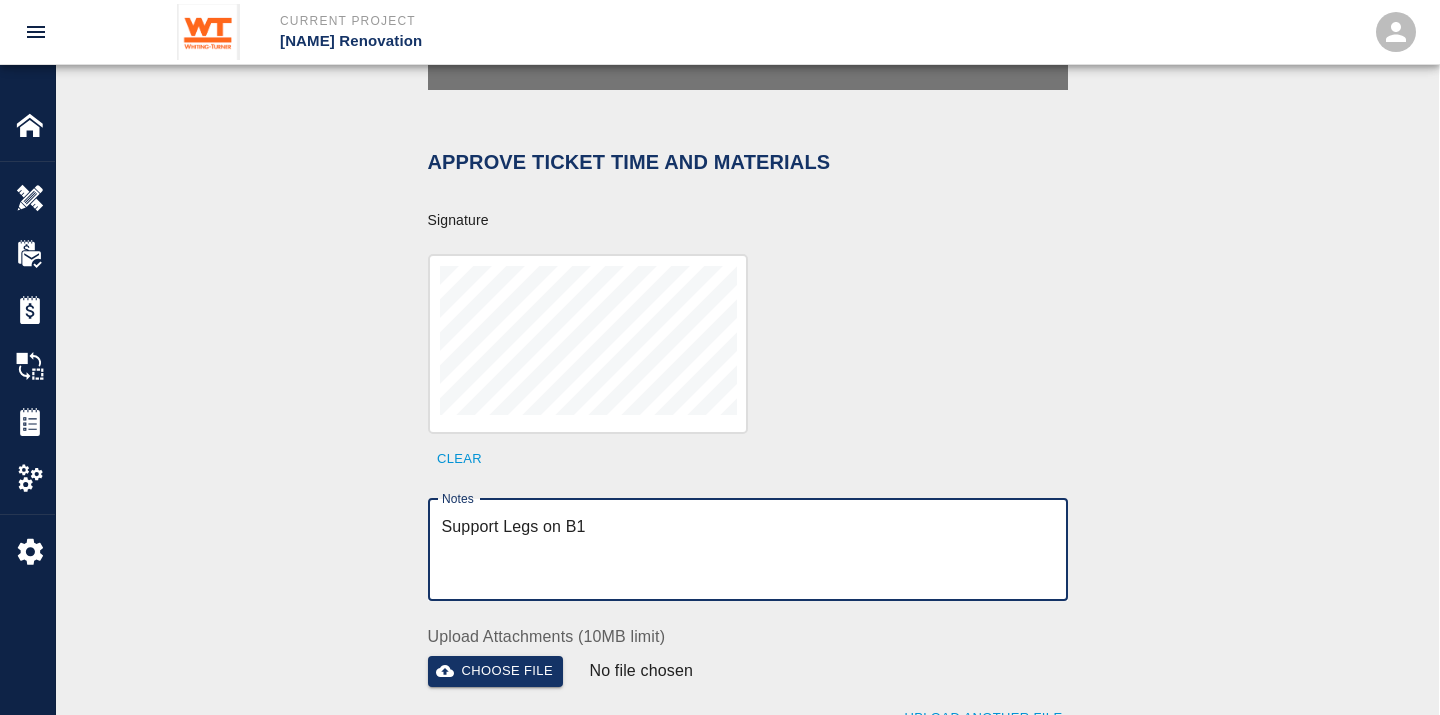 click on "Support Legs on B1" at bounding box center [748, 549] 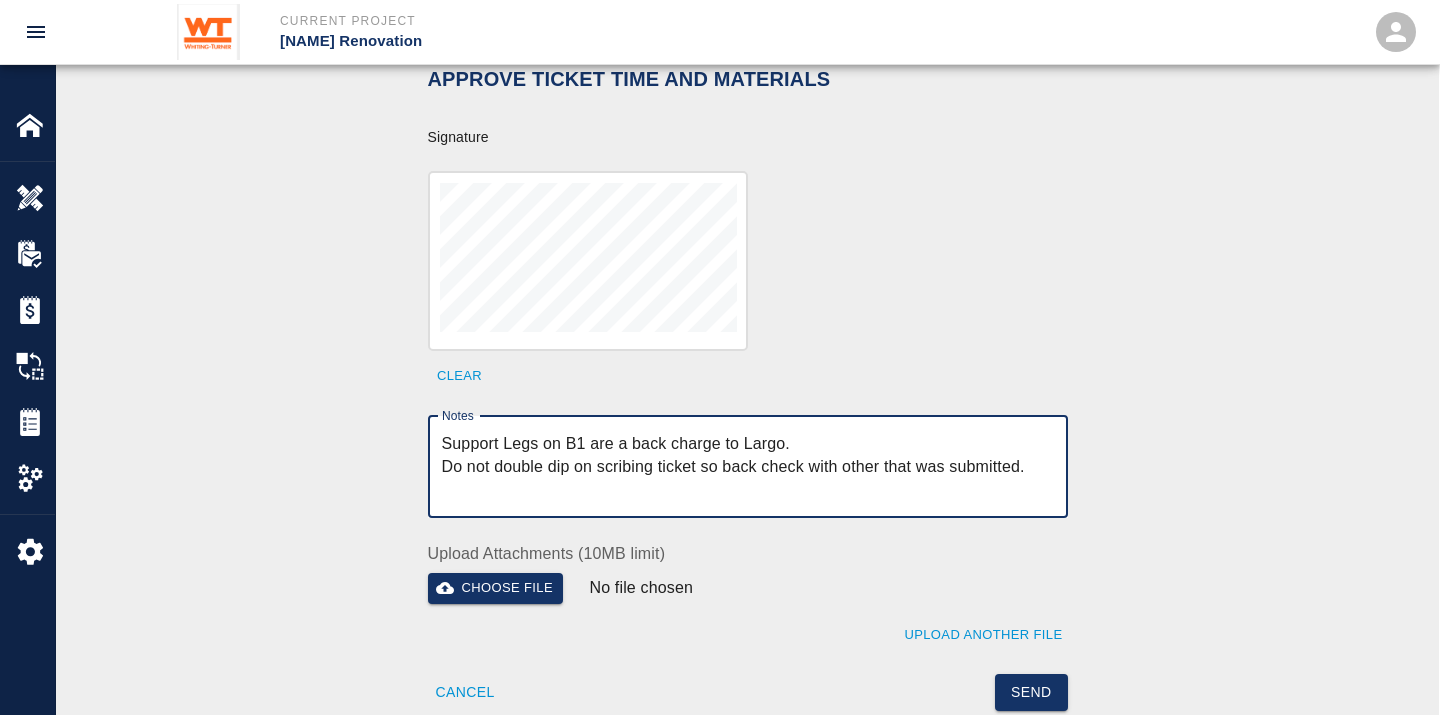 scroll, scrollTop: 777, scrollLeft: 0, axis: vertical 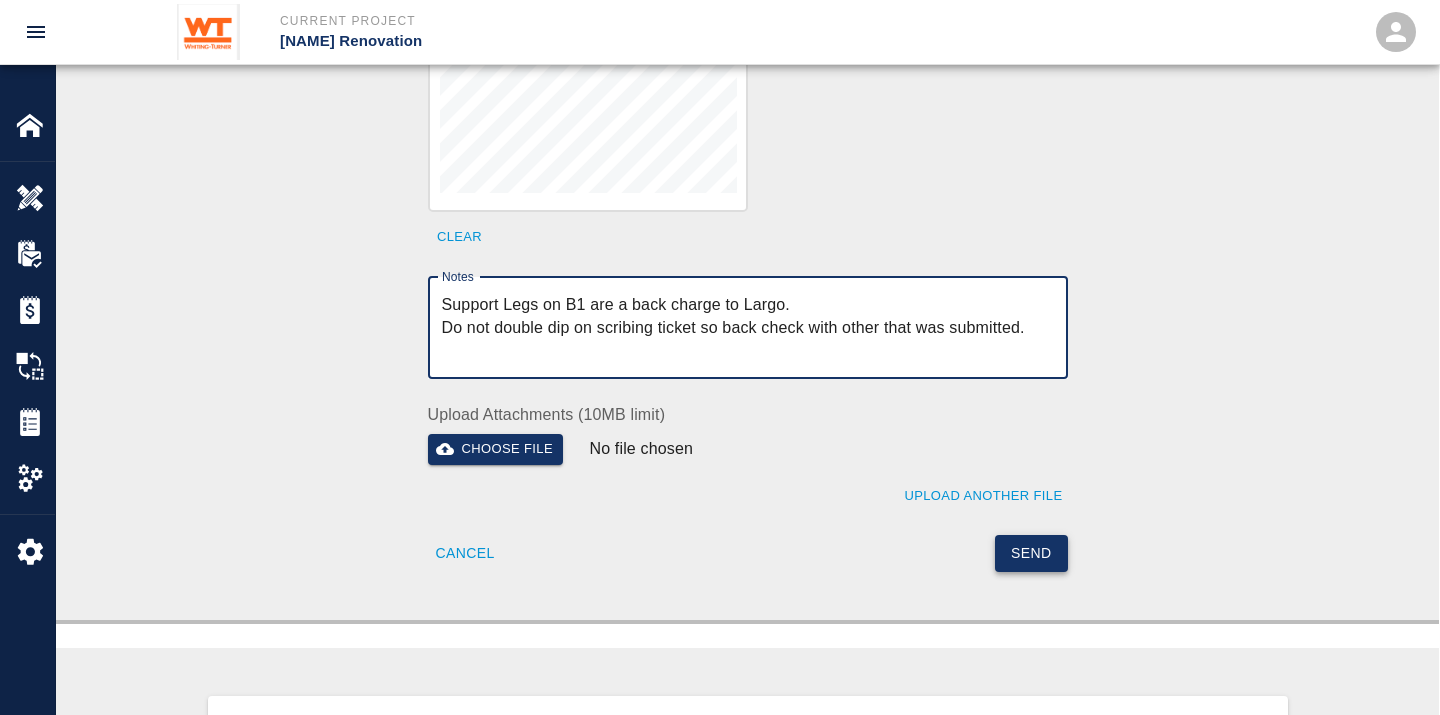 type on "Support Legs on B1 are a back charge to Largo.
Do not double dip on scribing ticket so back check with other that was submitted." 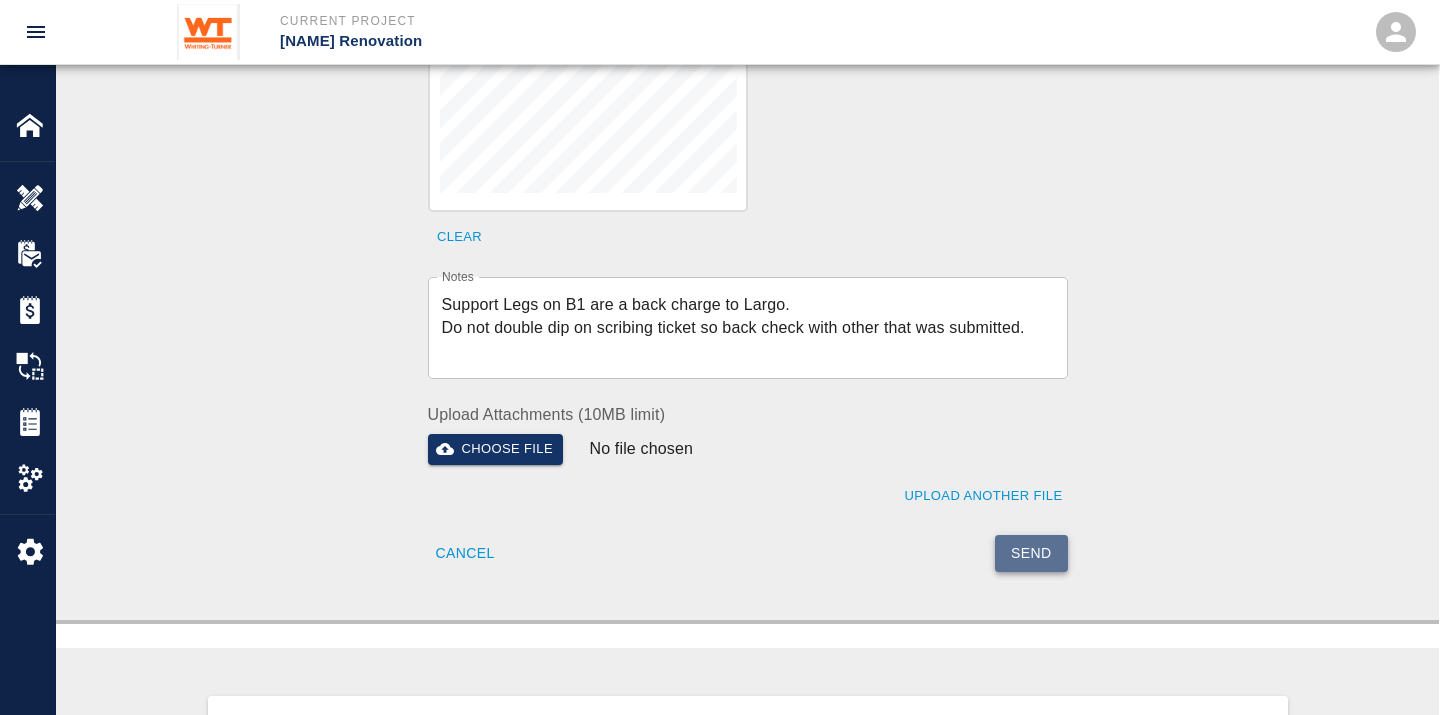 click on "Send" at bounding box center (1031, 553) 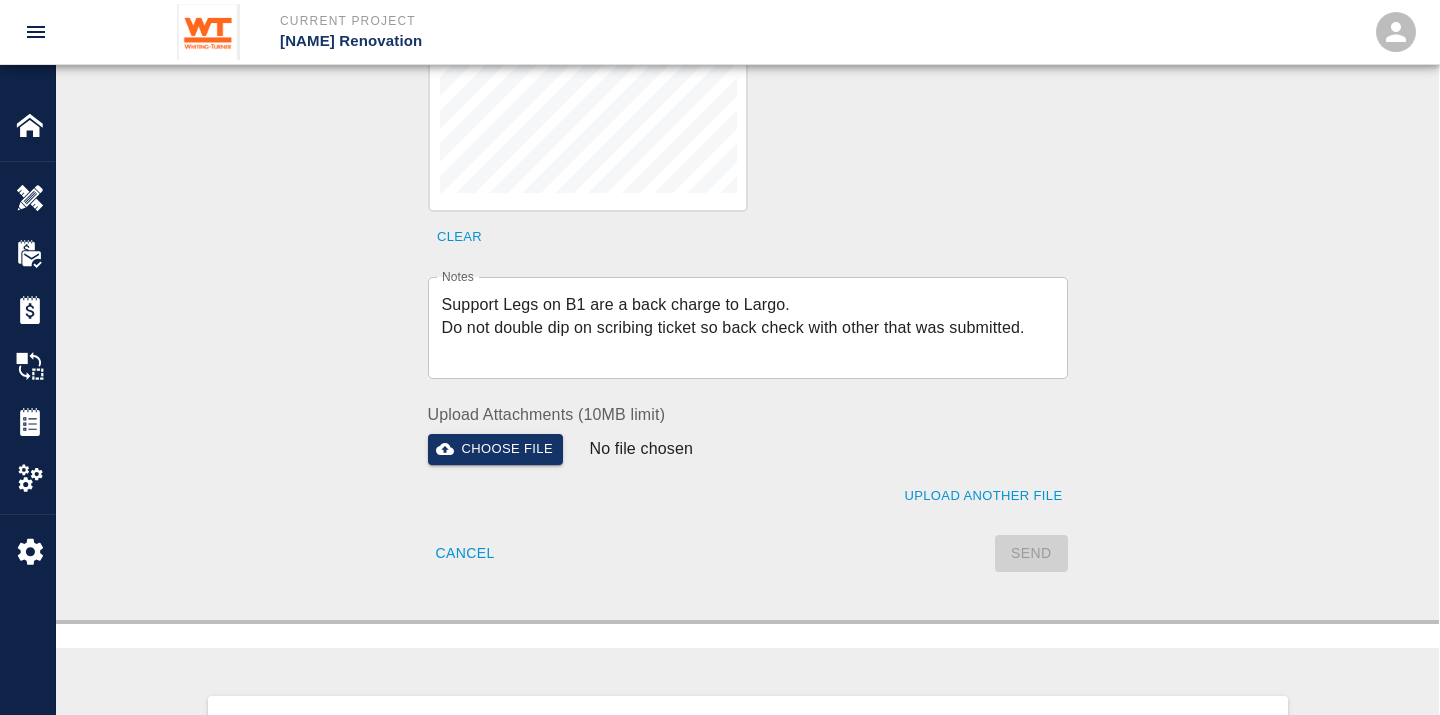 type 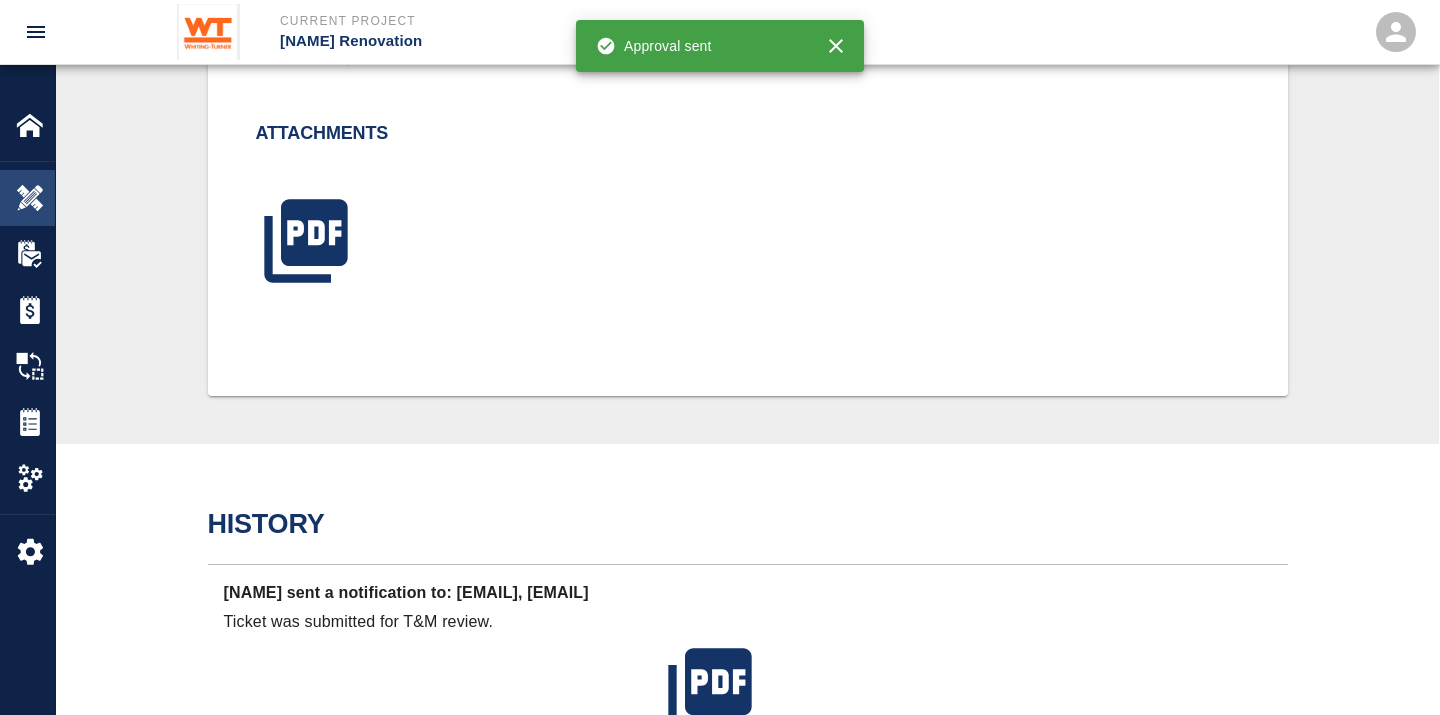 click at bounding box center [30, 198] 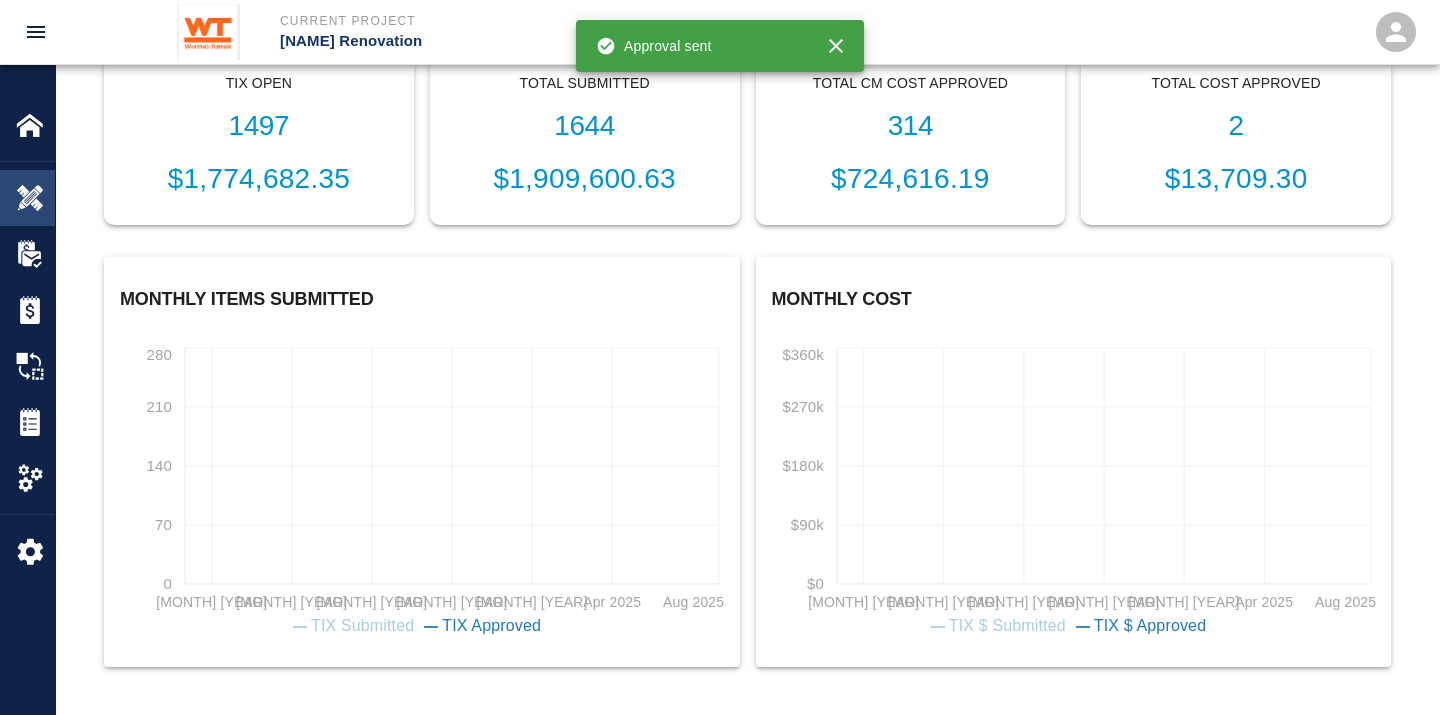 scroll, scrollTop: 678, scrollLeft: 0, axis: vertical 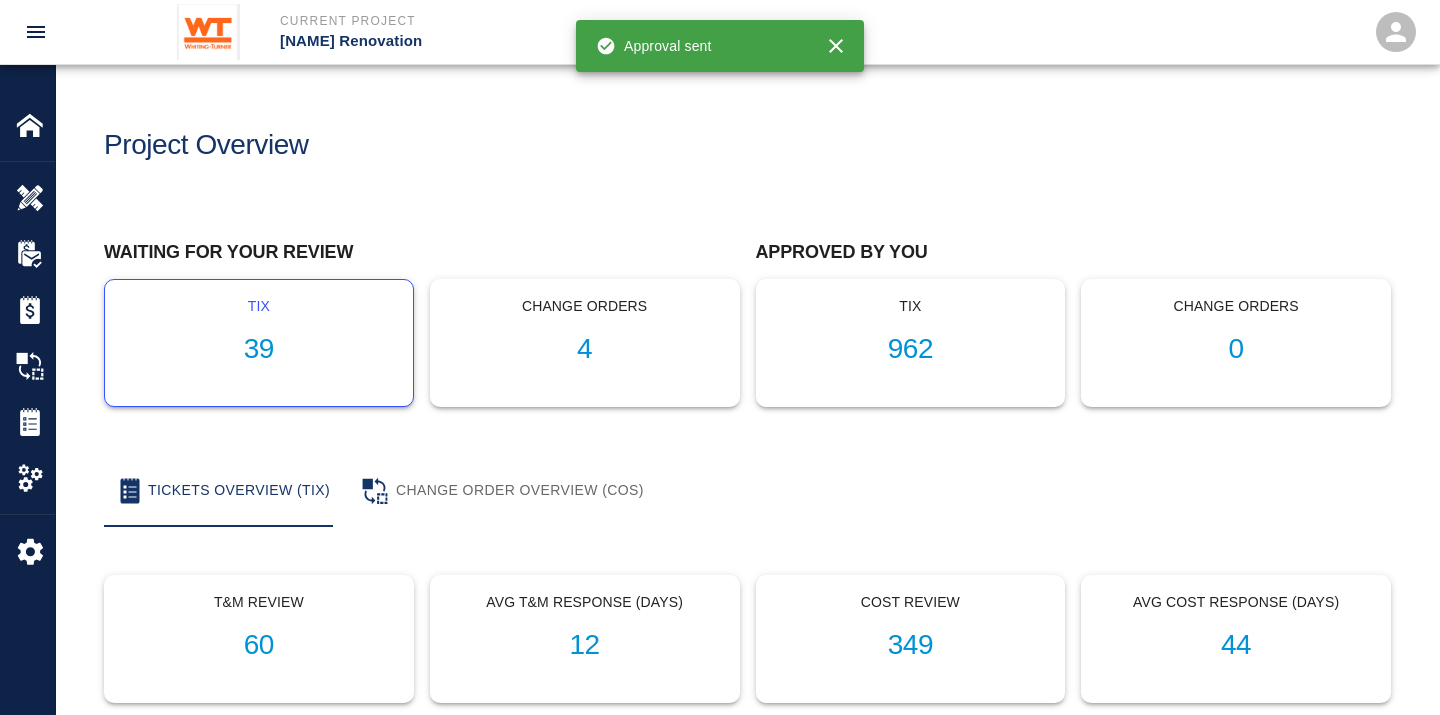 click on "39" at bounding box center (259, 349) 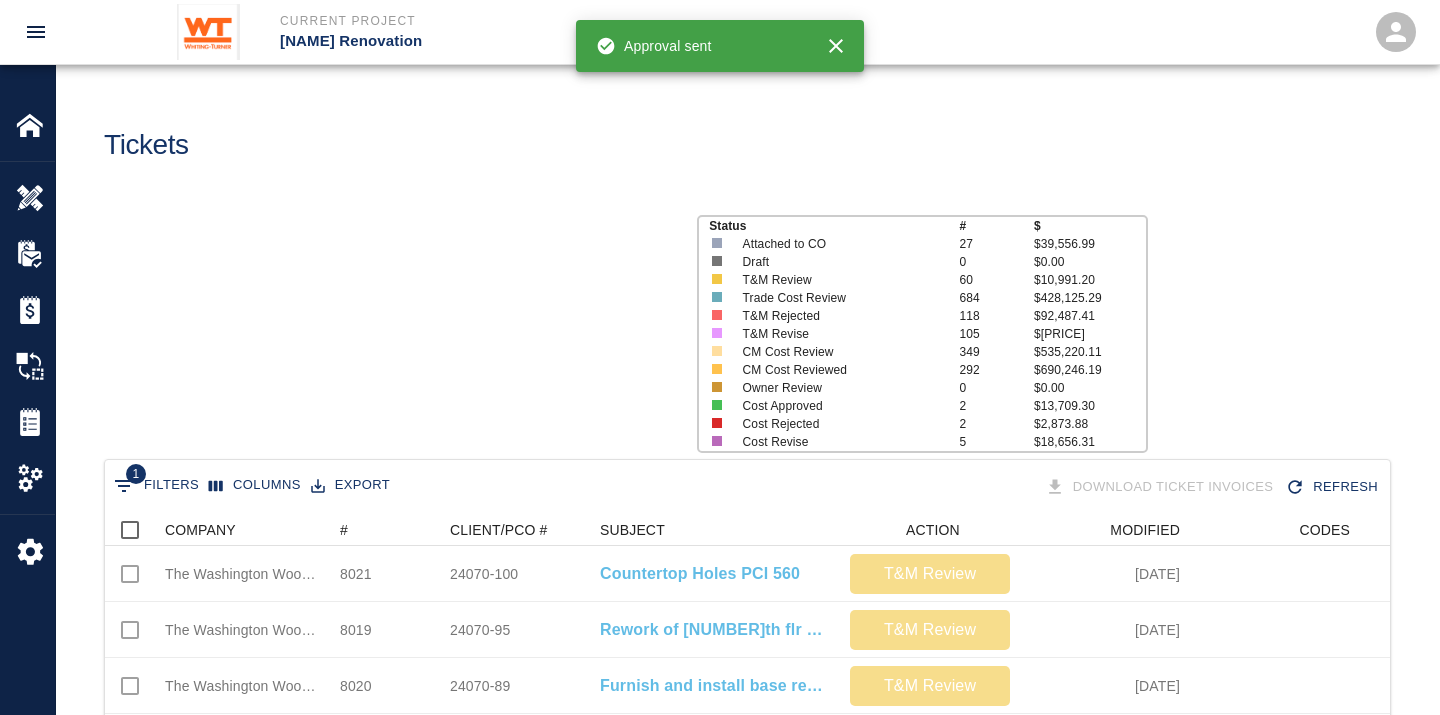 scroll, scrollTop: 17, scrollLeft: 17, axis: both 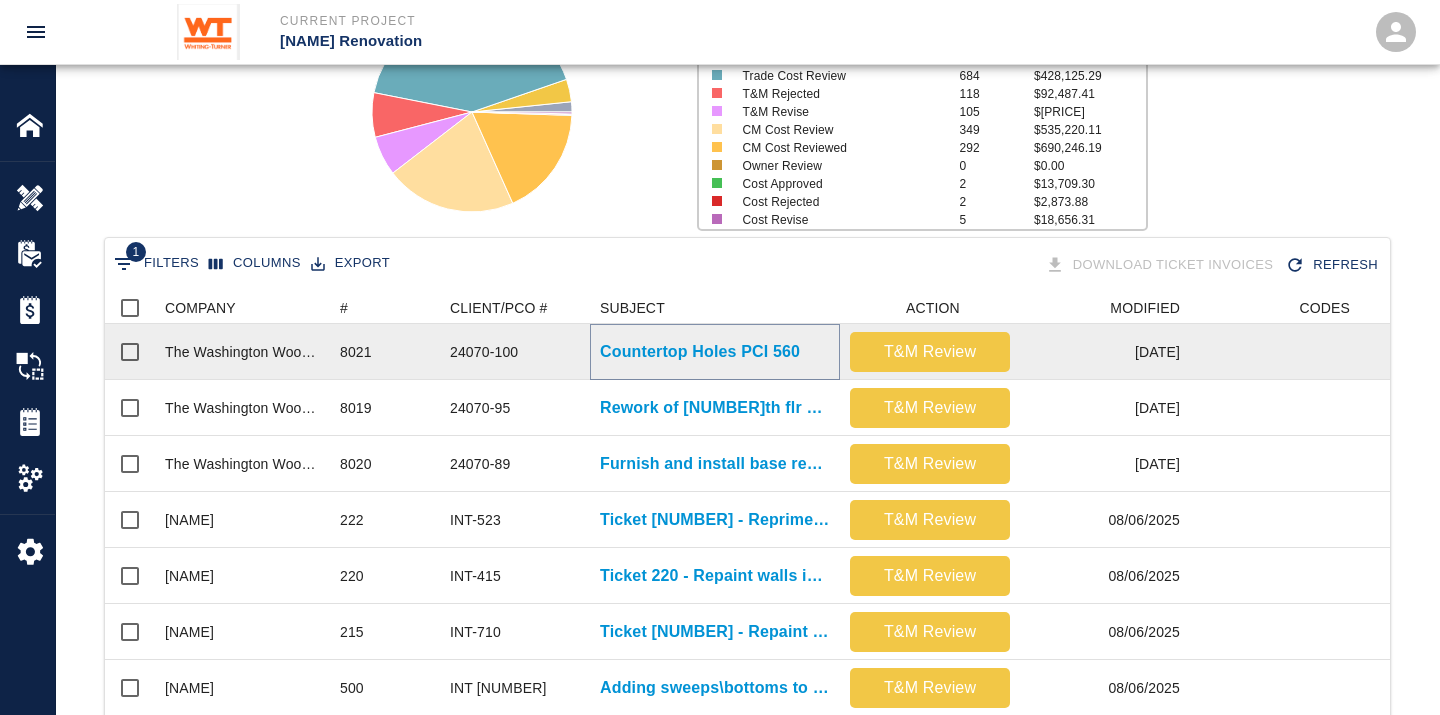 click on "Countertop Holes PCI 560" at bounding box center (700, 352) 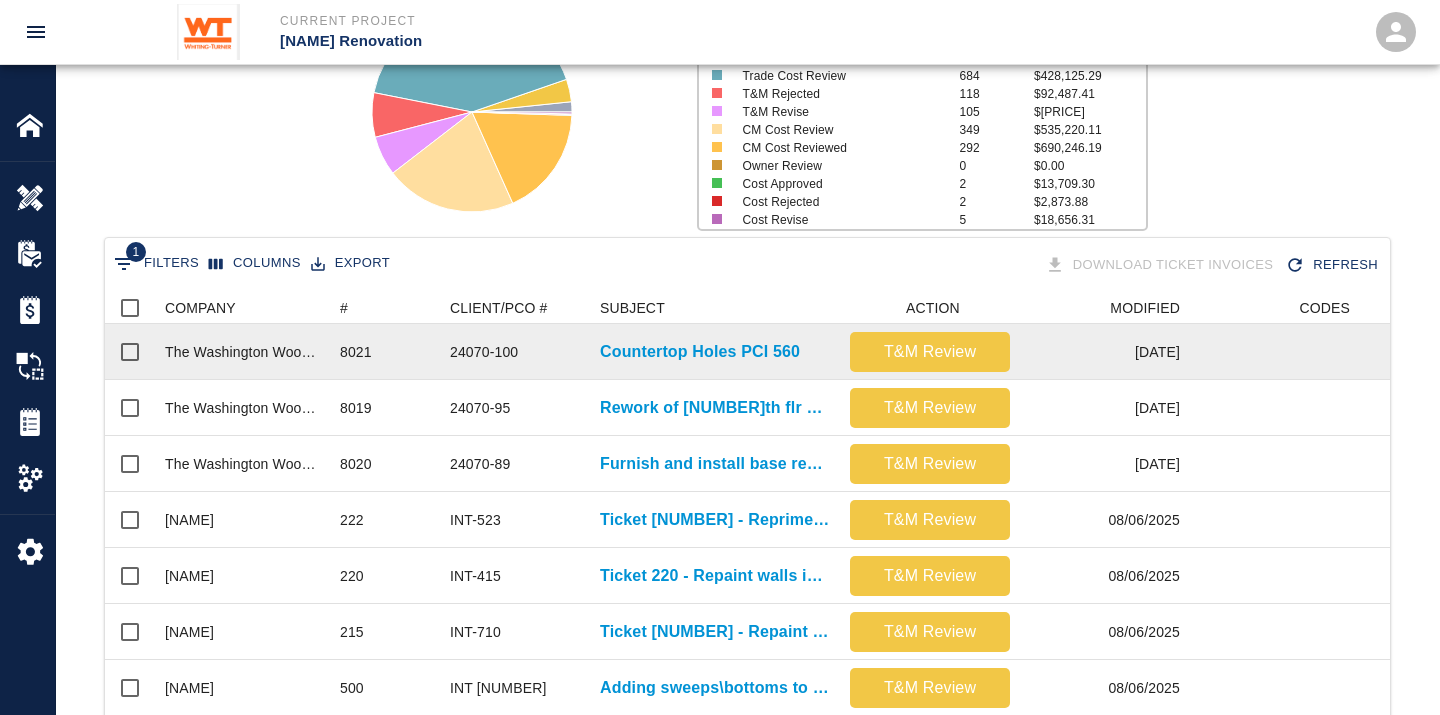 scroll, scrollTop: 0, scrollLeft: 0, axis: both 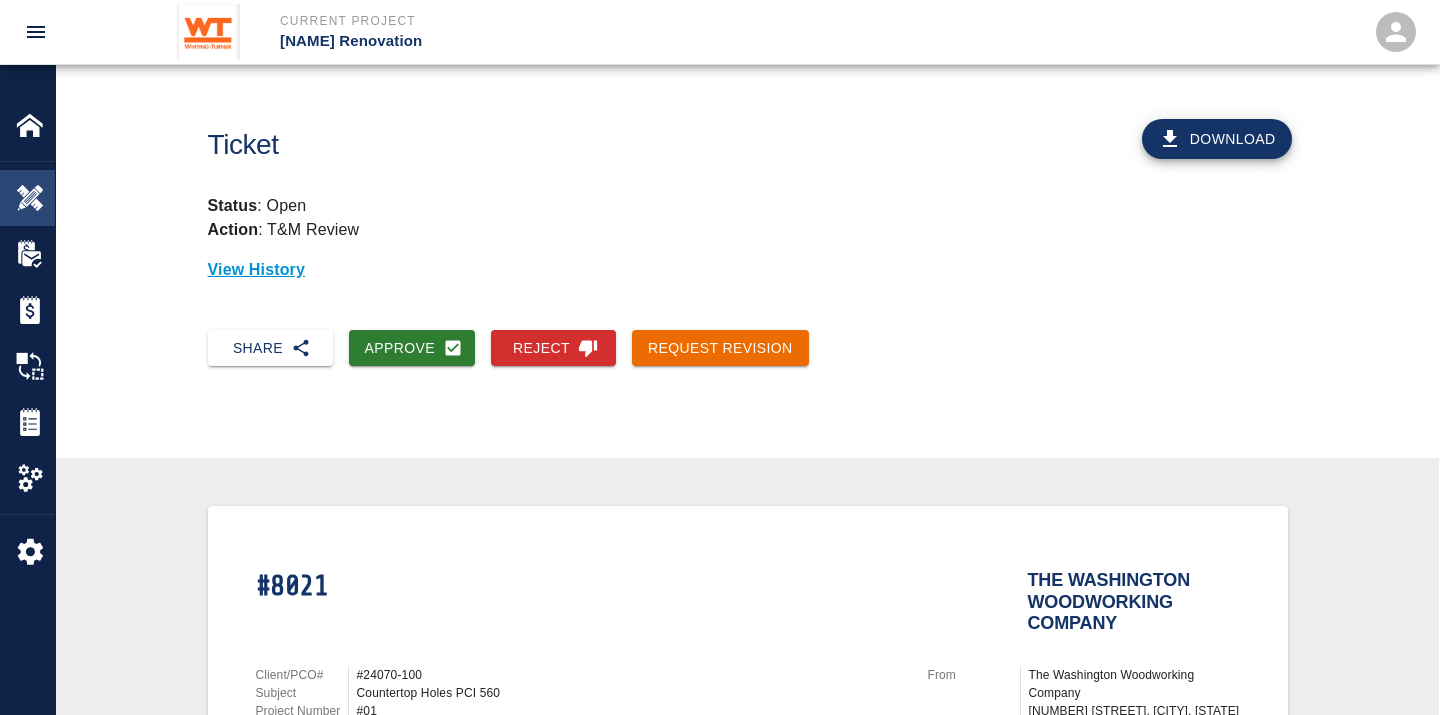 click on "Overview" at bounding box center [27, 198] 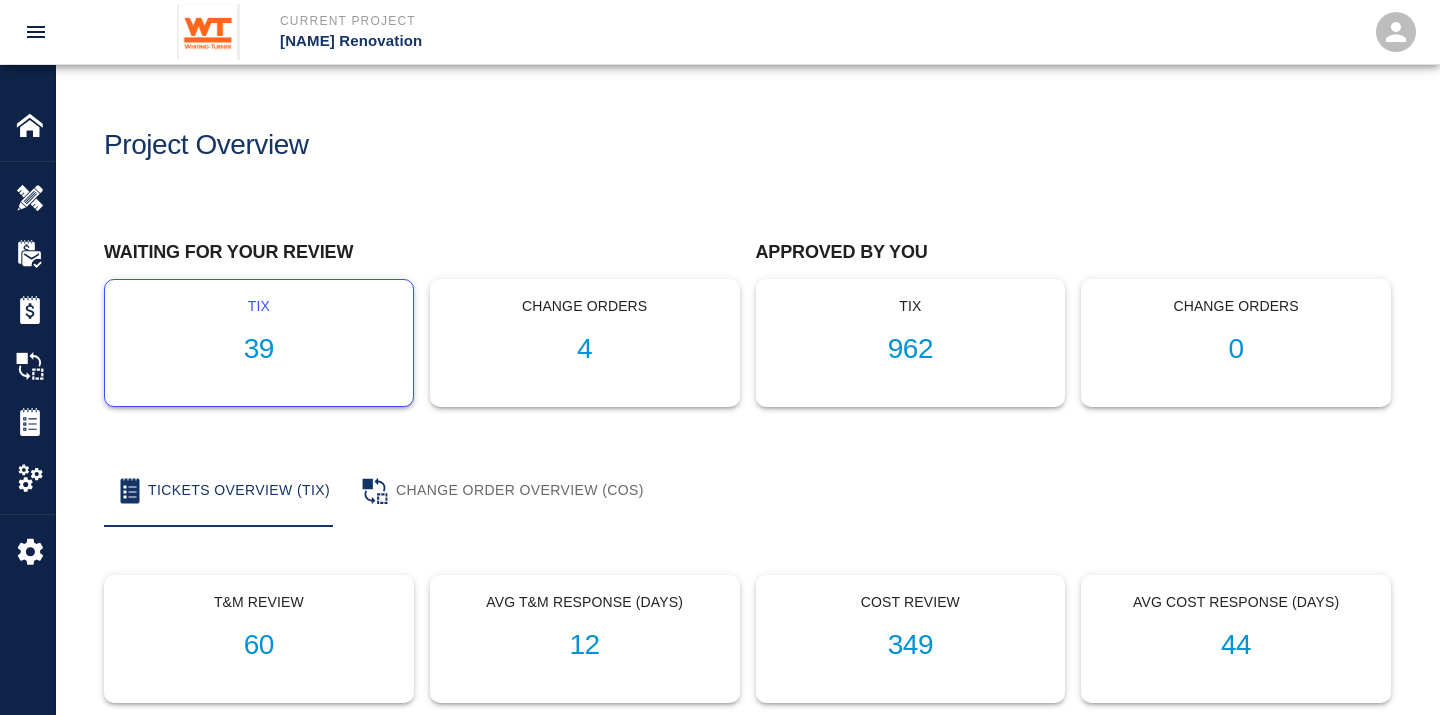click on "tix [NUMBER]" at bounding box center (259, 343) 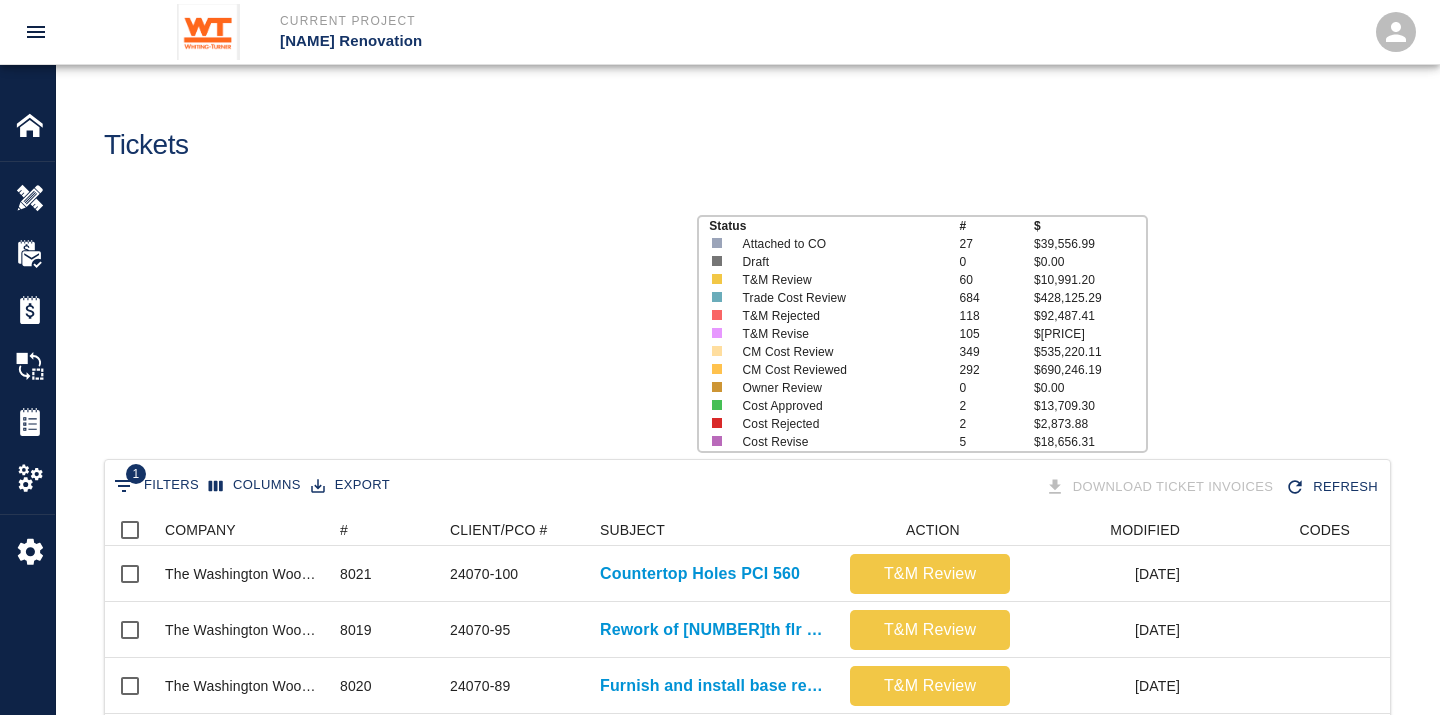 scroll, scrollTop: 17, scrollLeft: 17, axis: both 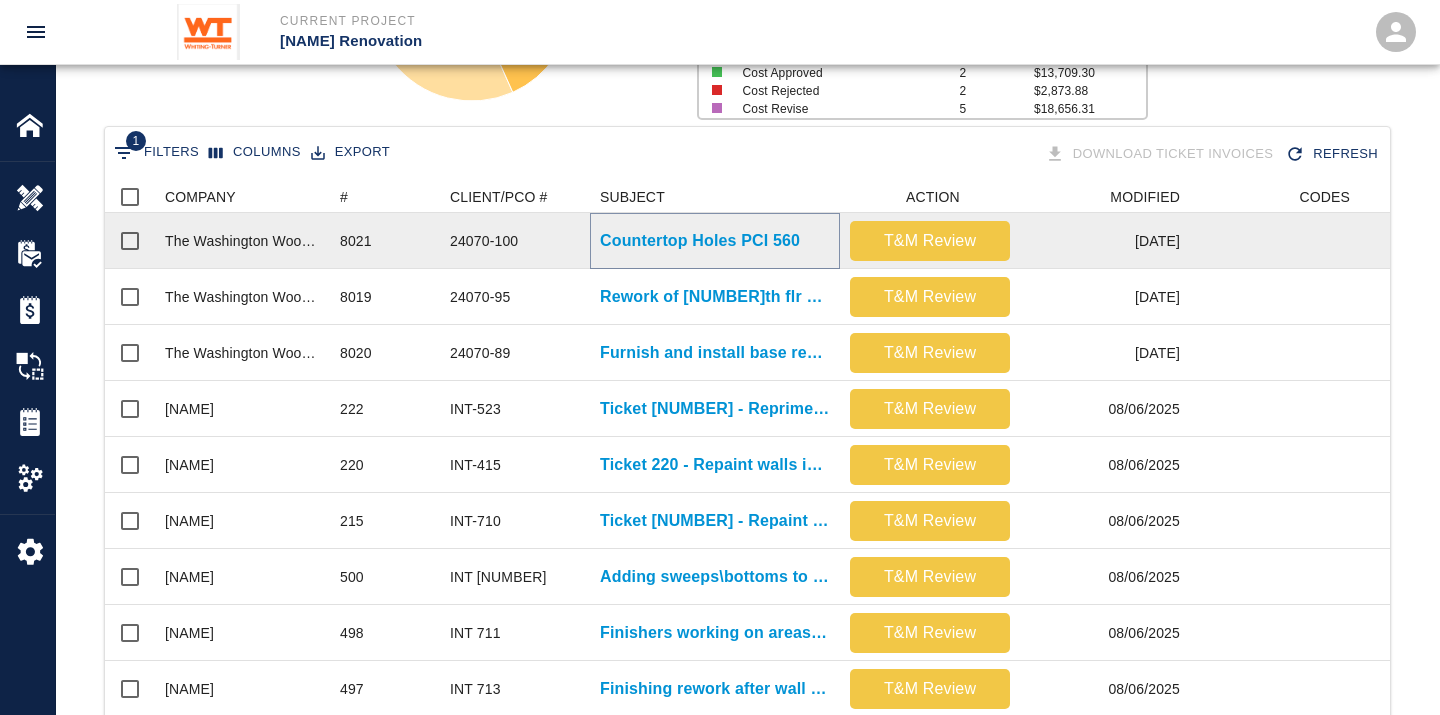 click on "Countertop Holes PCI 560" at bounding box center [700, 241] 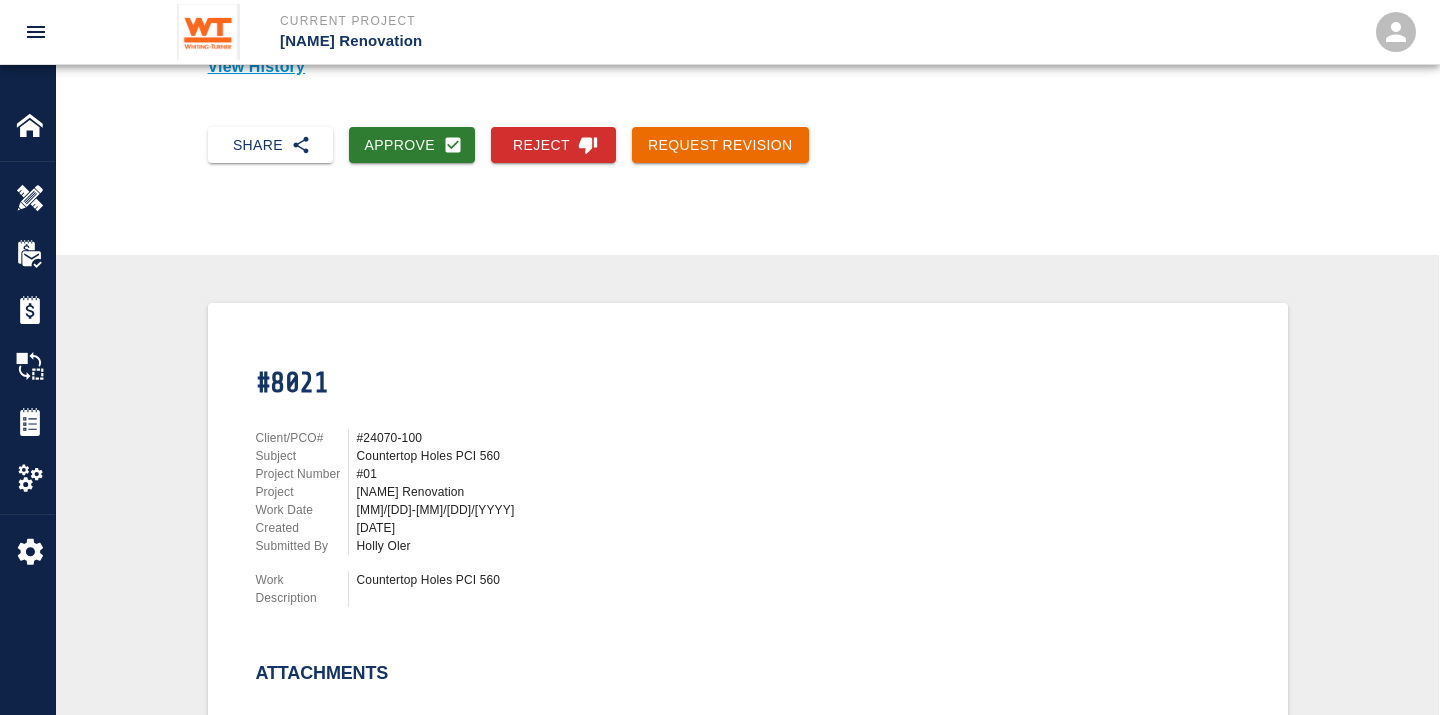 scroll, scrollTop: 222, scrollLeft: 0, axis: vertical 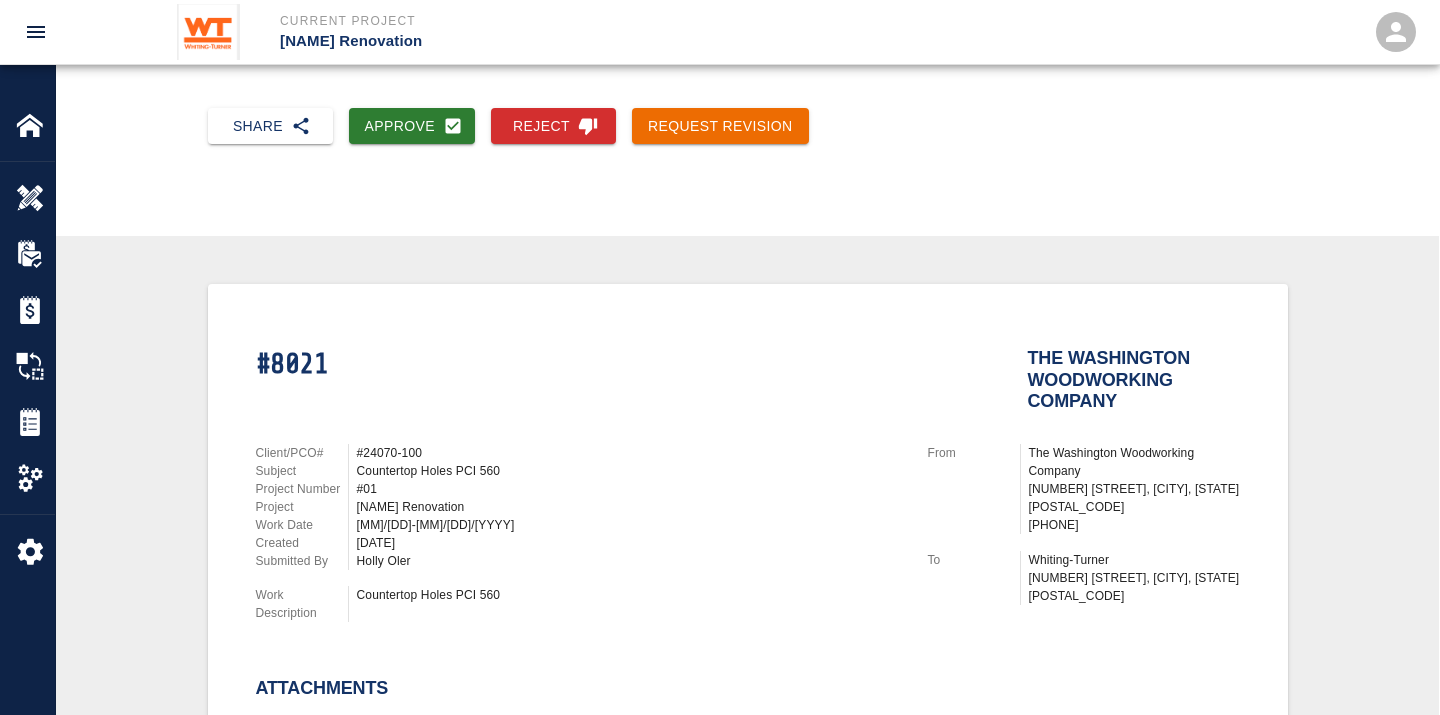 drag, startPoint x: 425, startPoint y: 123, endPoint x: 393, endPoint y: 231, distance: 112.64102 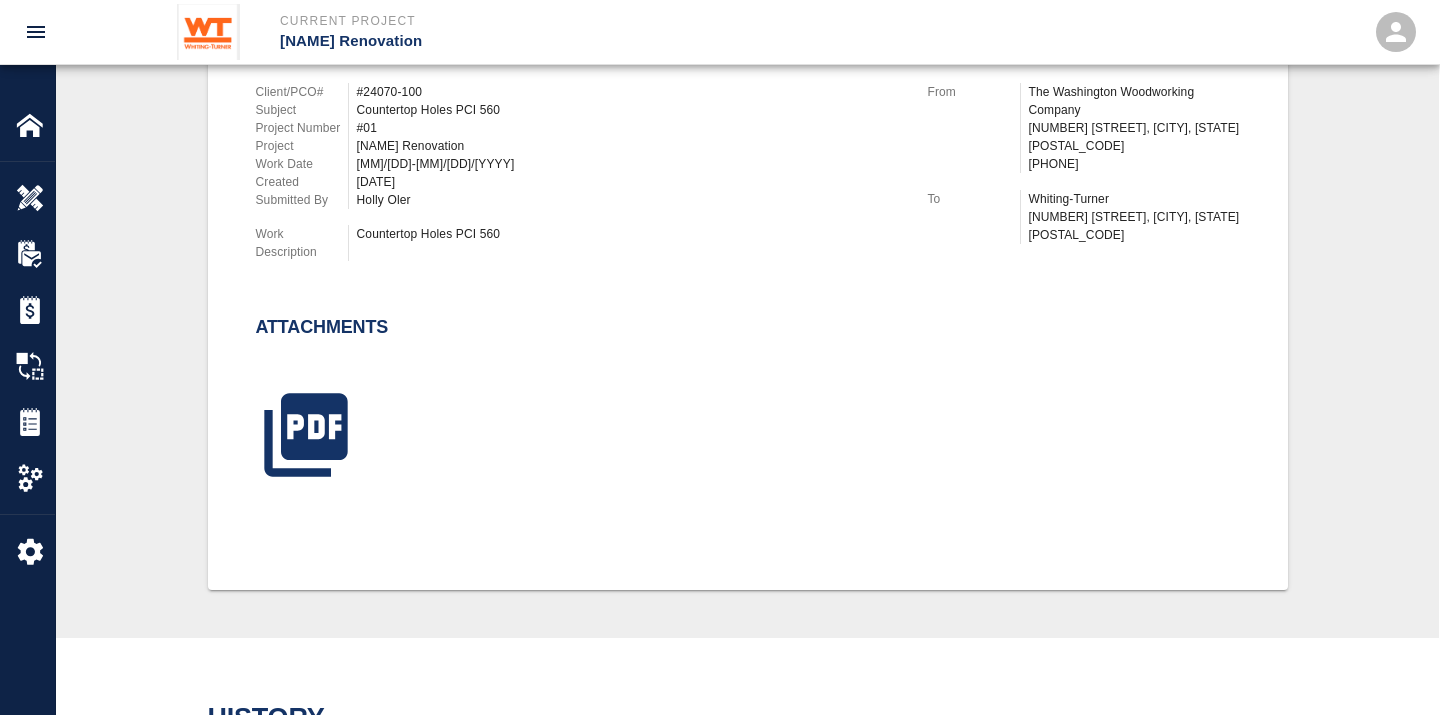 scroll, scrollTop: 666, scrollLeft: 0, axis: vertical 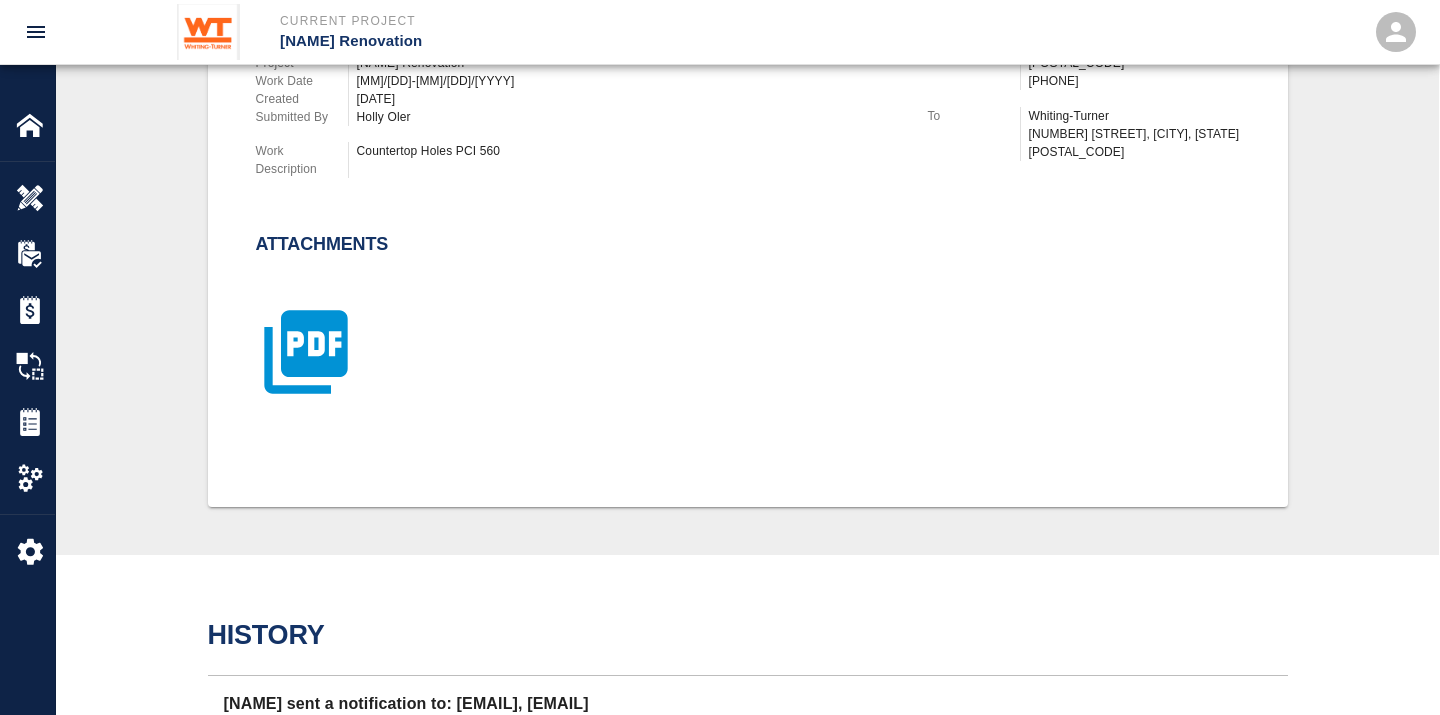 click 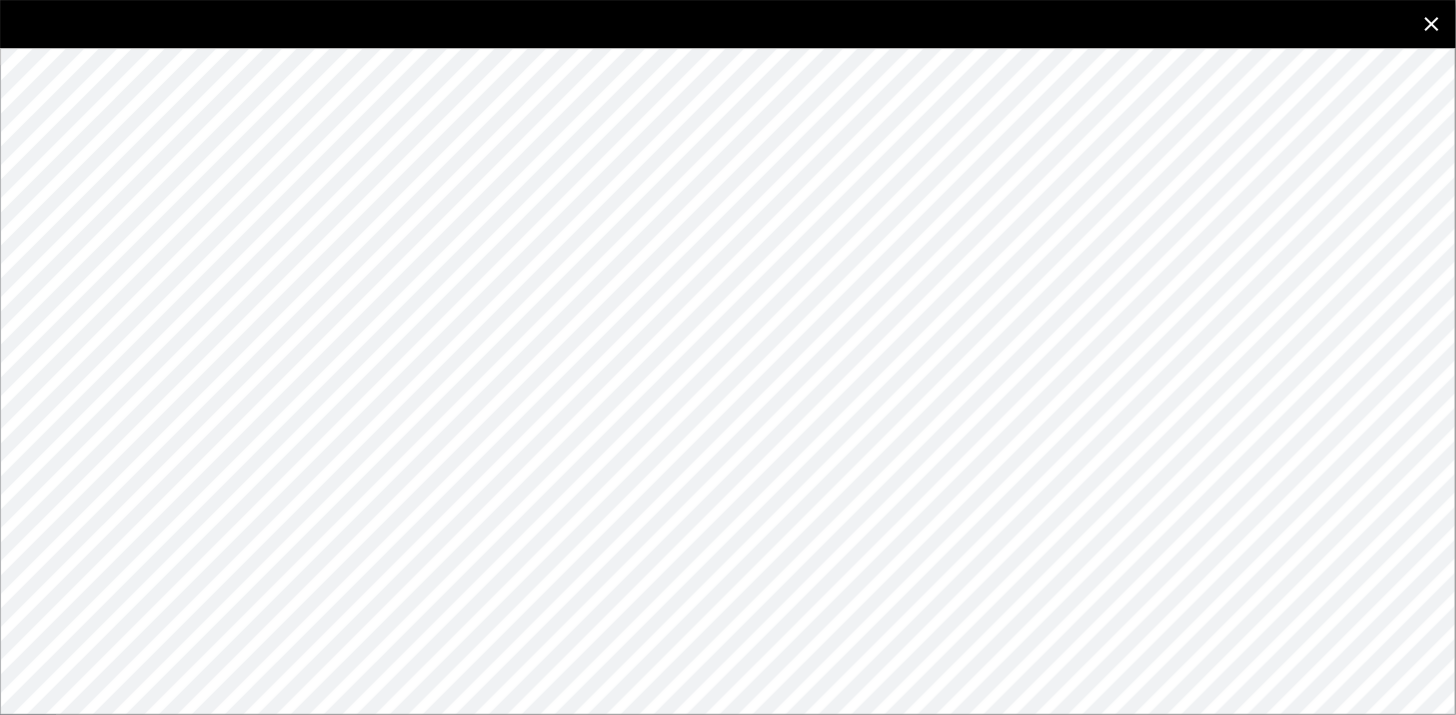 click 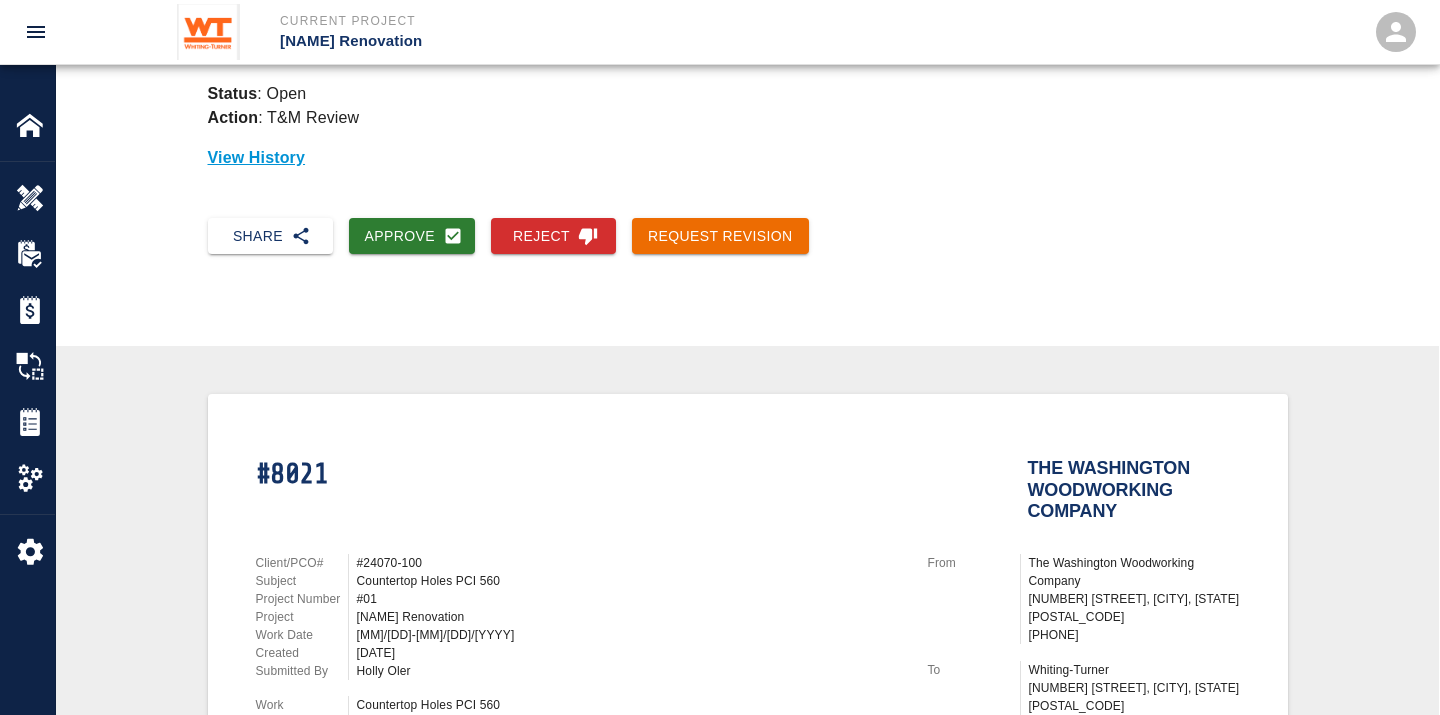 scroll, scrollTop: 111, scrollLeft: 0, axis: vertical 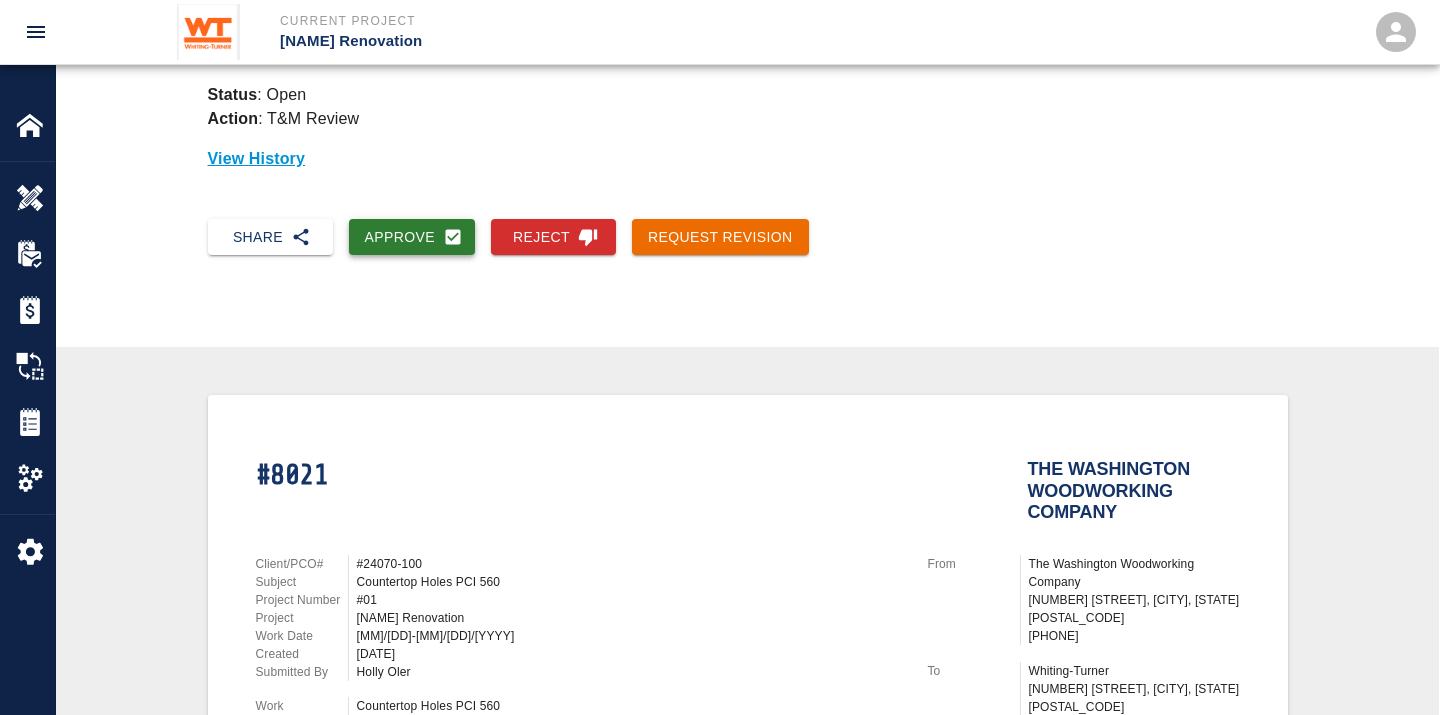 click on "Approve" at bounding box center (412, 237) 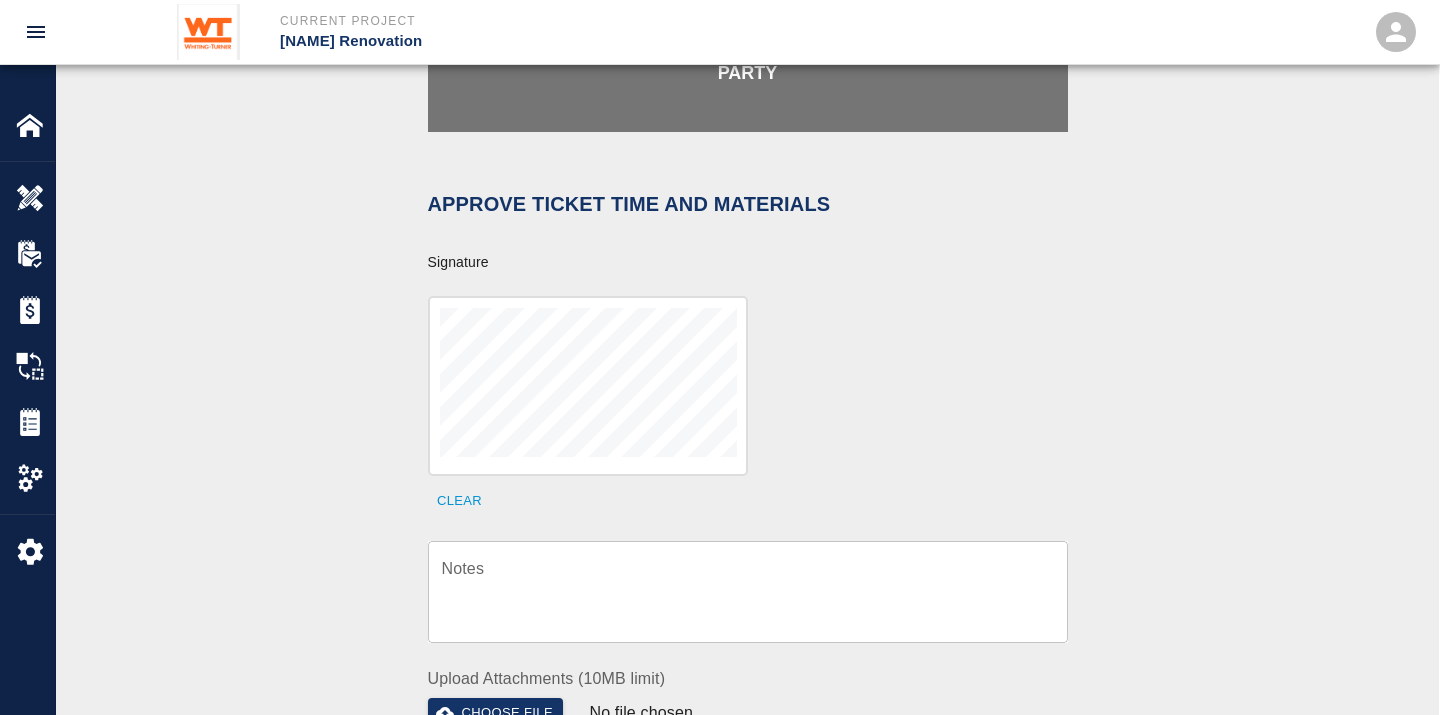 scroll, scrollTop: 555, scrollLeft: 0, axis: vertical 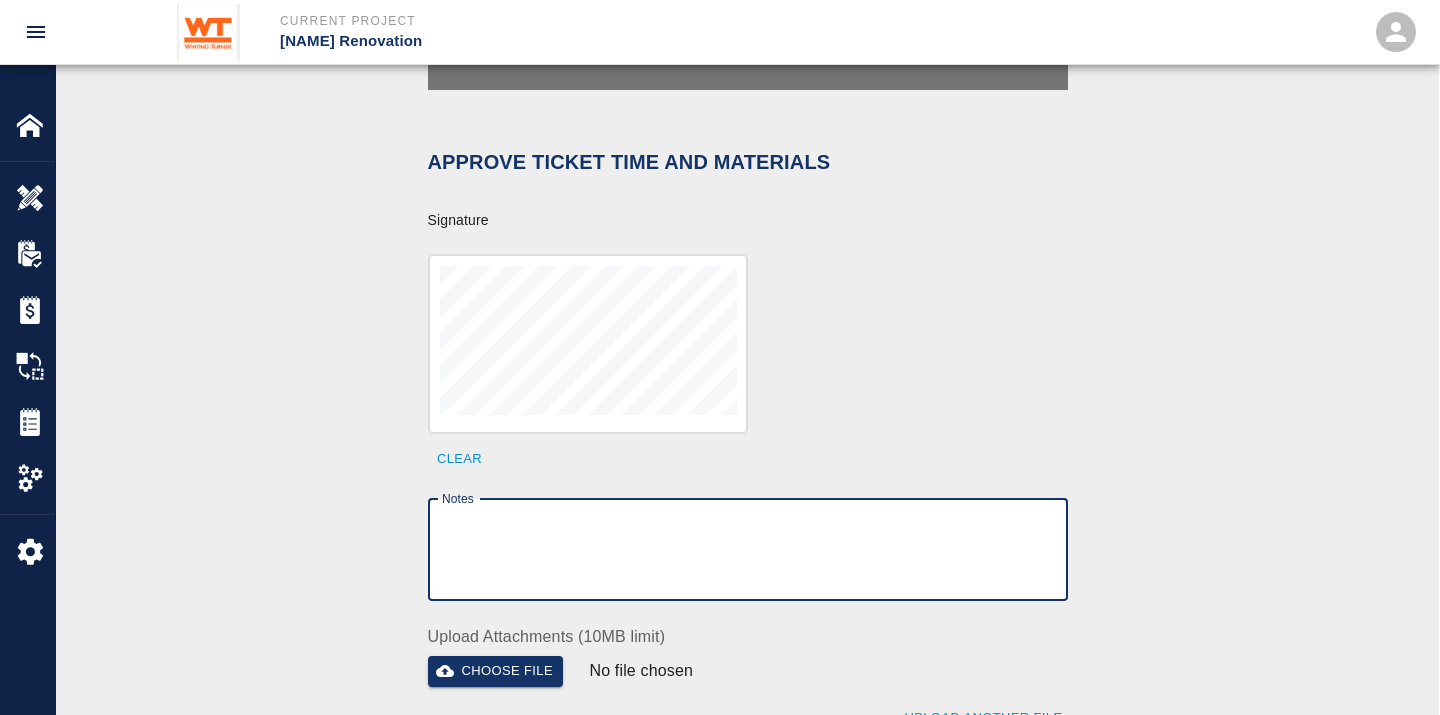 click on "Notes" at bounding box center [748, 549] 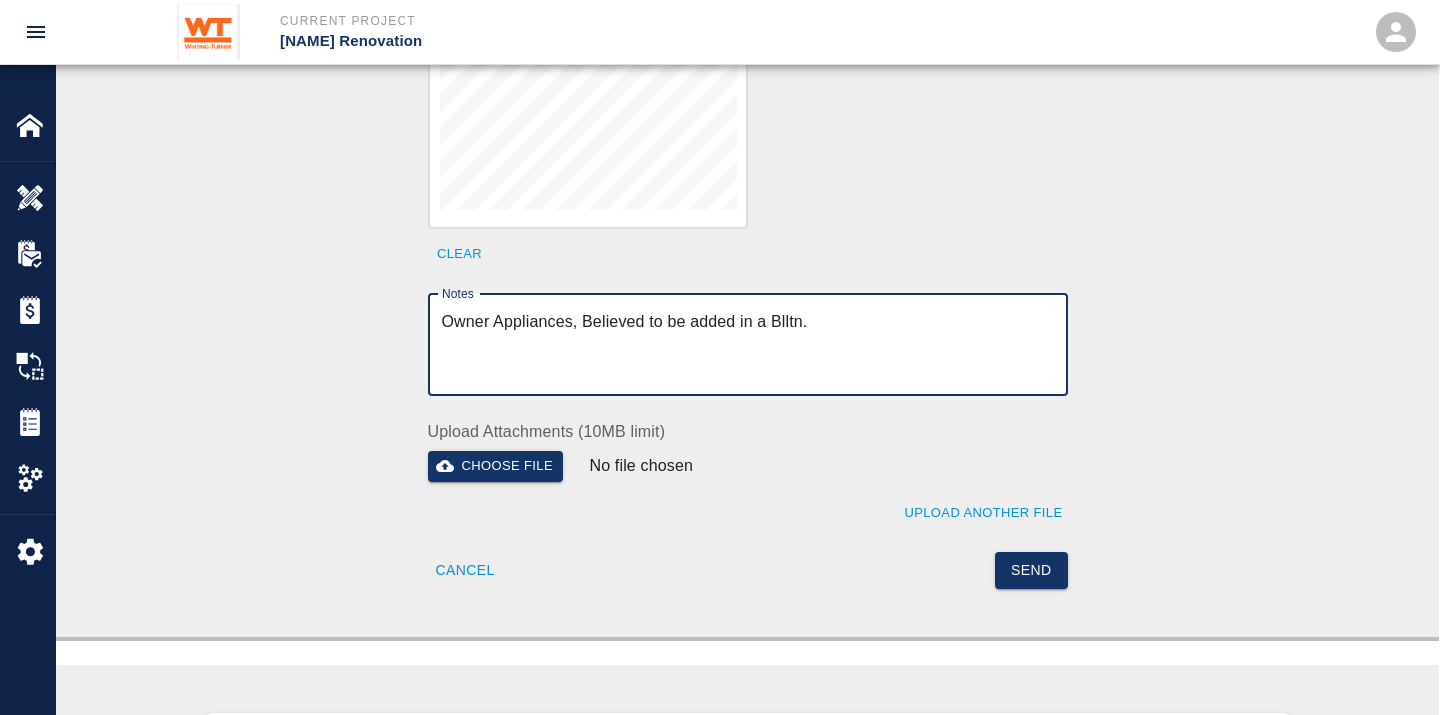scroll, scrollTop: 777, scrollLeft: 0, axis: vertical 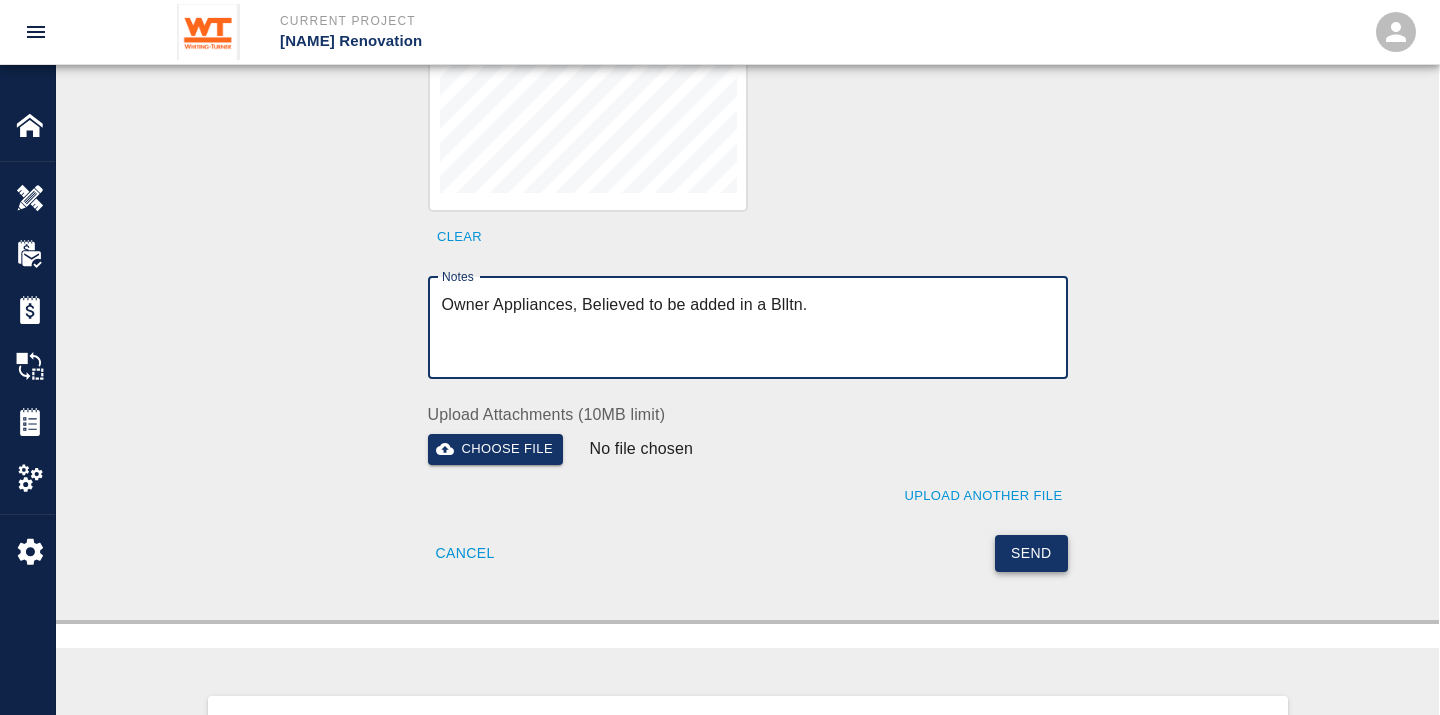 type on "Owner Appliances, Believed to be added in a Blltn." 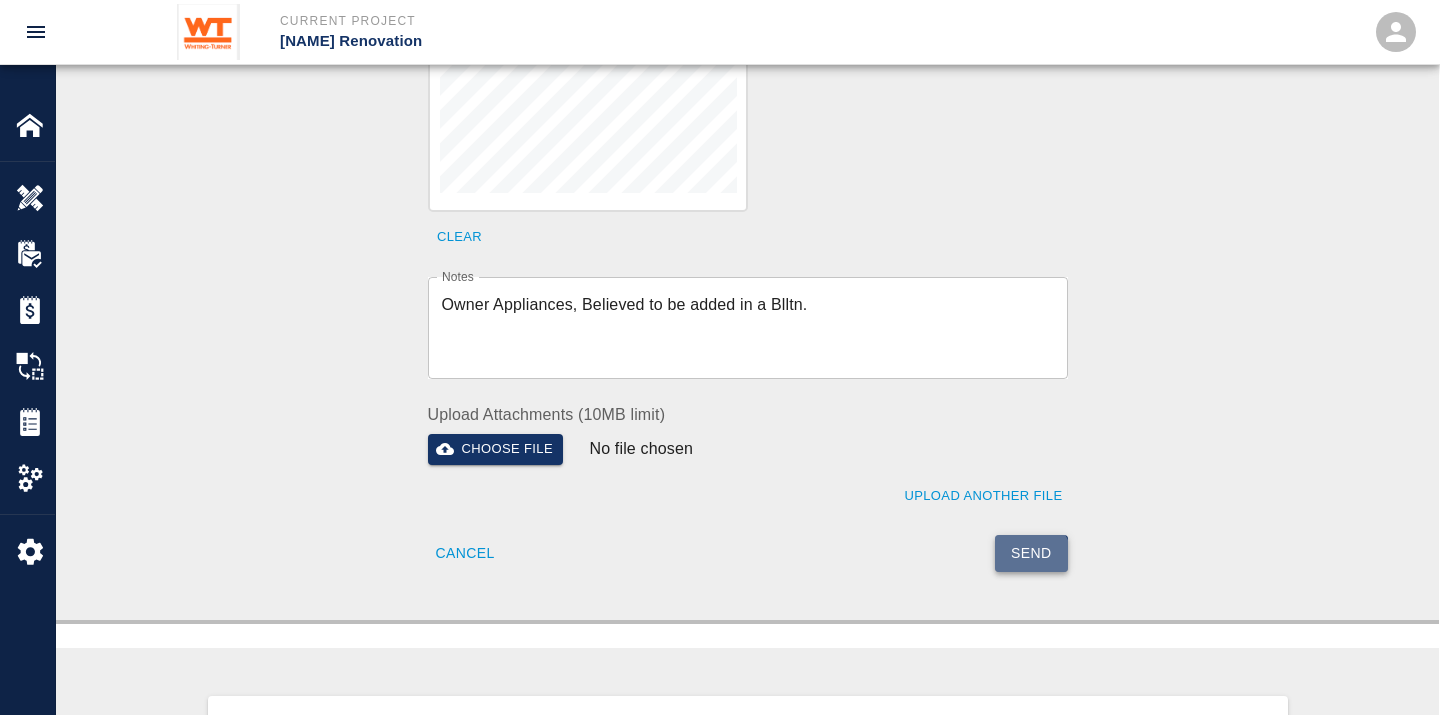 click on "Send" at bounding box center (1031, 553) 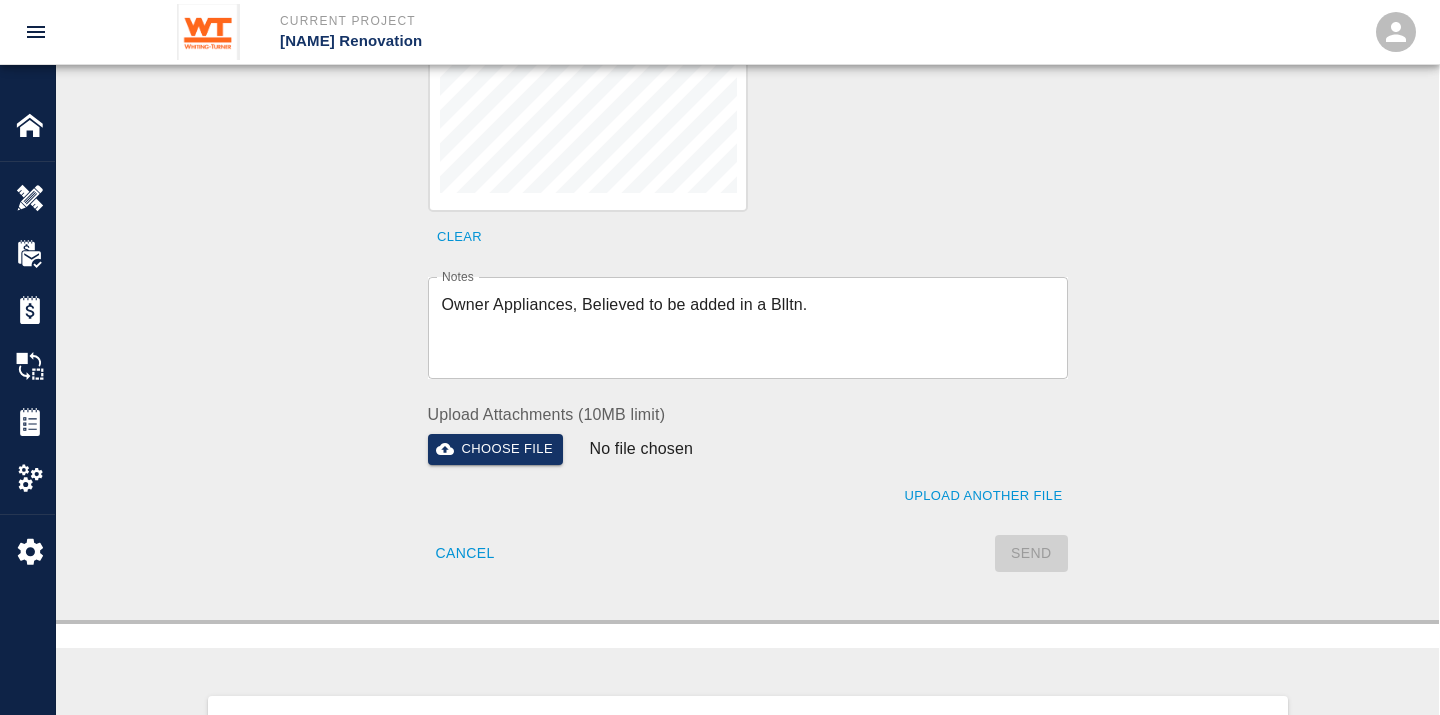 type 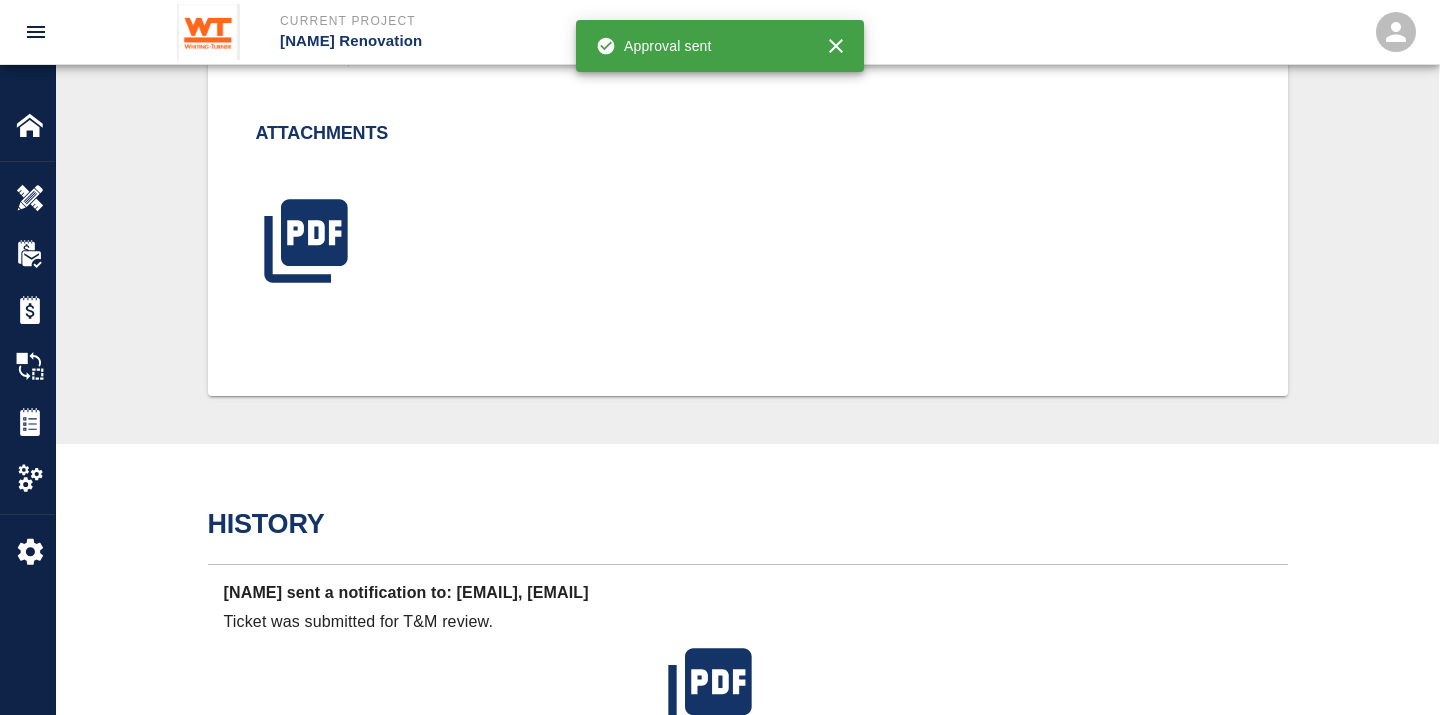 scroll, scrollTop: 0, scrollLeft: 0, axis: both 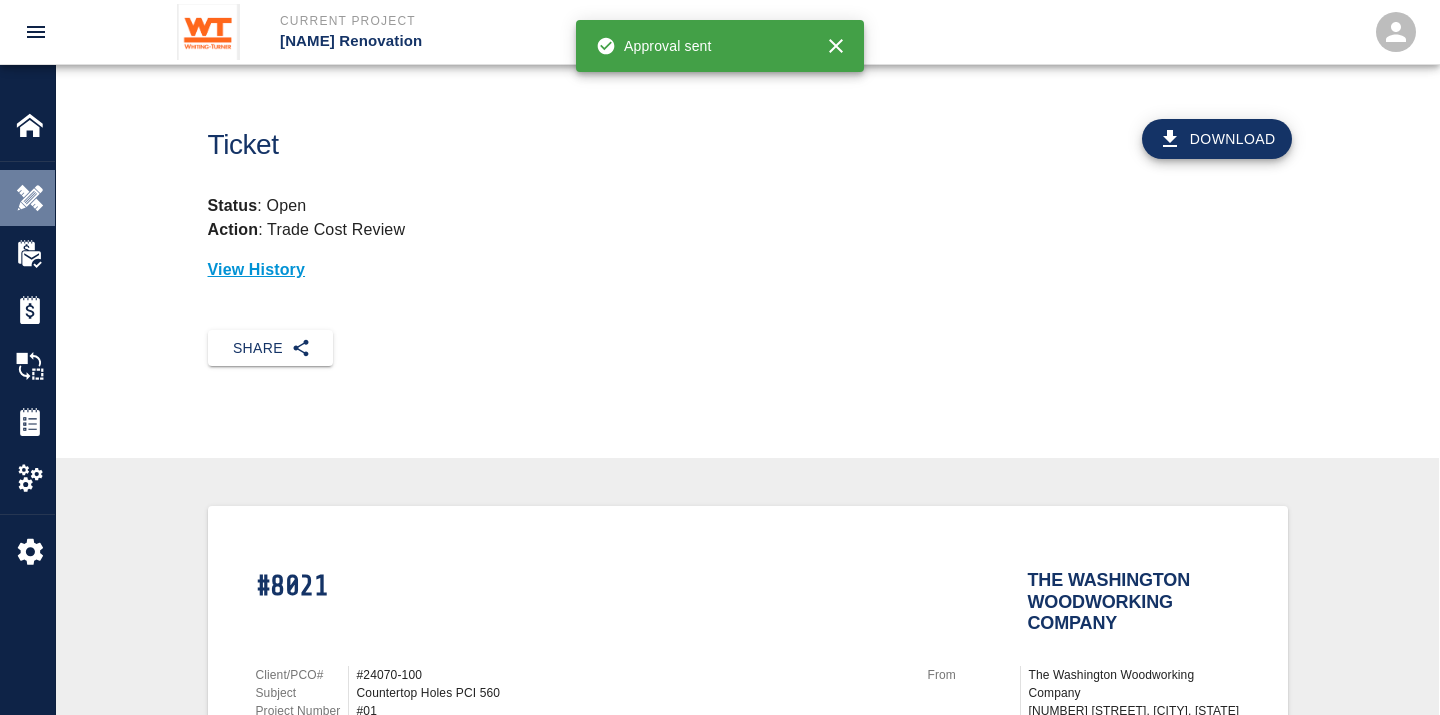 click at bounding box center [30, 198] 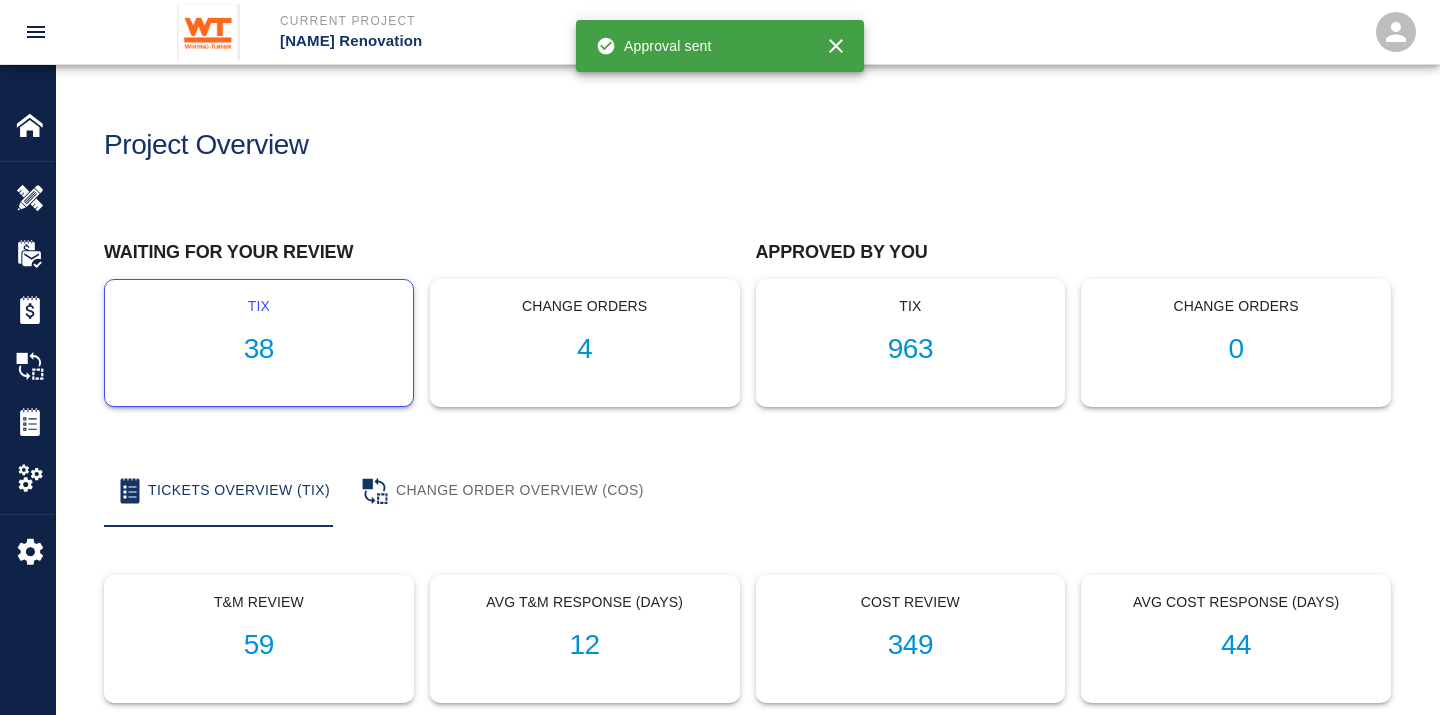 click on "38" at bounding box center [259, 349] 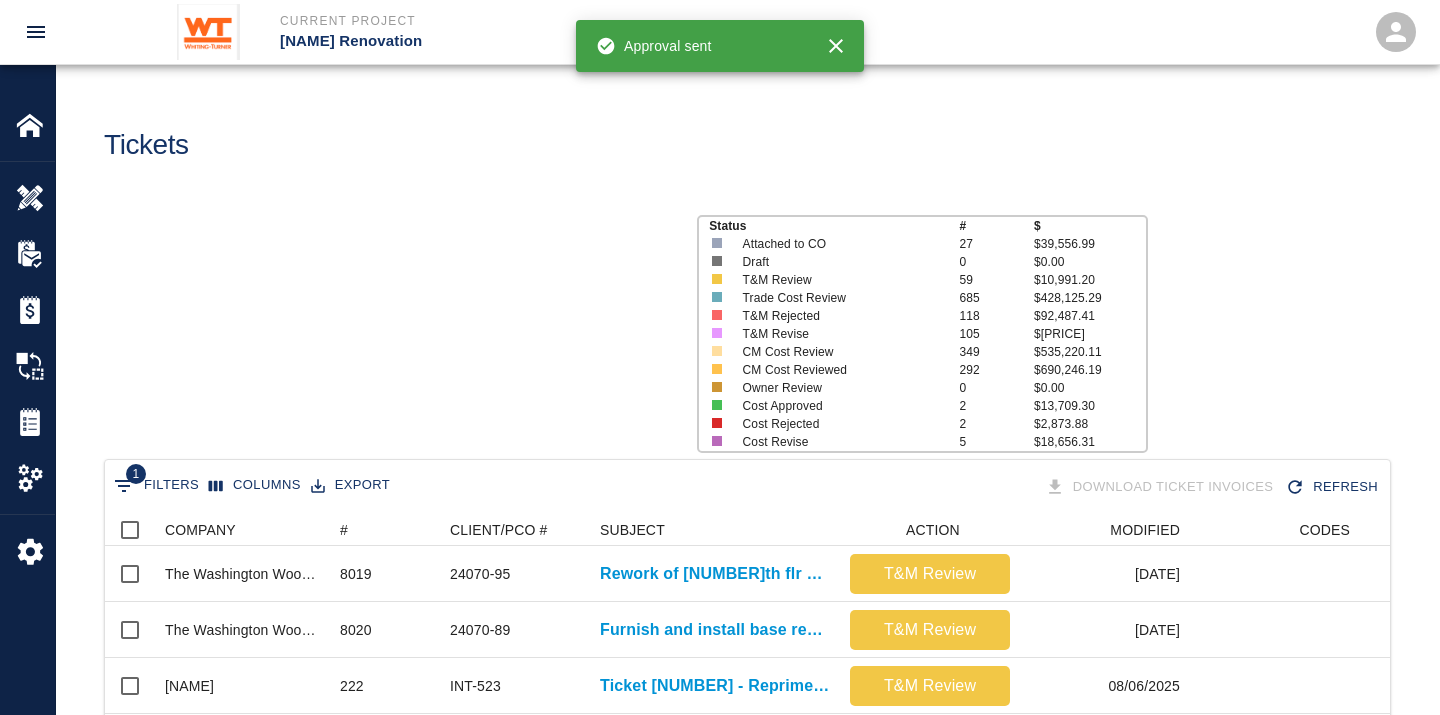 scroll, scrollTop: 17, scrollLeft: 17, axis: both 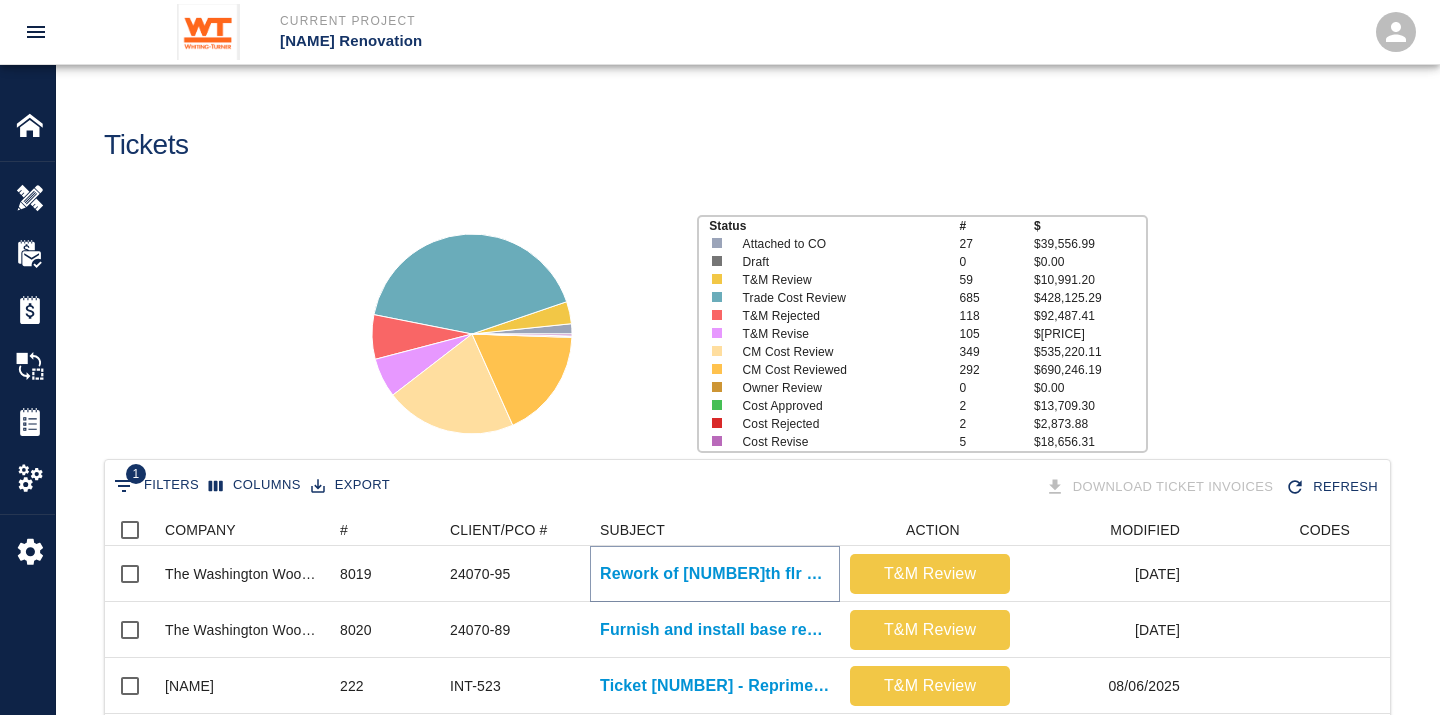 click on "Rework of [NUMBER]th flr Elevator Lobby panels for Light fixture PCI[NUMBER]" at bounding box center [715, 574] 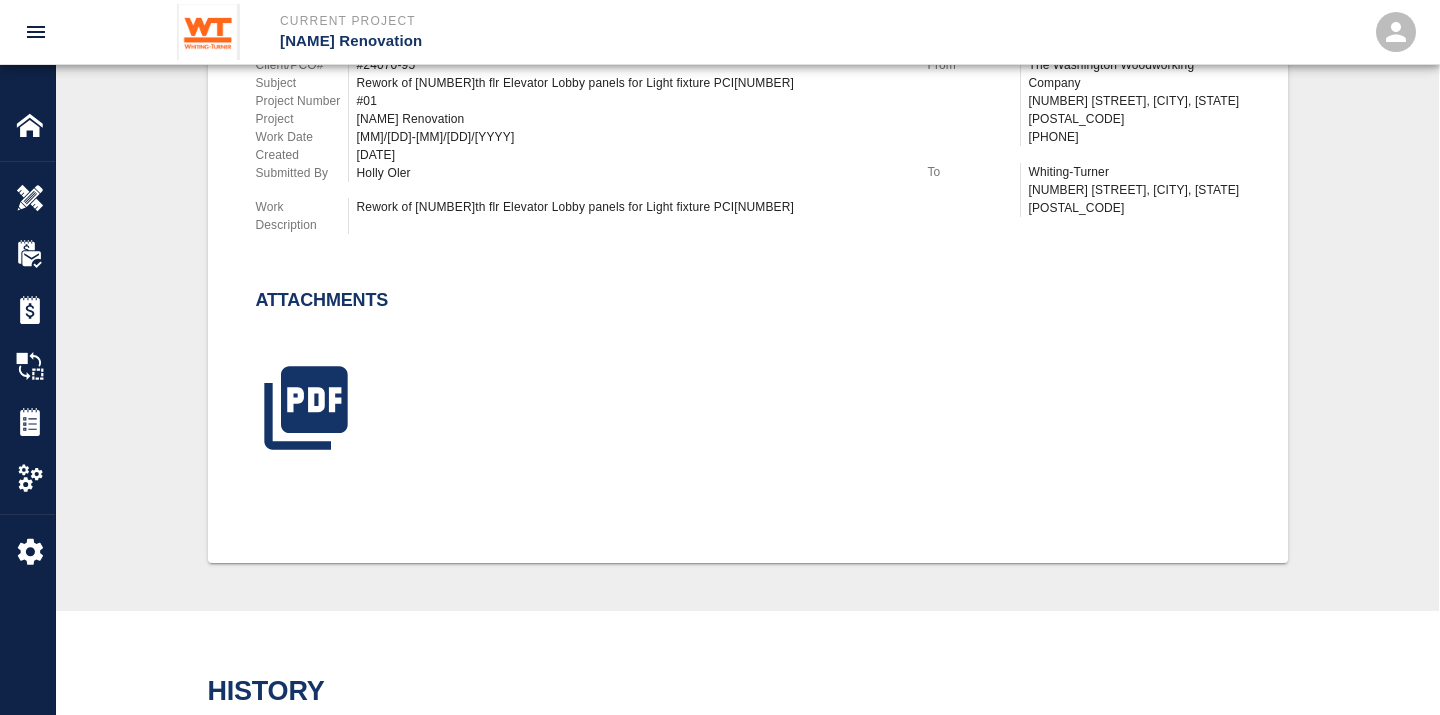 scroll, scrollTop: 666, scrollLeft: 0, axis: vertical 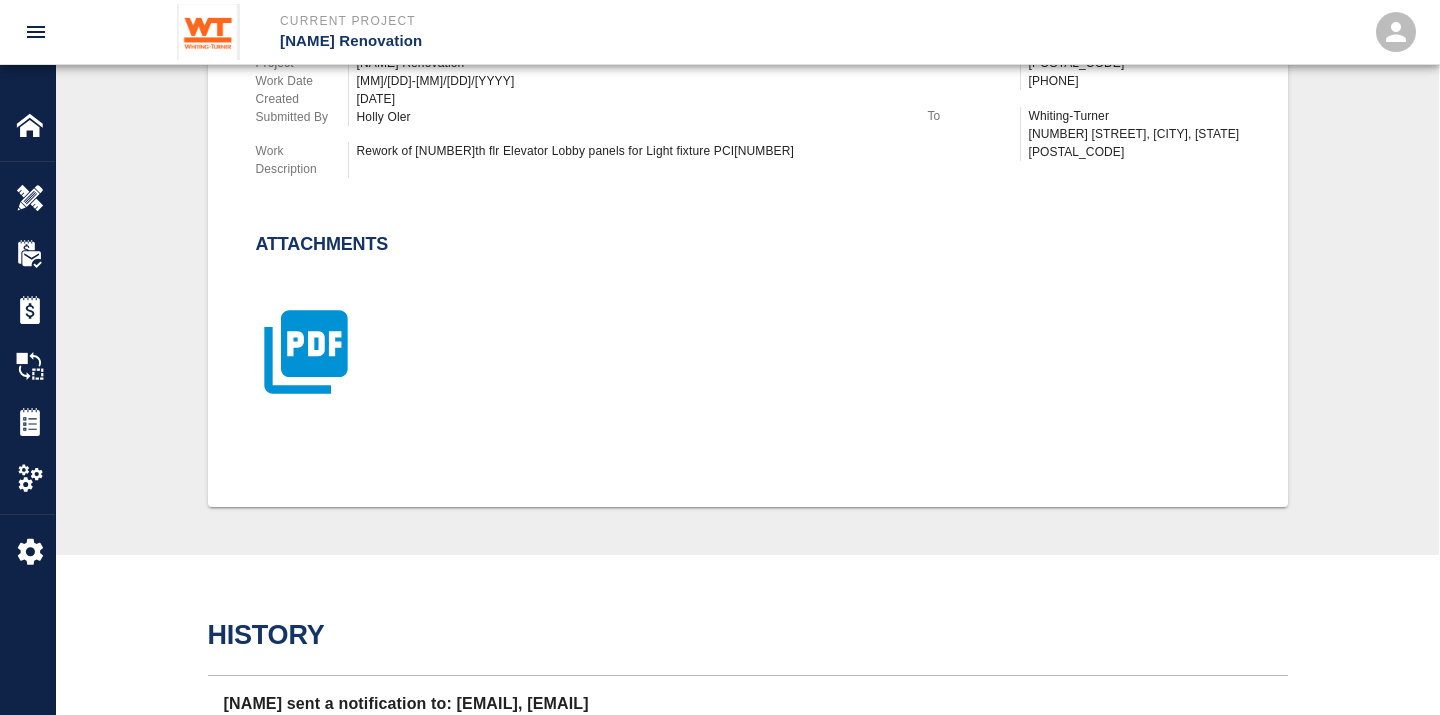 click 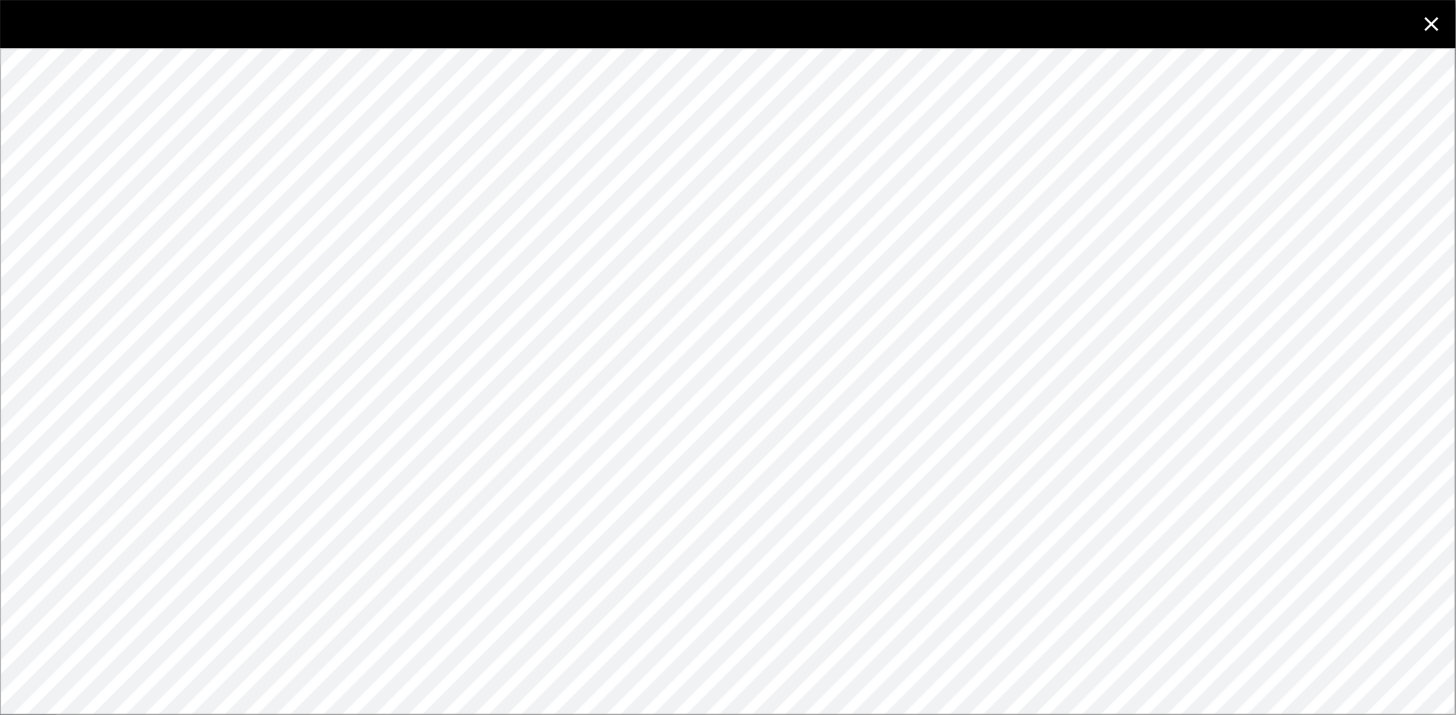 click 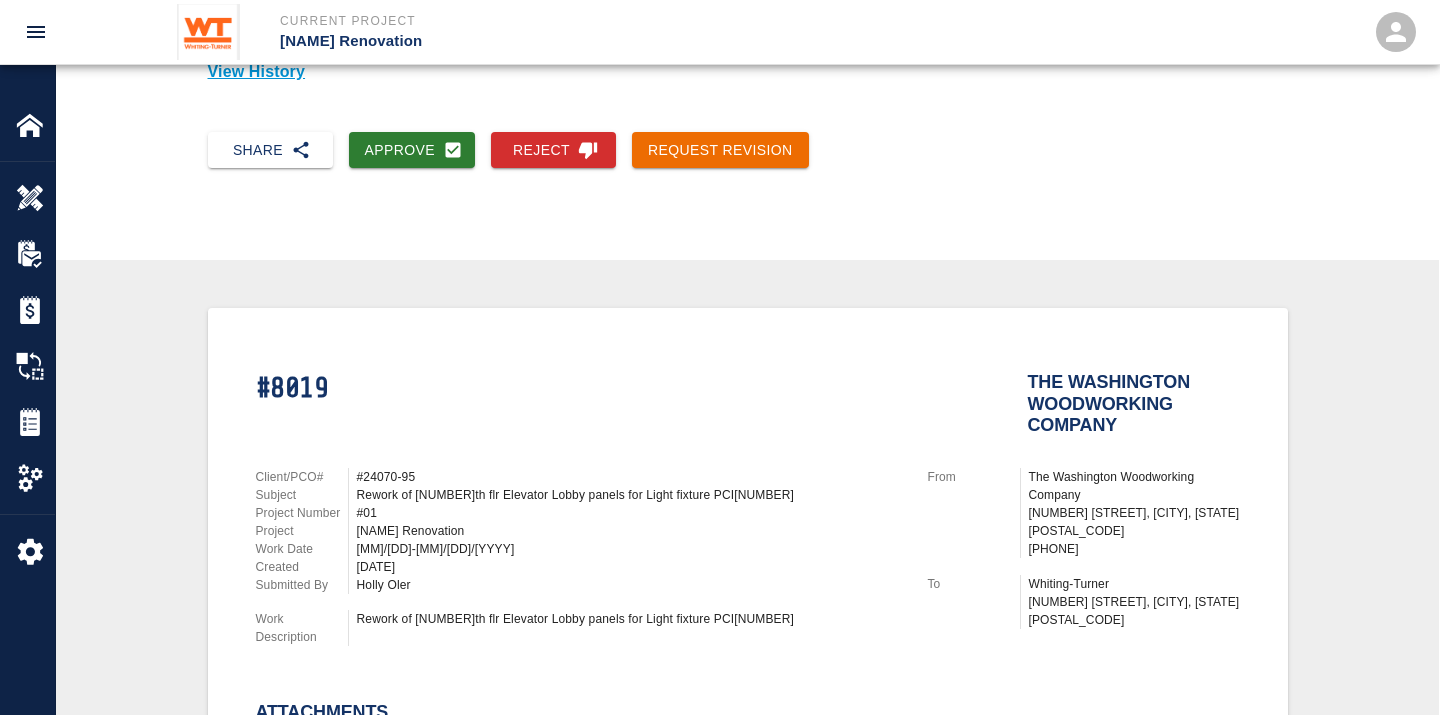 scroll, scrollTop: 111, scrollLeft: 0, axis: vertical 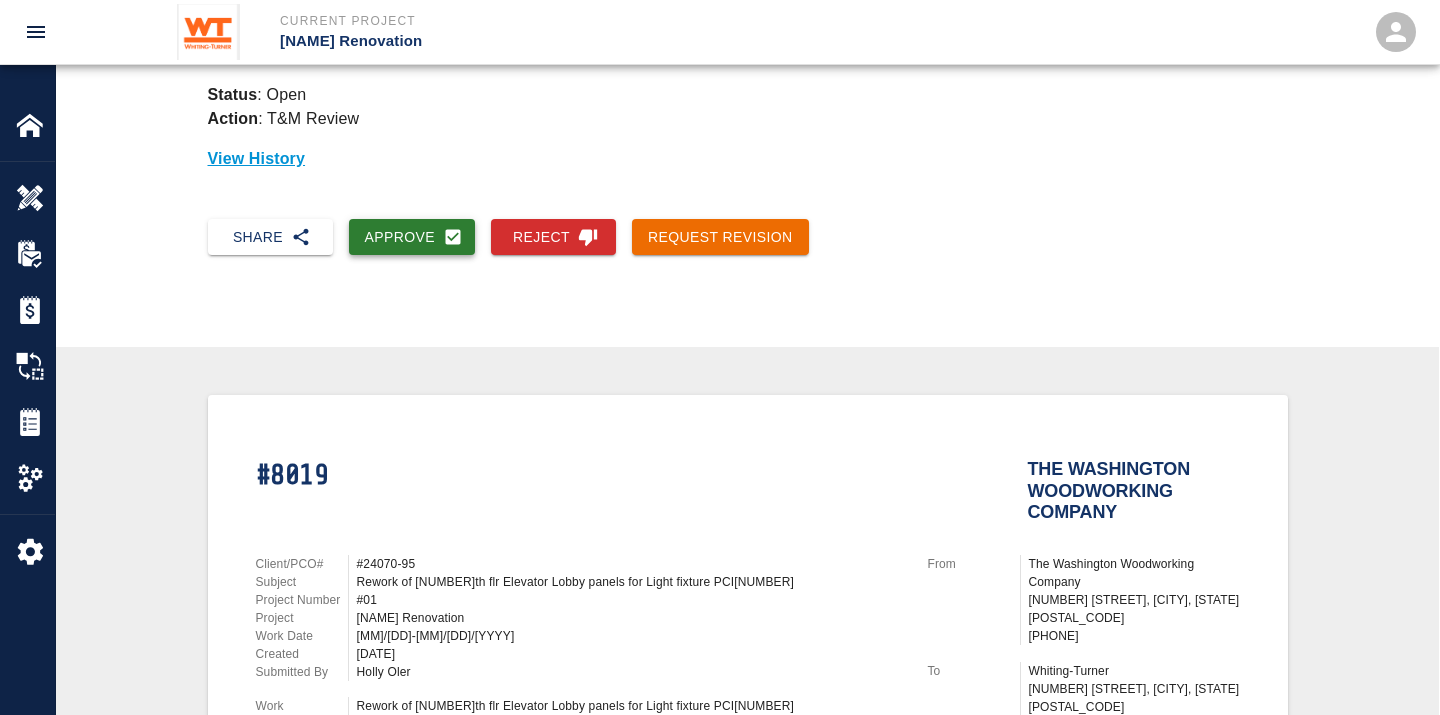 click on "Approve" at bounding box center (412, 237) 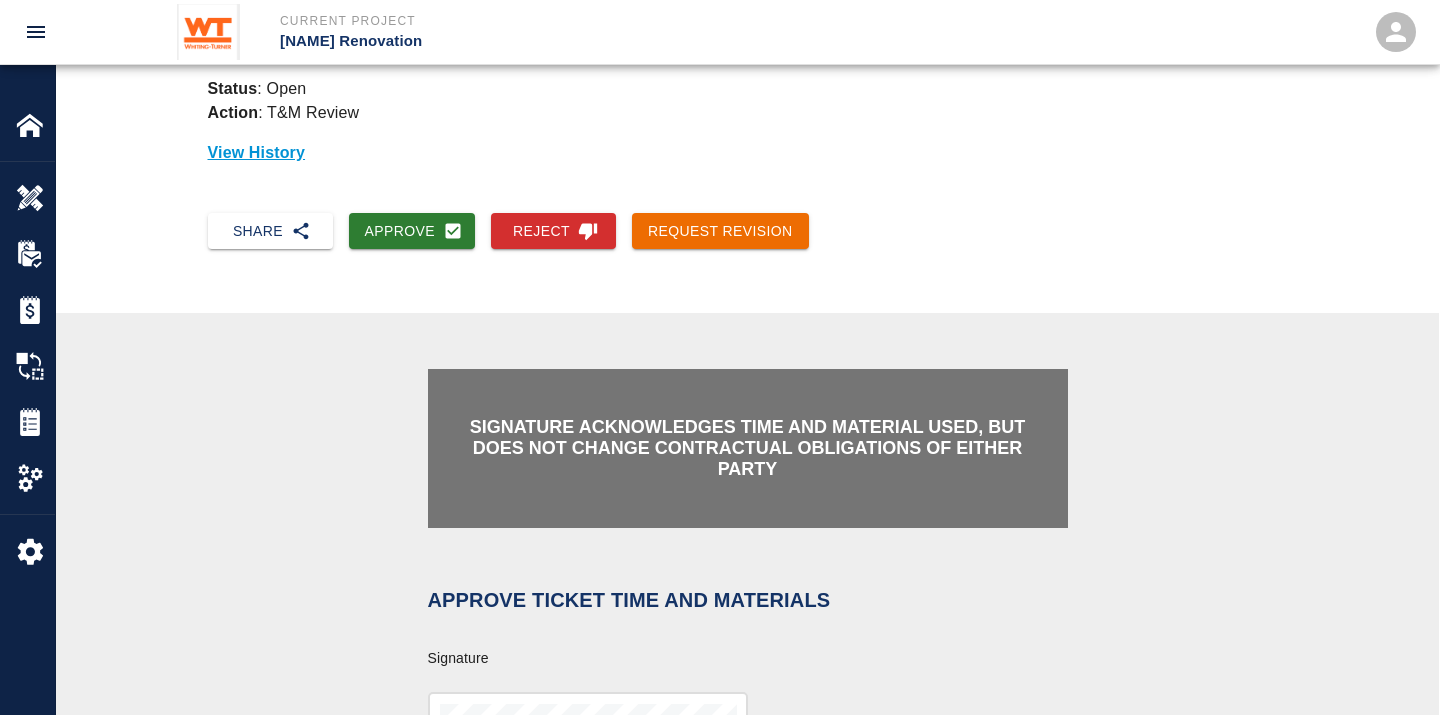 scroll, scrollTop: 555, scrollLeft: 0, axis: vertical 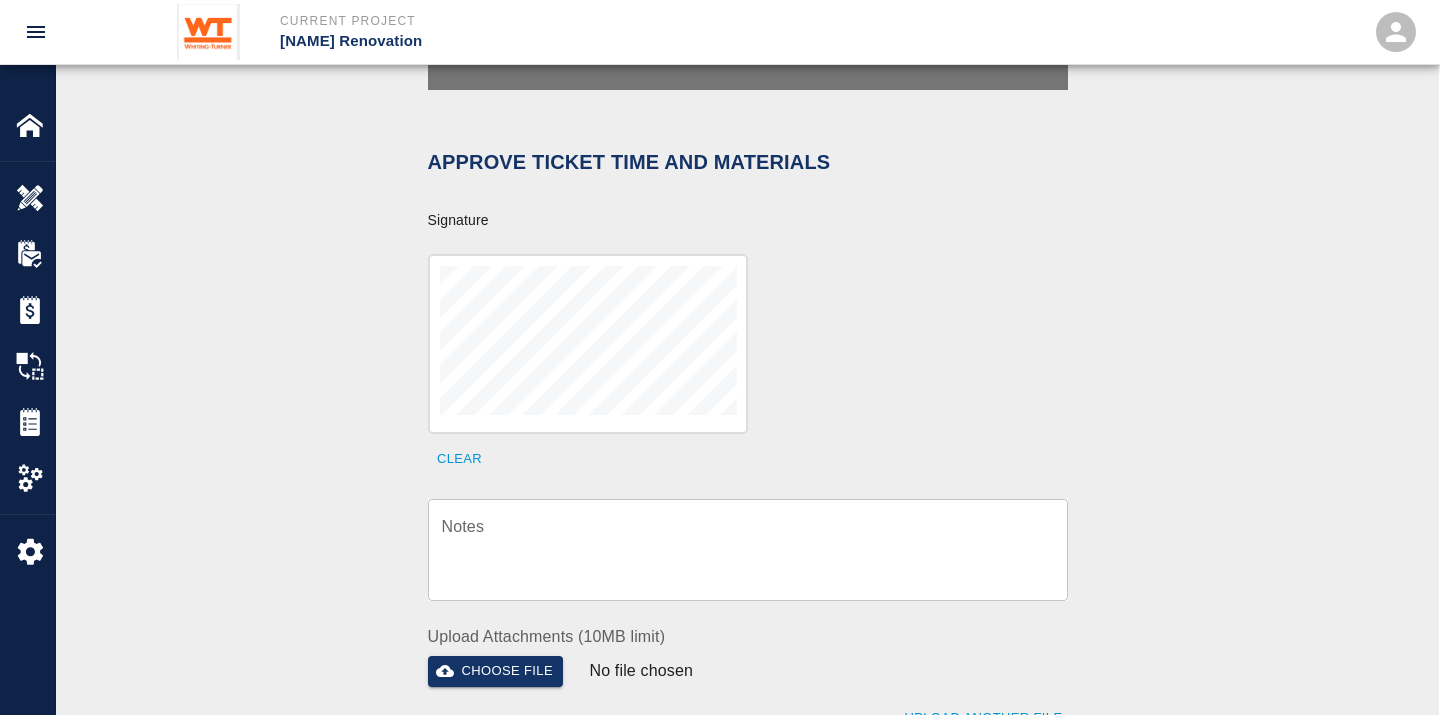 click at bounding box center (588, 344) 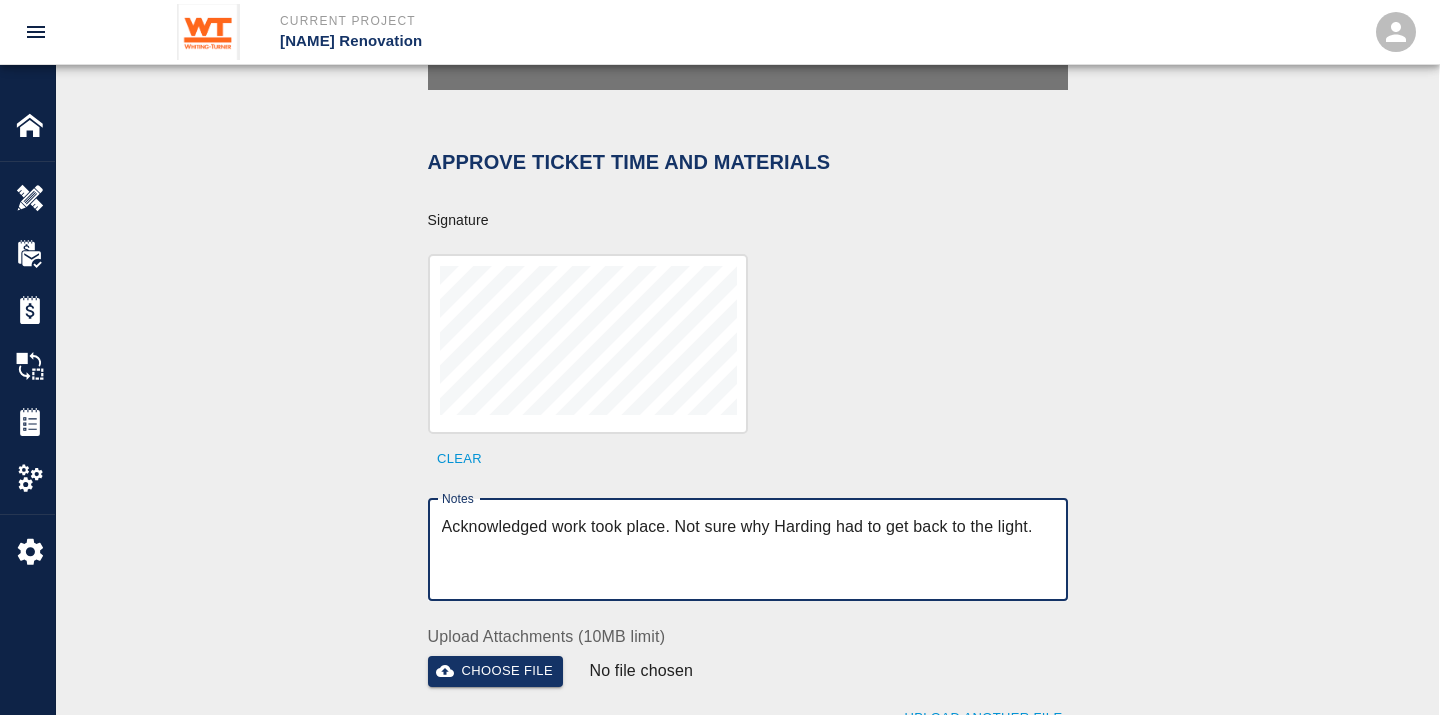 click on "Acknowledged work took place. Not sure why Harding had to get back to the light." at bounding box center [748, 549] 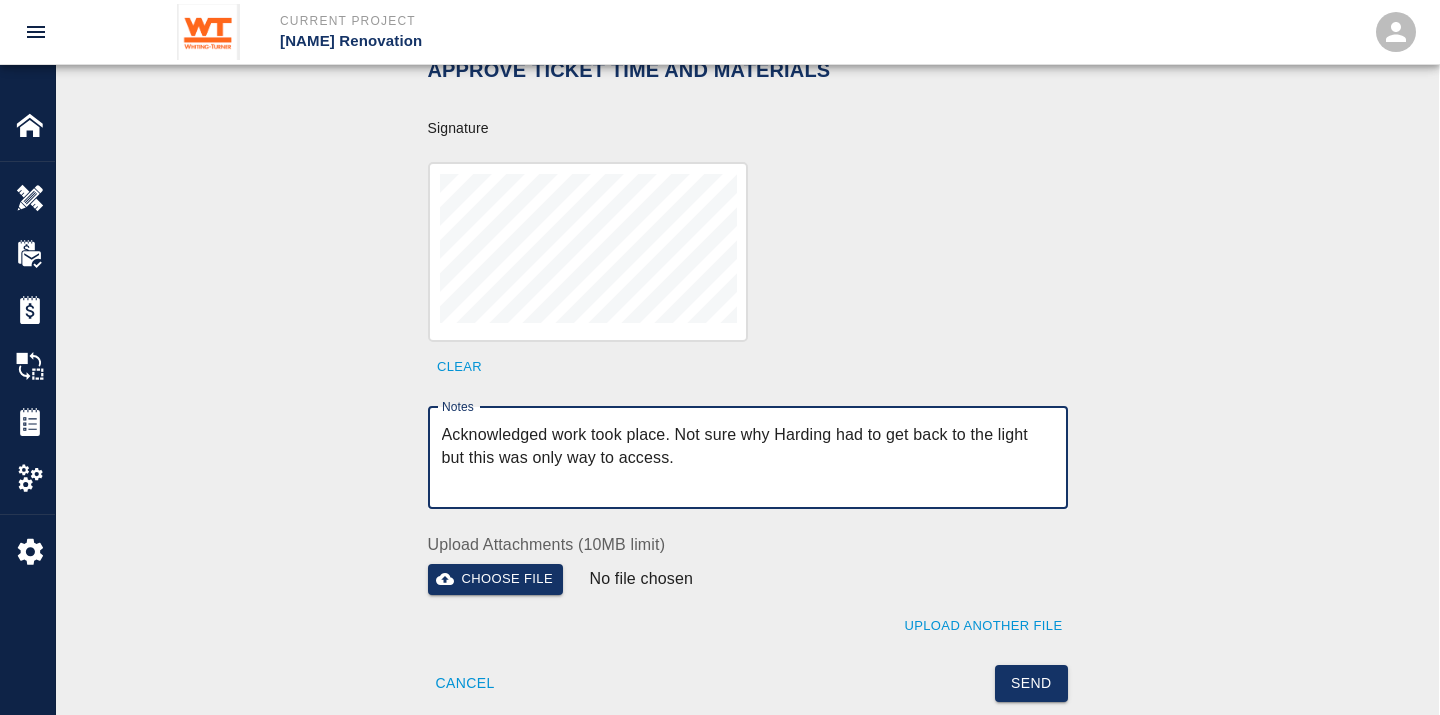 scroll, scrollTop: 777, scrollLeft: 0, axis: vertical 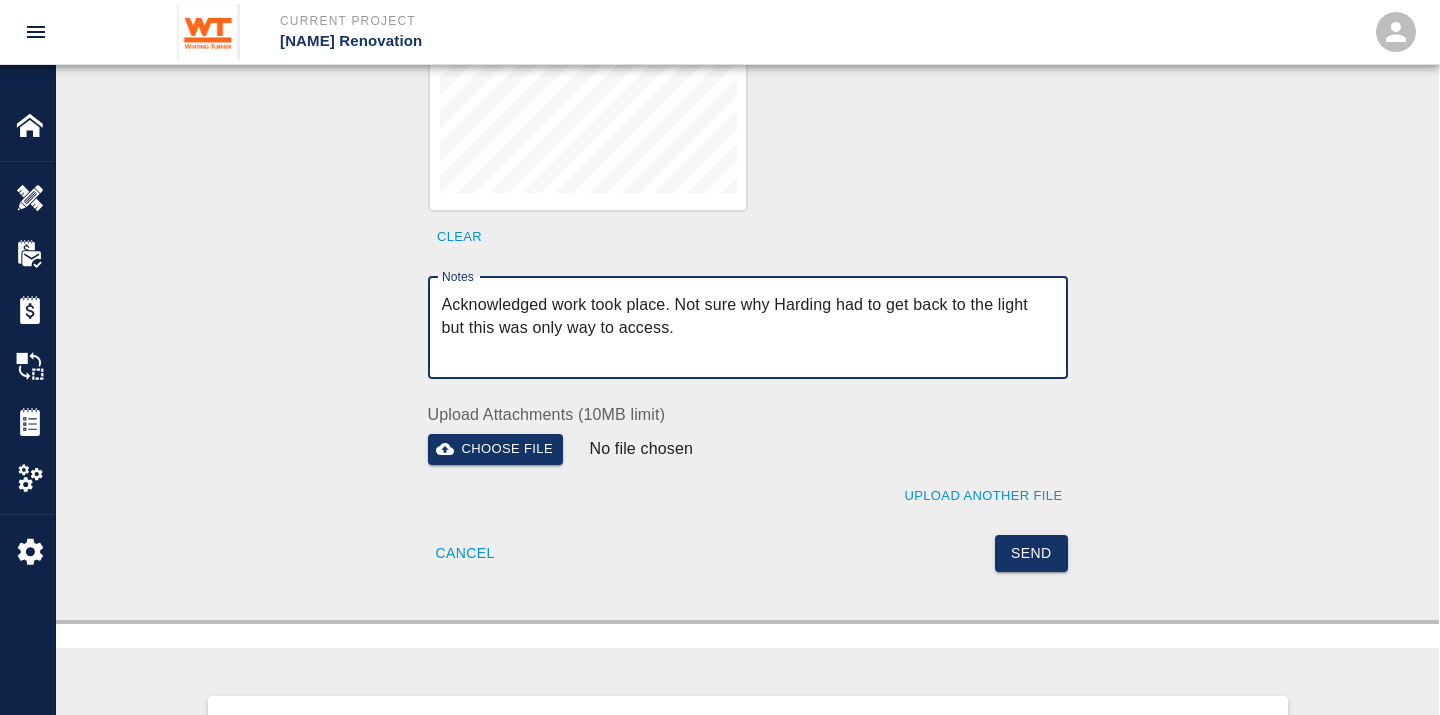 click on "Acknowledged work took place. Not sure why Harding had to get back to the light but this was only way to access." at bounding box center [748, 327] 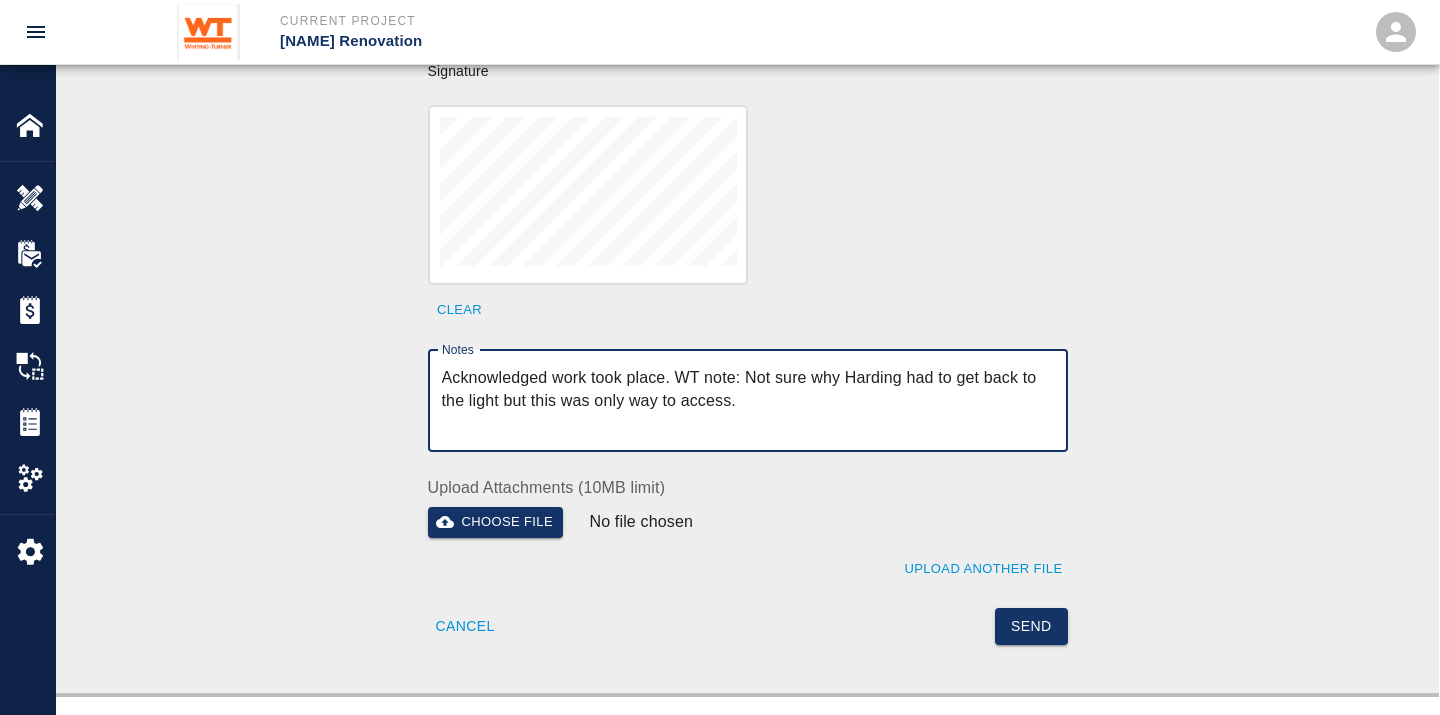 scroll, scrollTop: 666, scrollLeft: 0, axis: vertical 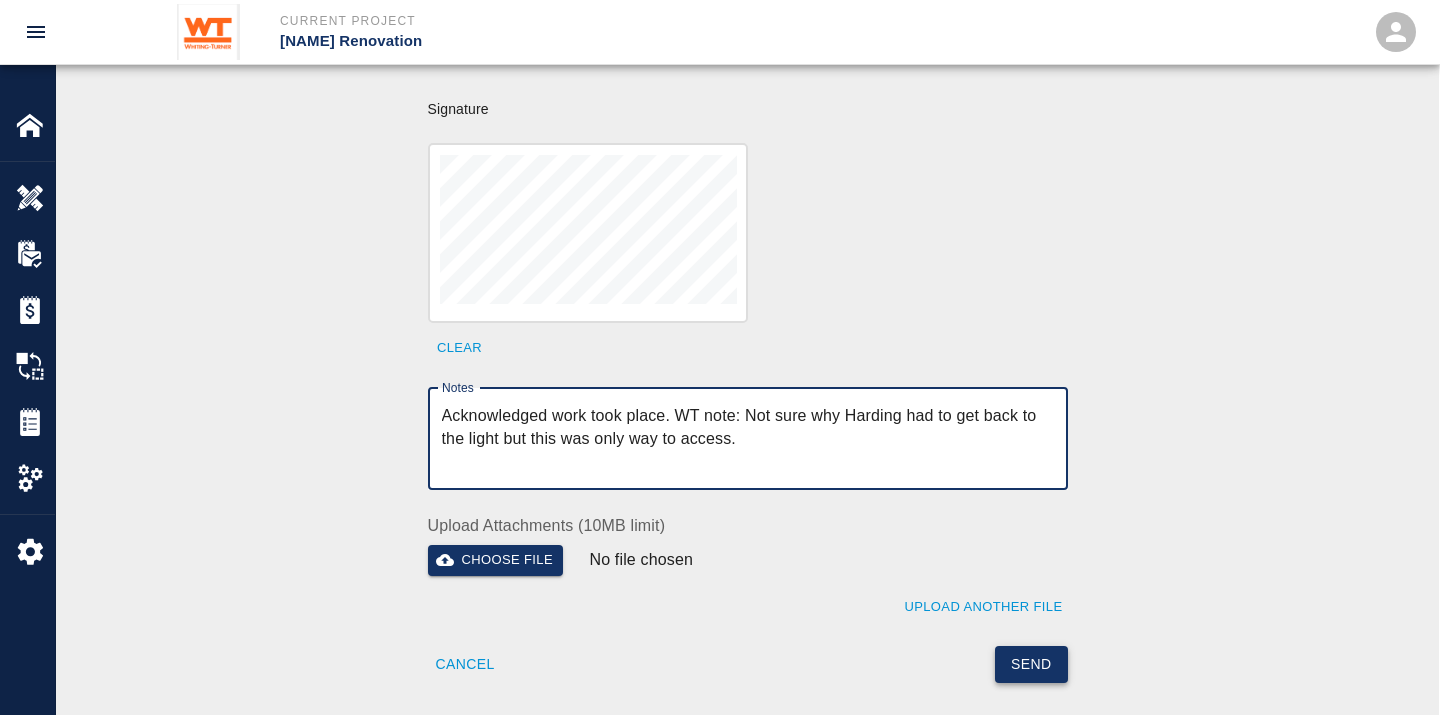 type on "Acknowledged work took place. WT note: Not sure why Harding had to get back to the light but this was only way to access." 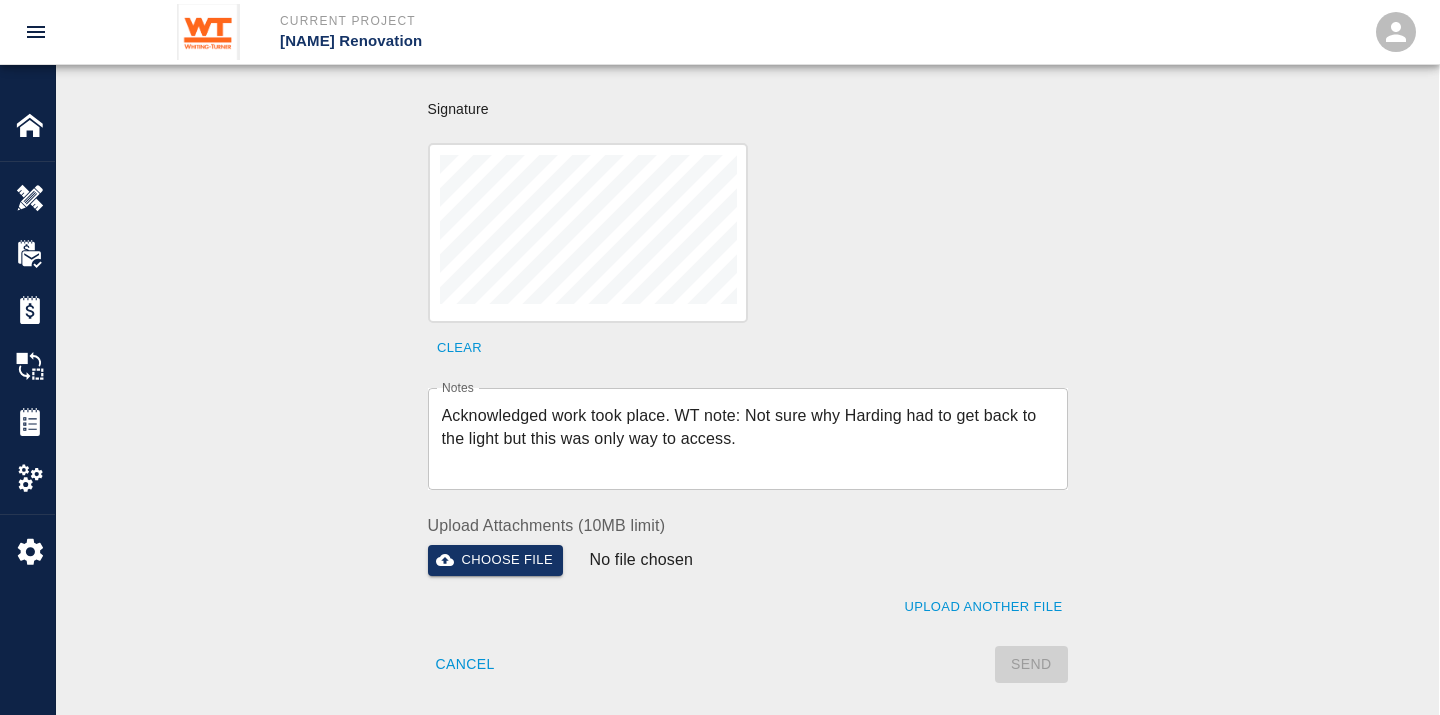 type 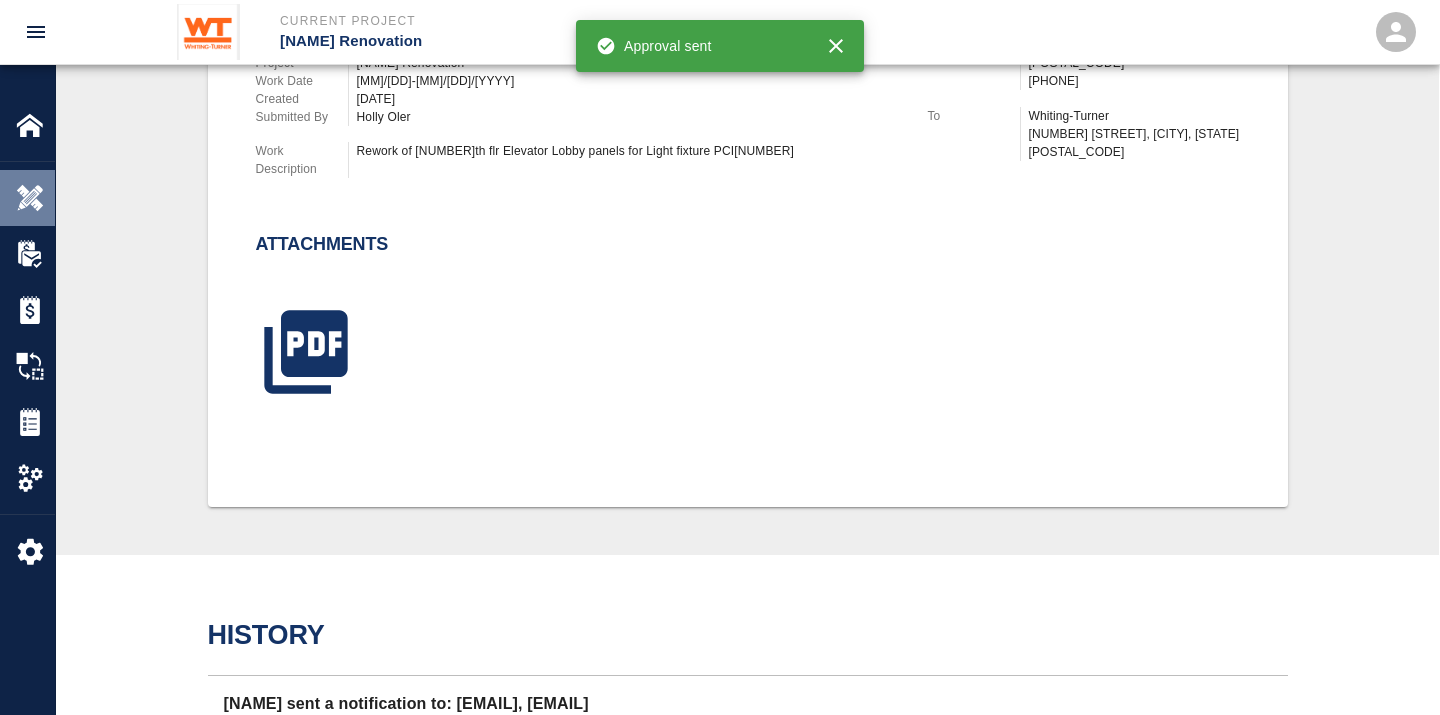 click at bounding box center [30, 198] 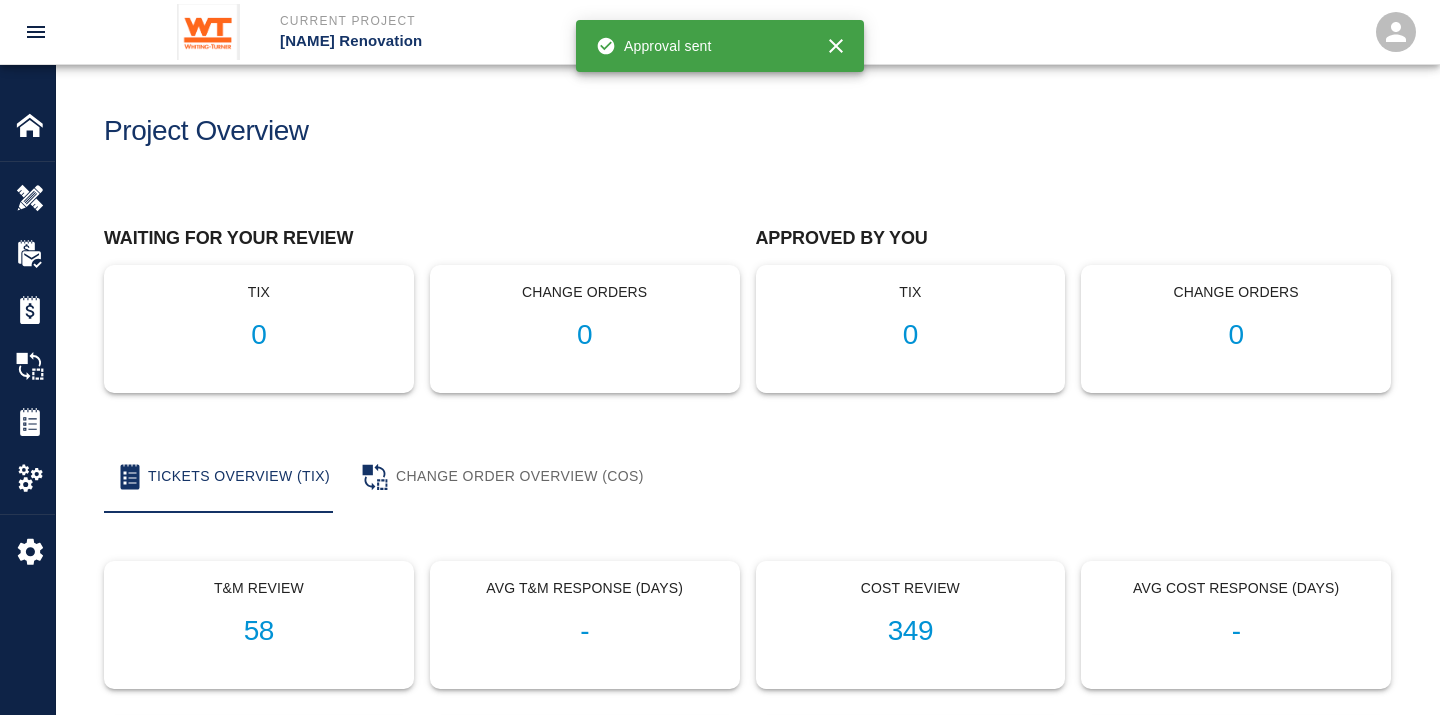 scroll, scrollTop: 0, scrollLeft: 0, axis: both 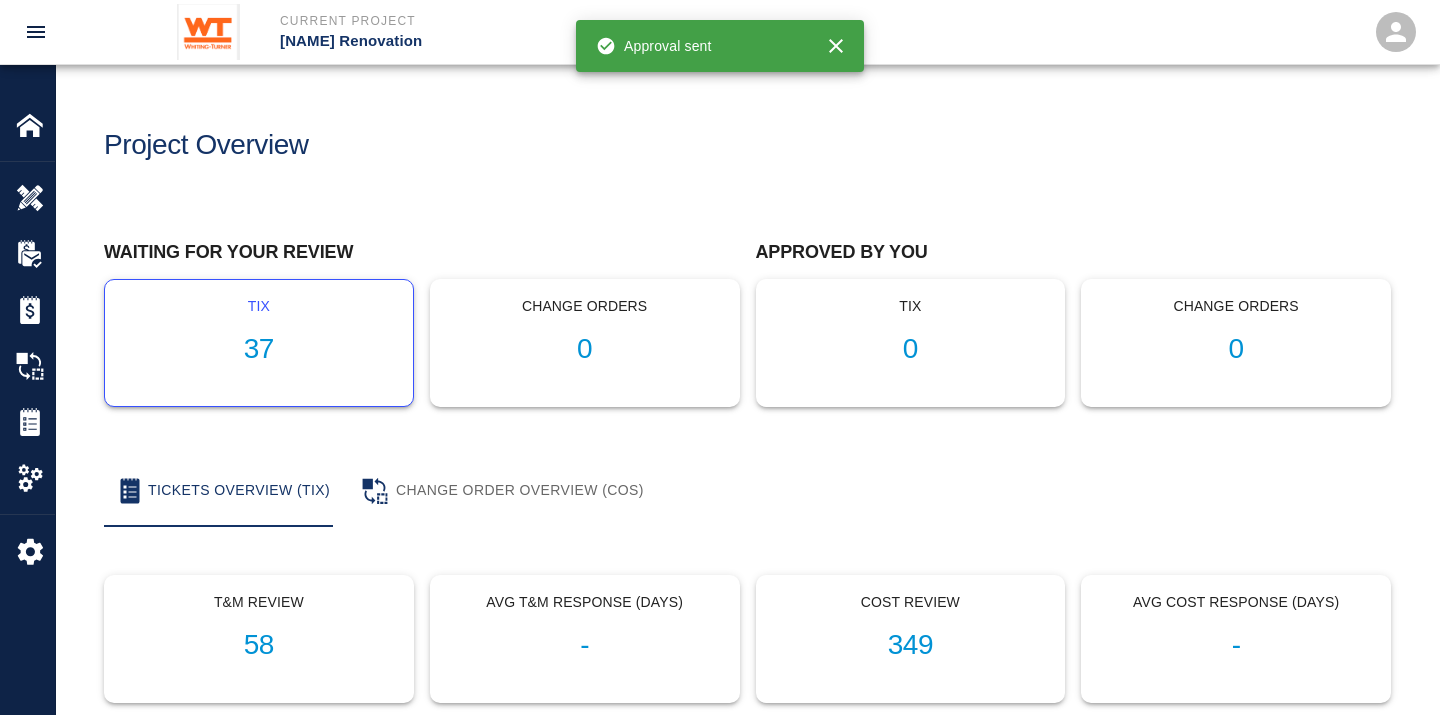 click on "37" at bounding box center [259, 349] 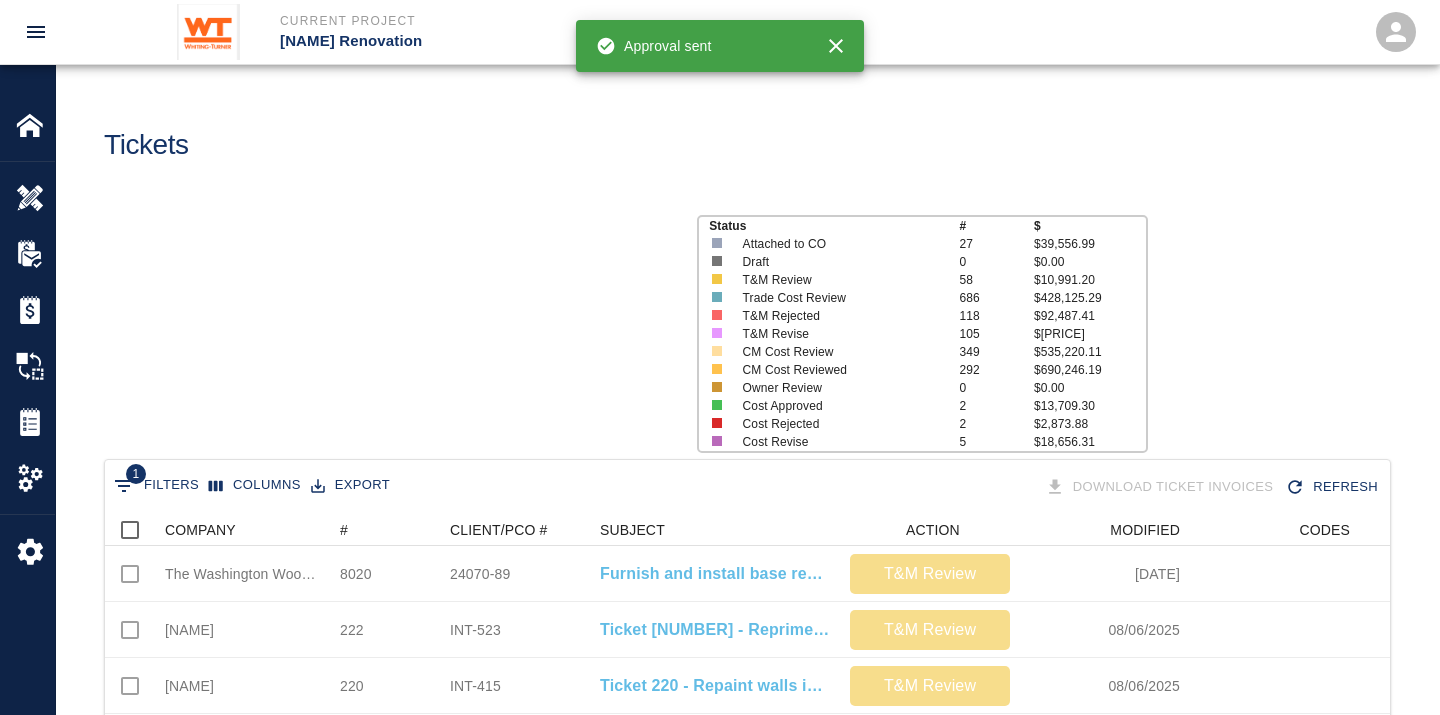 scroll, scrollTop: 17, scrollLeft: 17, axis: both 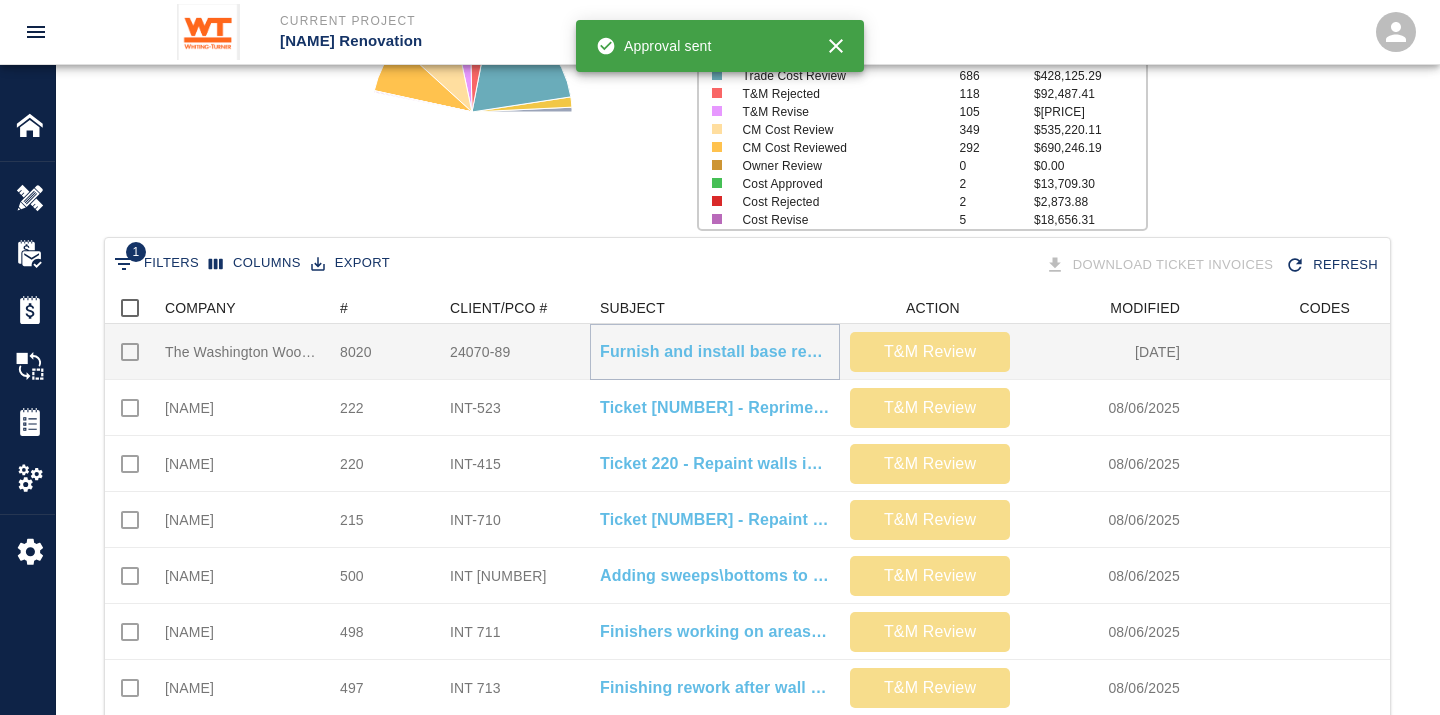 click on "Furnish and install base reveal under WDA-1 Panels" at bounding box center [715, 352] 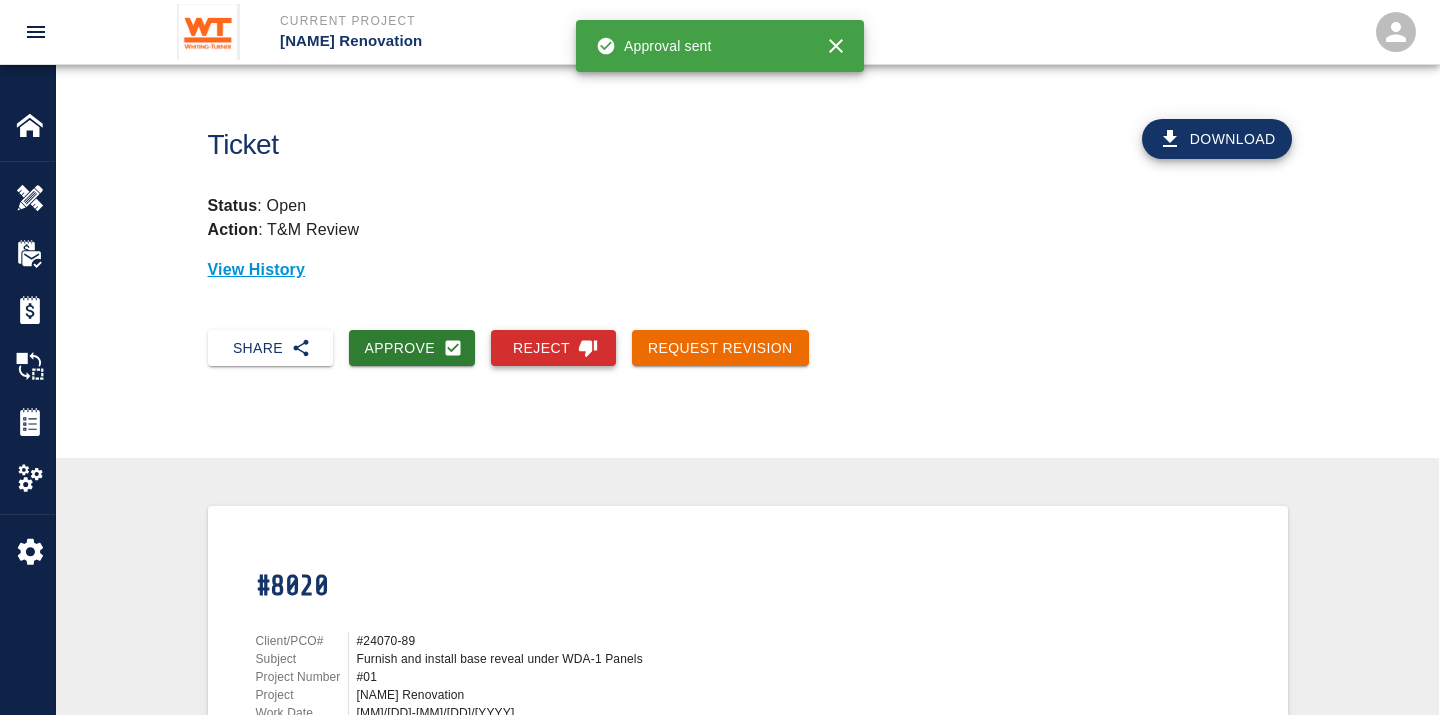 scroll, scrollTop: 222, scrollLeft: 0, axis: vertical 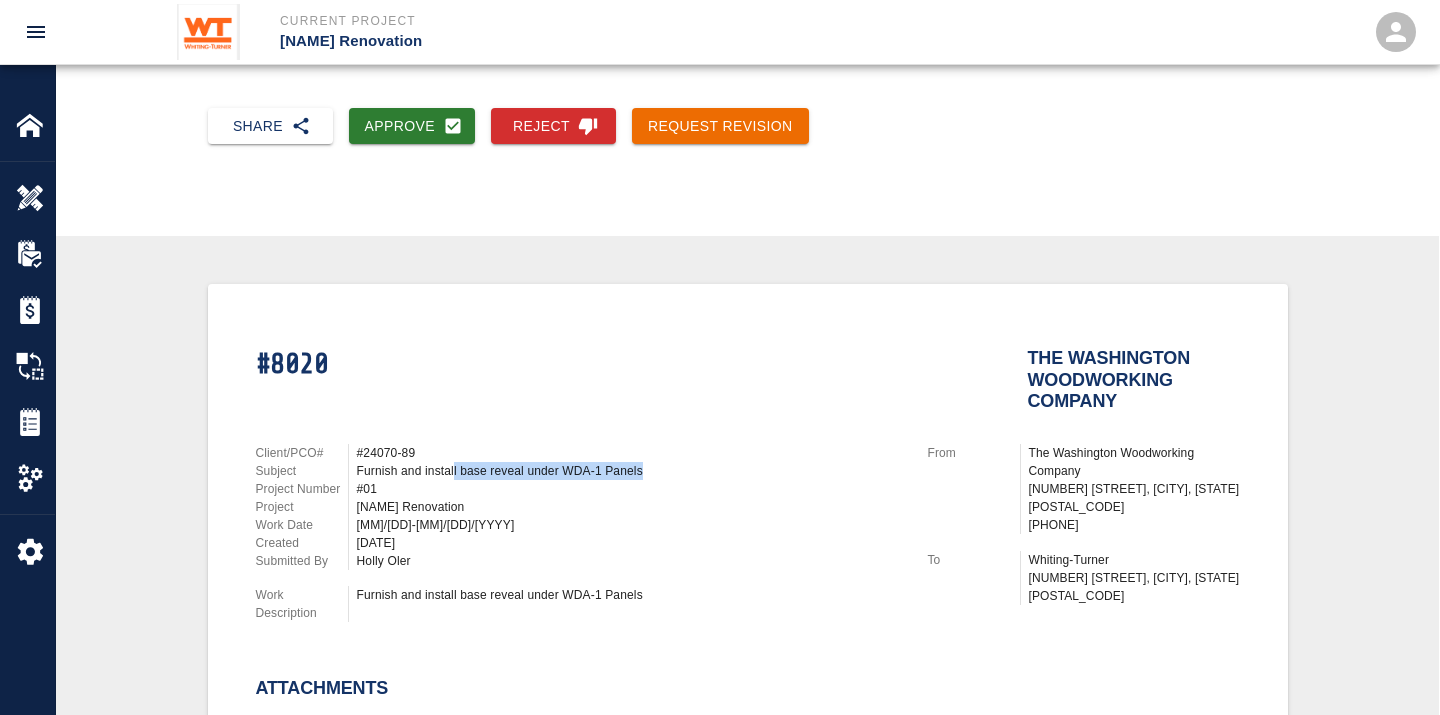 drag, startPoint x: 452, startPoint y: 460, endPoint x: 660, endPoint y: 456, distance: 208.03845 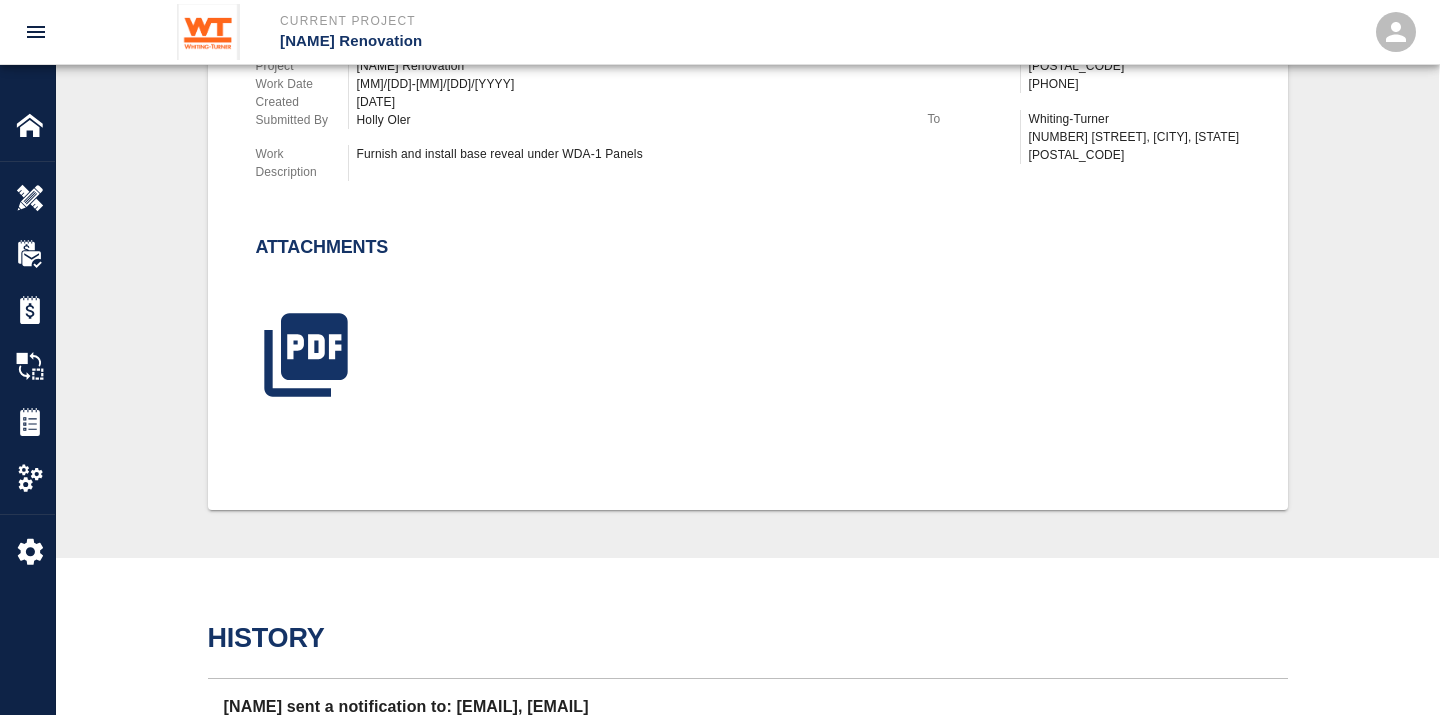 scroll, scrollTop: 0, scrollLeft: 0, axis: both 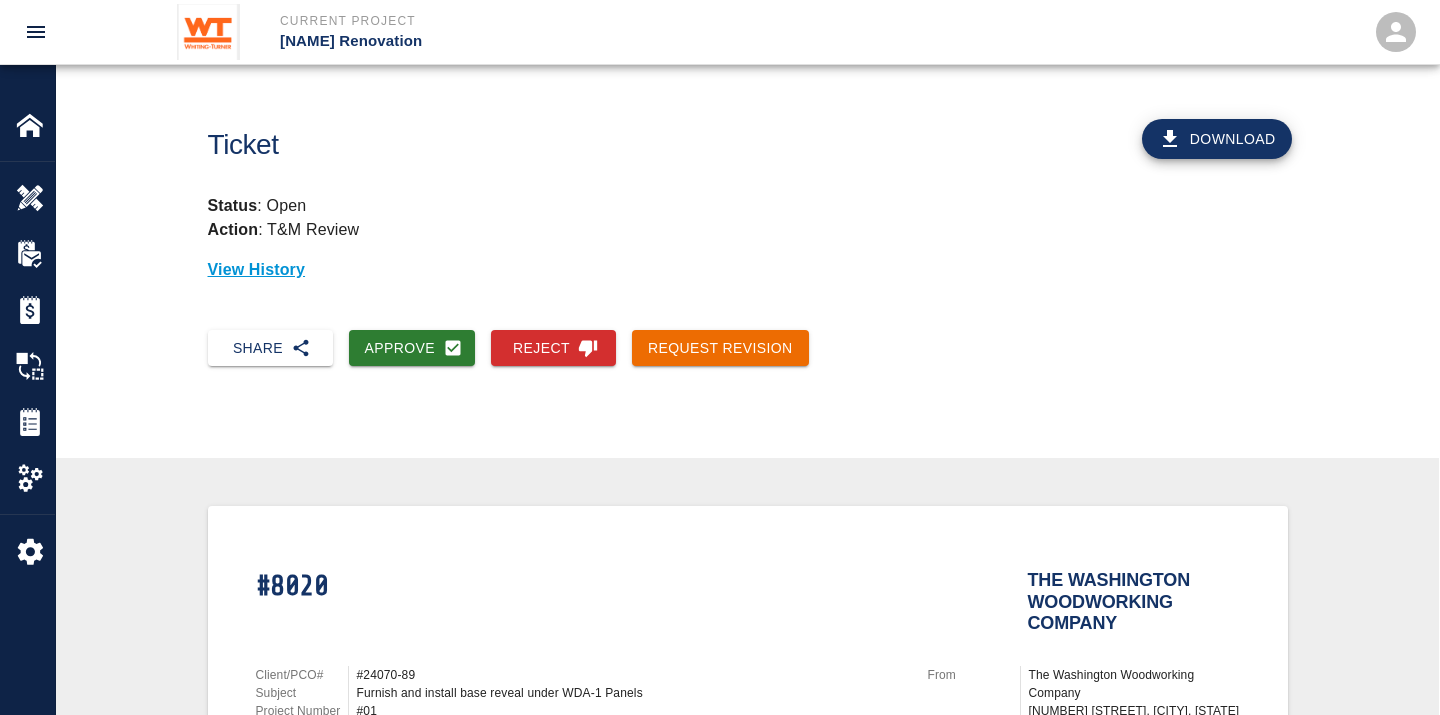 click on "Ticket Download Status :   Open Action :   T&M Review View History" at bounding box center (747, 197) 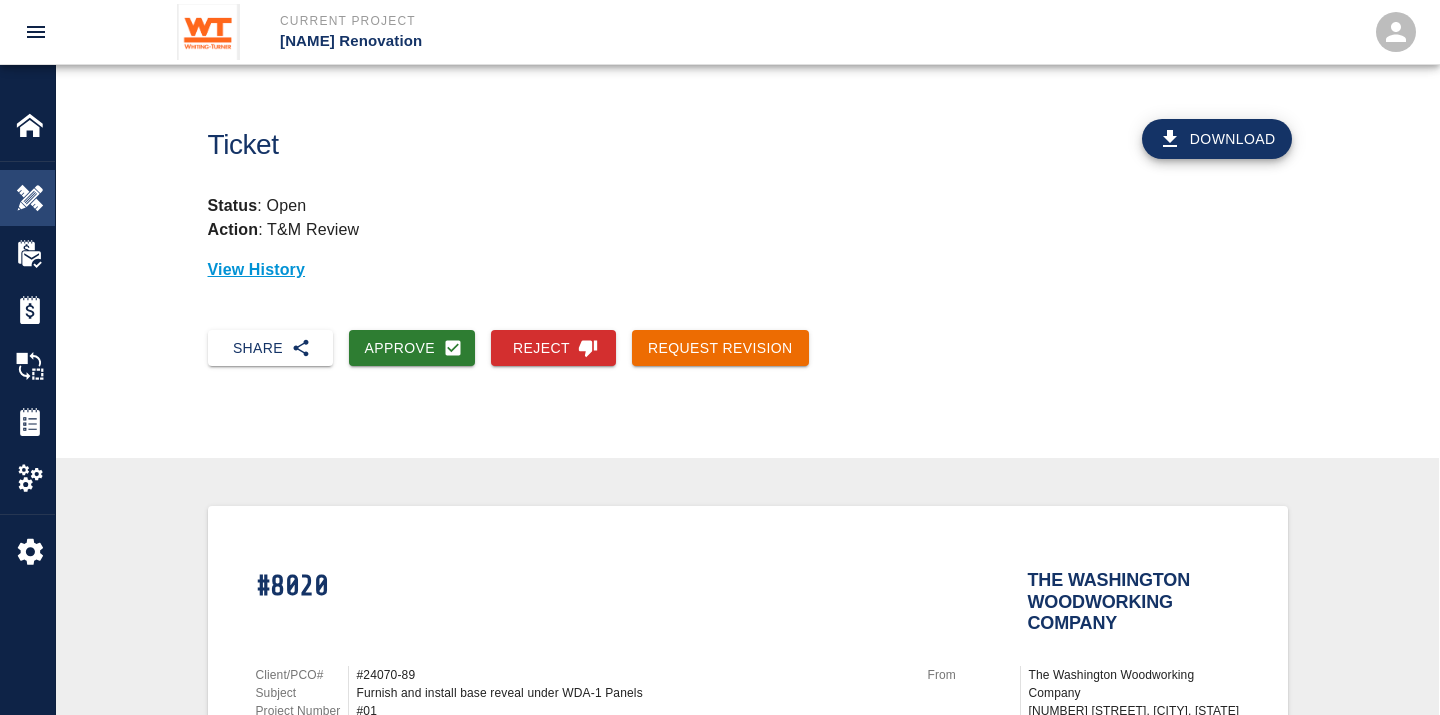 click at bounding box center [30, 198] 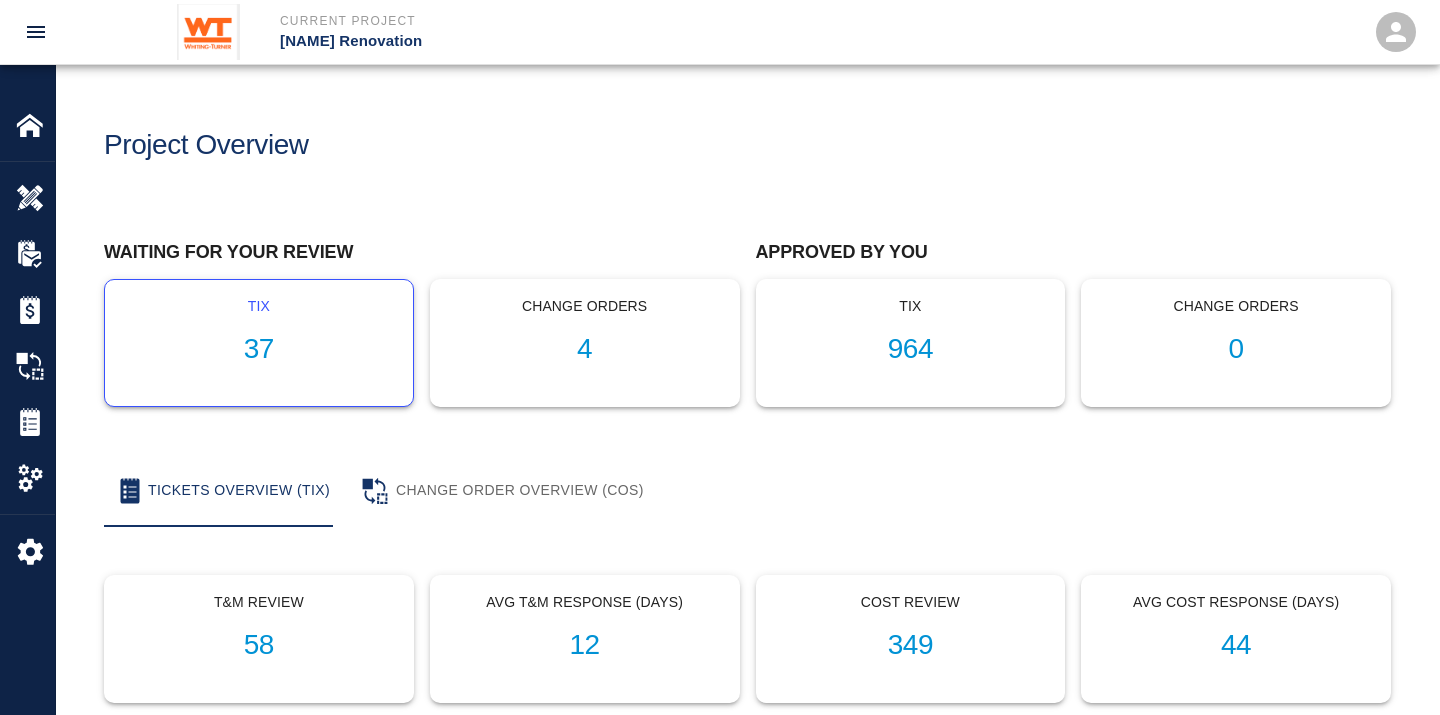 click on "37" at bounding box center [259, 349] 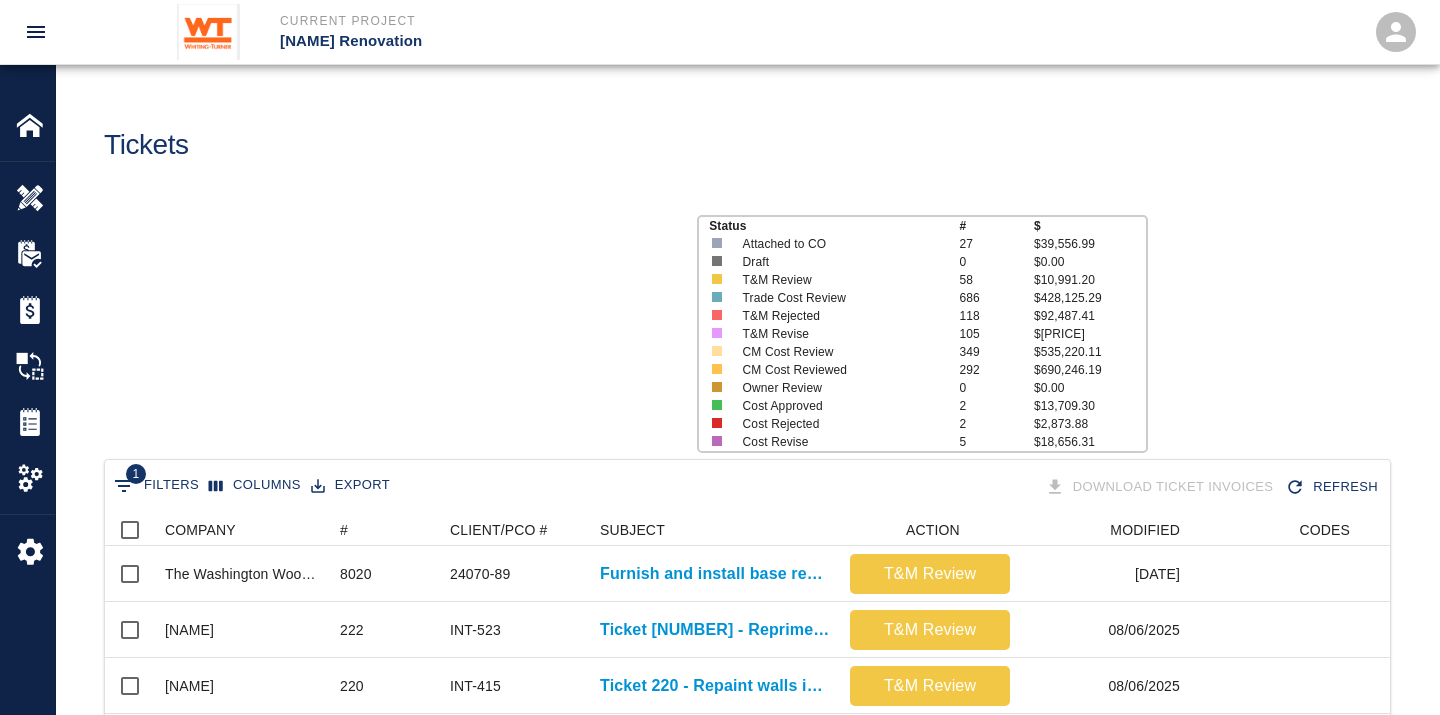 scroll, scrollTop: 17, scrollLeft: 17, axis: both 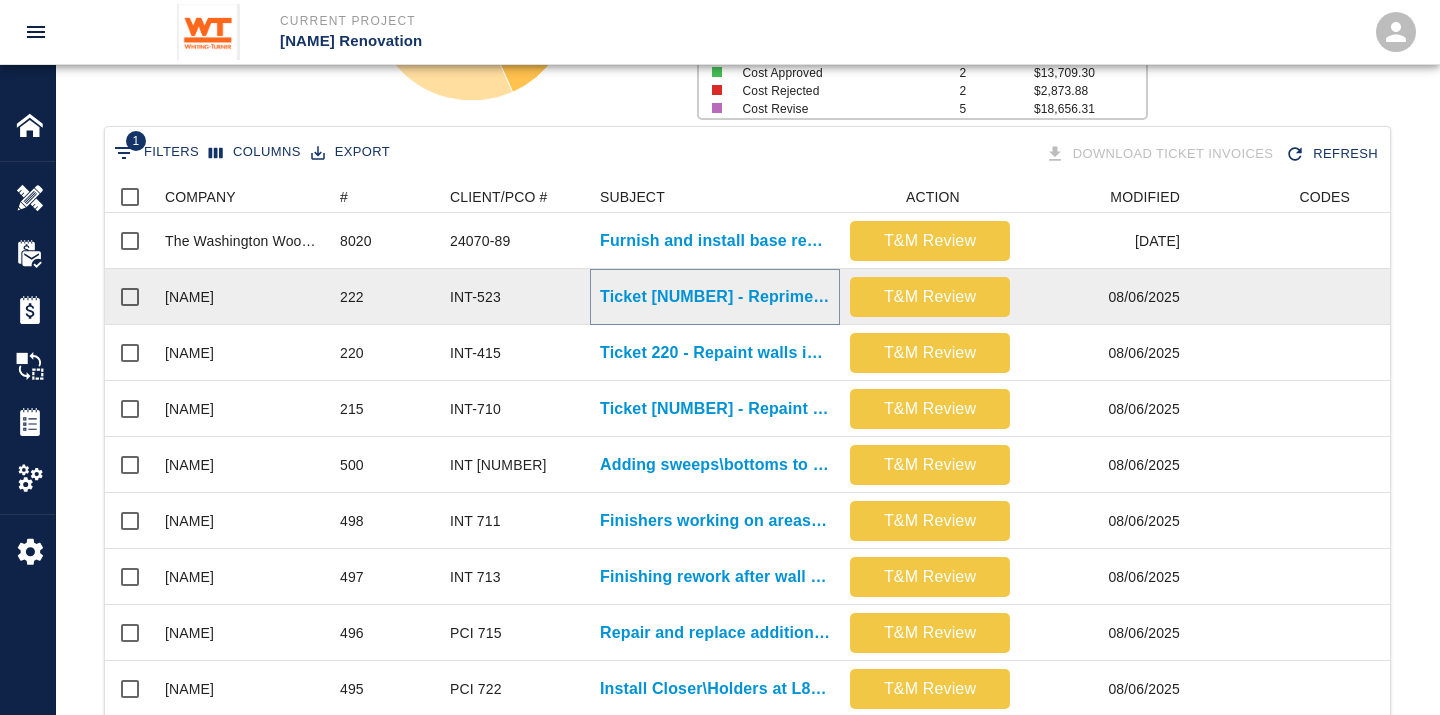 click on "Ticket [NUMBER] - Reprime WCG walls in stair [NUMBER] and in lounge [NUMBER]" at bounding box center (715, 297) 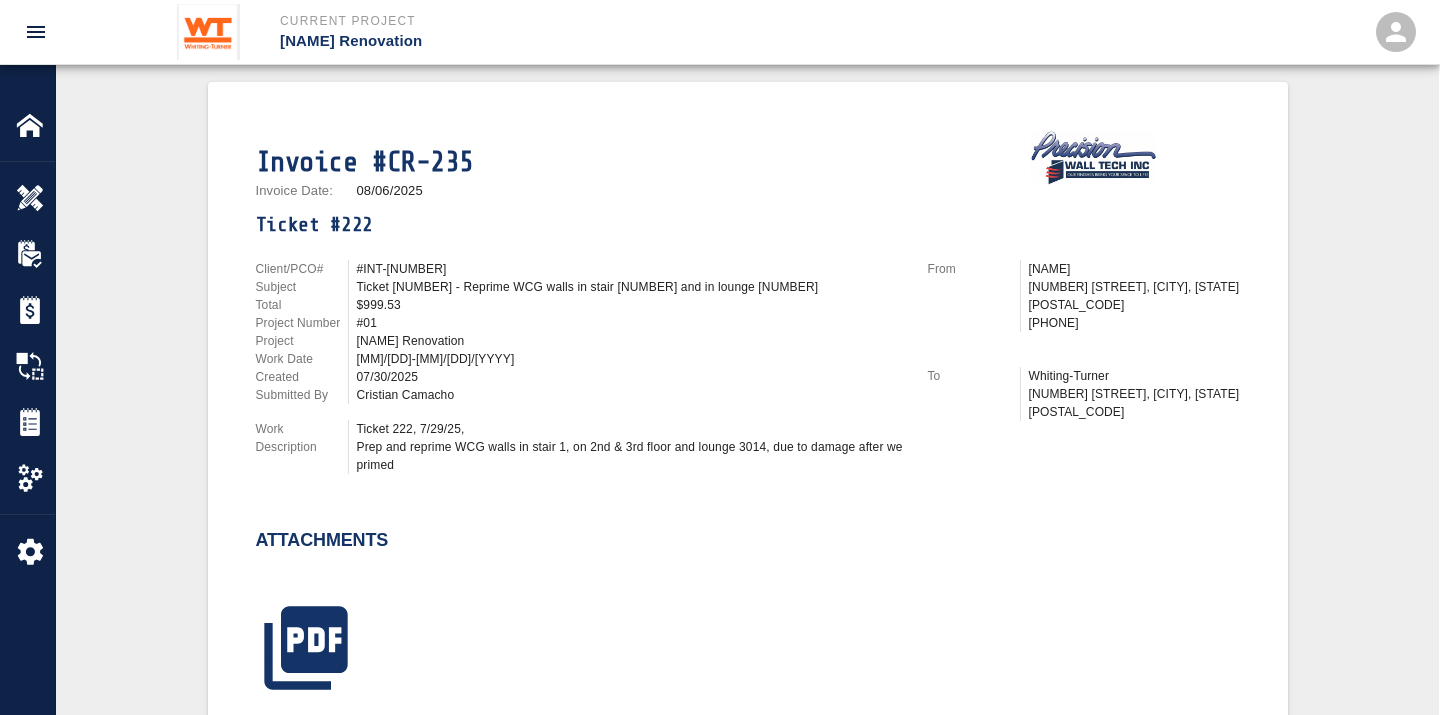 scroll, scrollTop: 444, scrollLeft: 0, axis: vertical 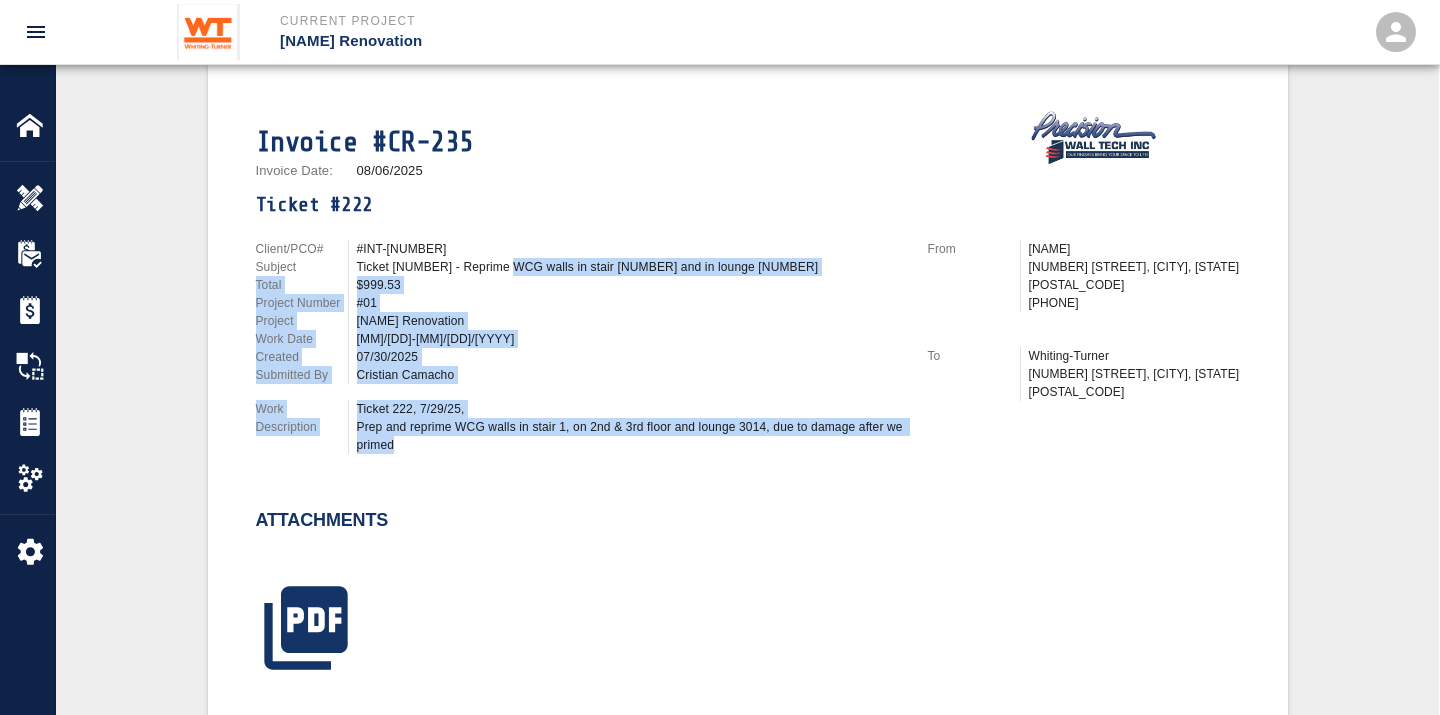 drag, startPoint x: 511, startPoint y: 254, endPoint x: 778, endPoint y: 444, distance: 327.7026 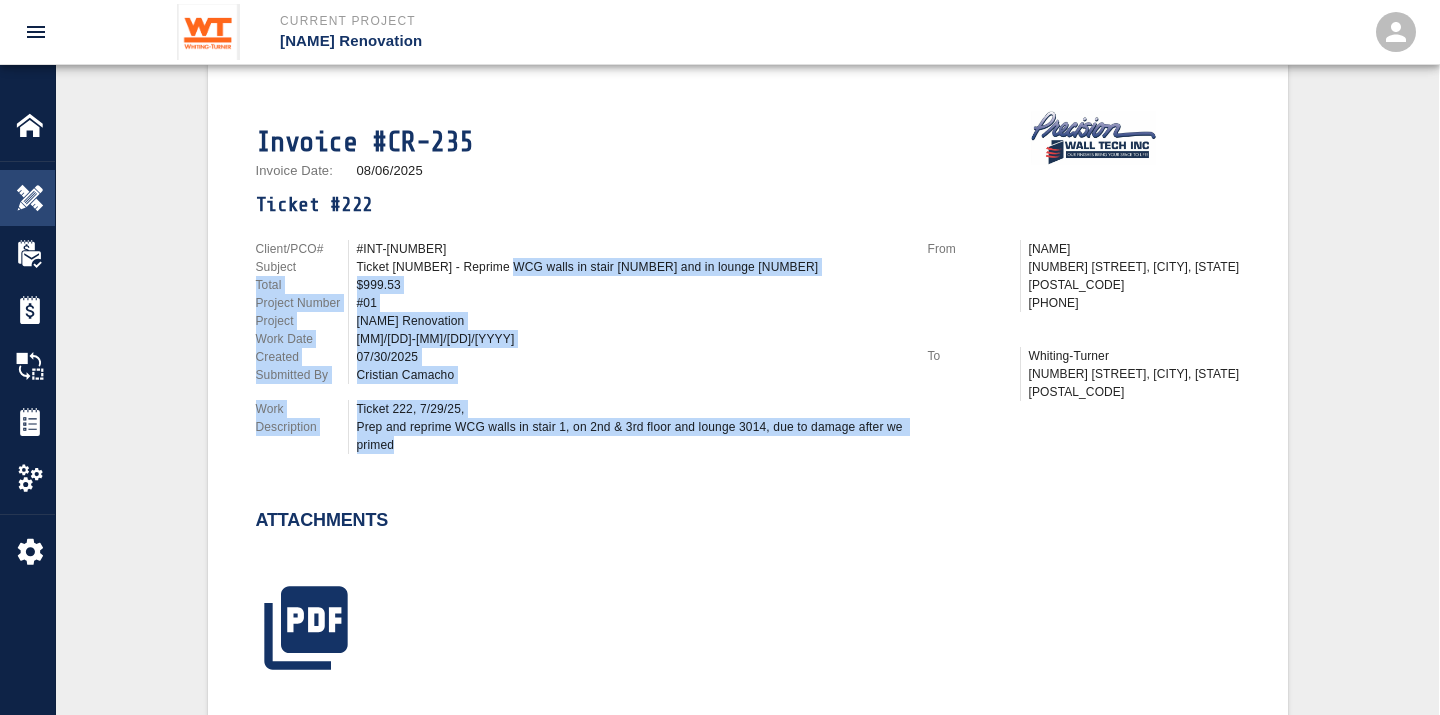 click at bounding box center (30, 198) 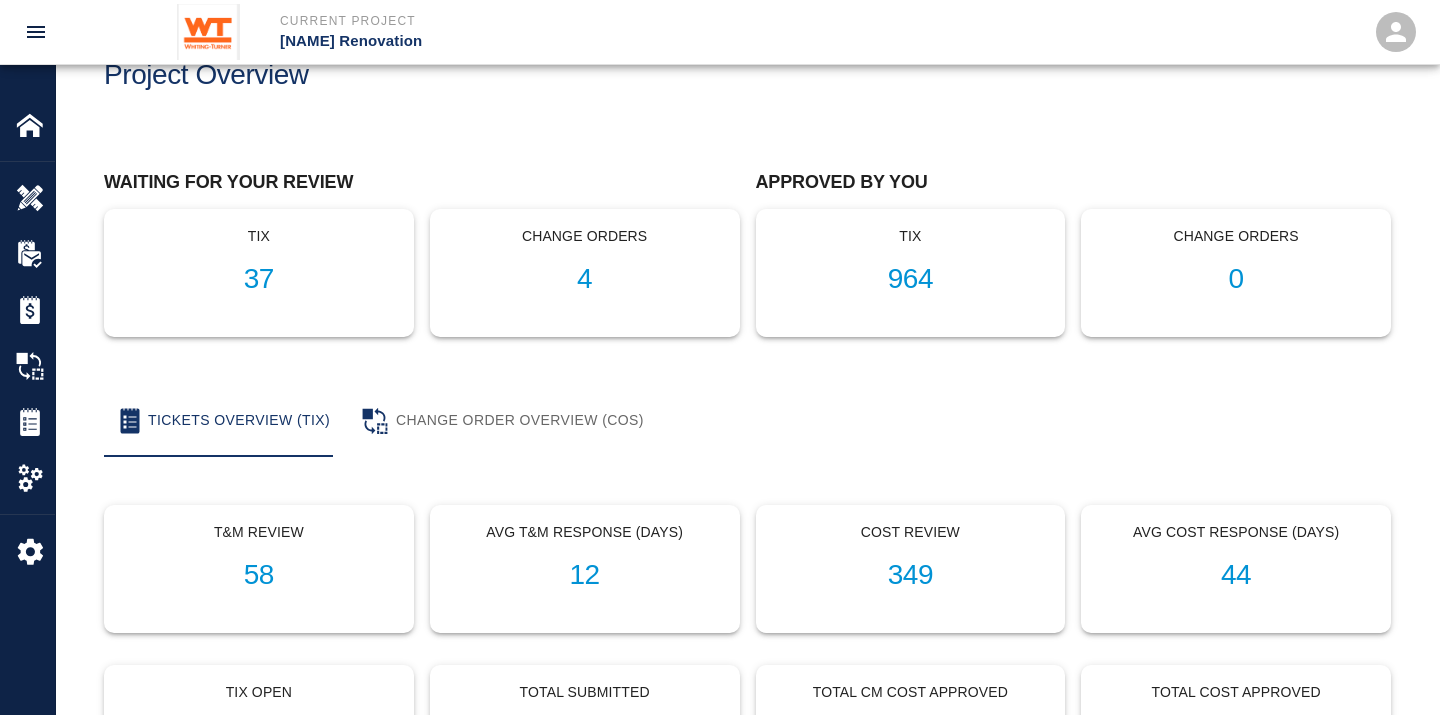 scroll, scrollTop: 0, scrollLeft: 0, axis: both 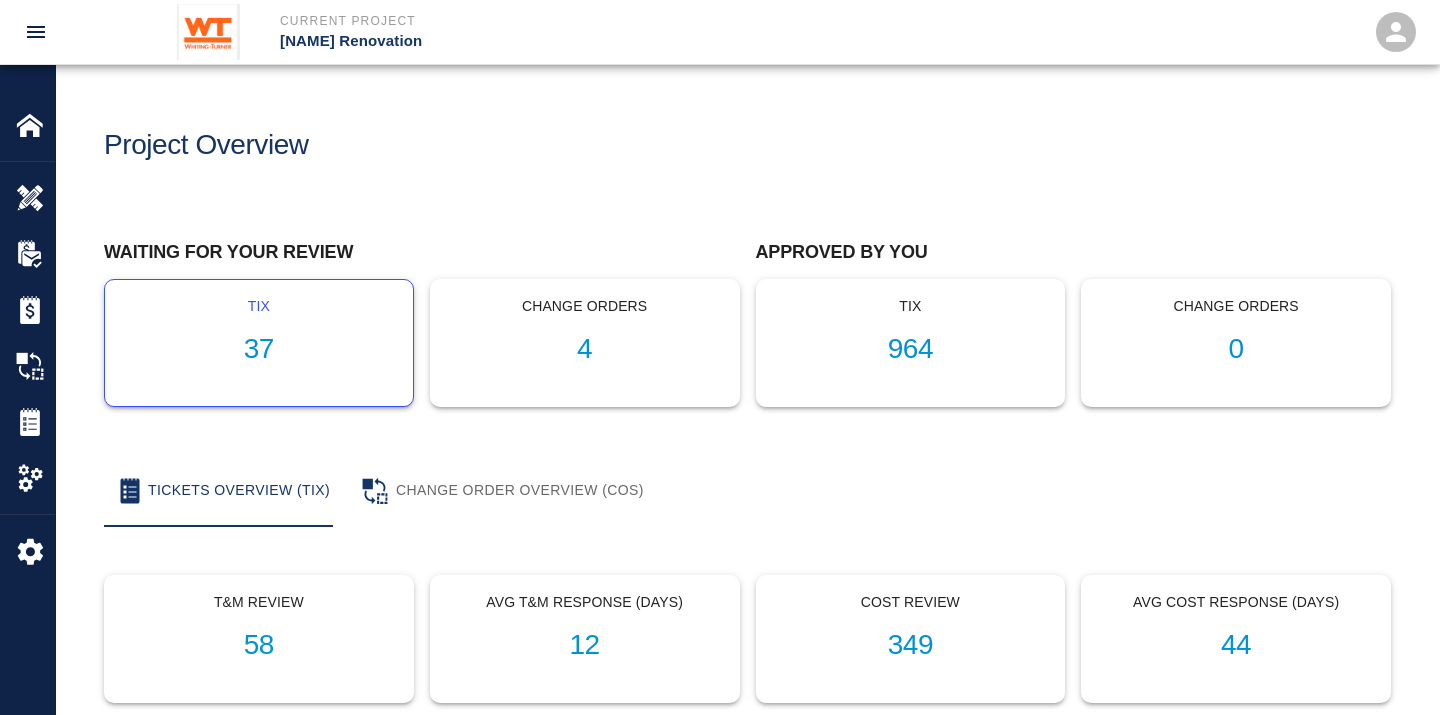 click on "37" at bounding box center [259, 349] 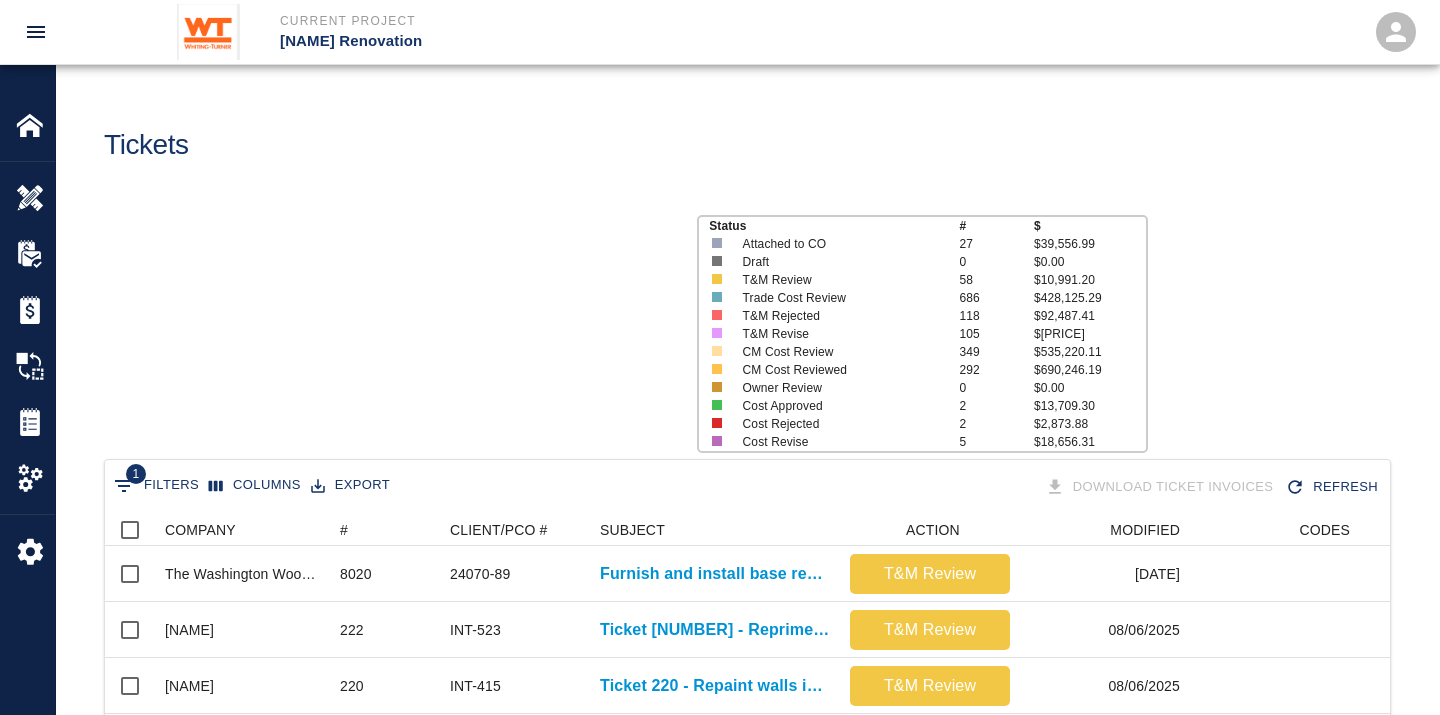 scroll, scrollTop: 17, scrollLeft: 17, axis: both 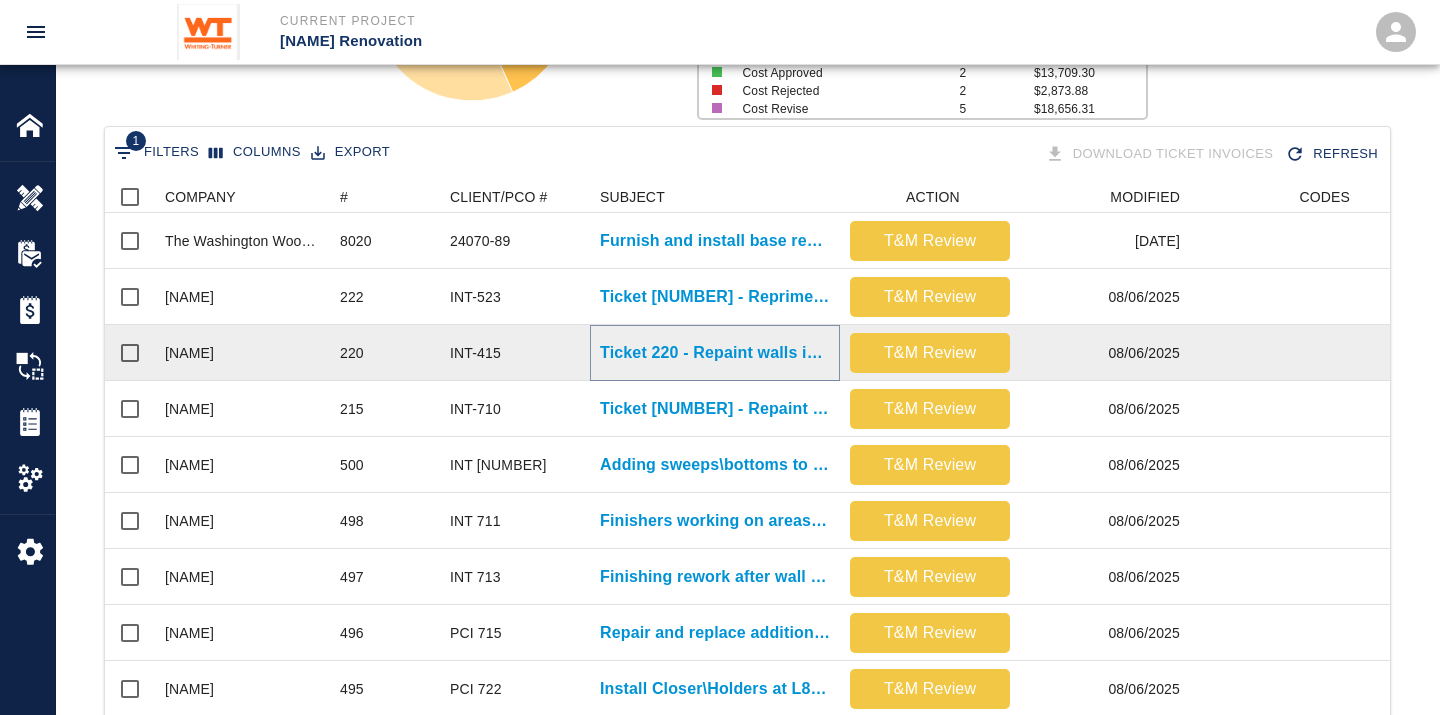 click on "Ticket 220 - Repaint walls in corridor B1018 and B1008, due to water damage" at bounding box center [715, 353] 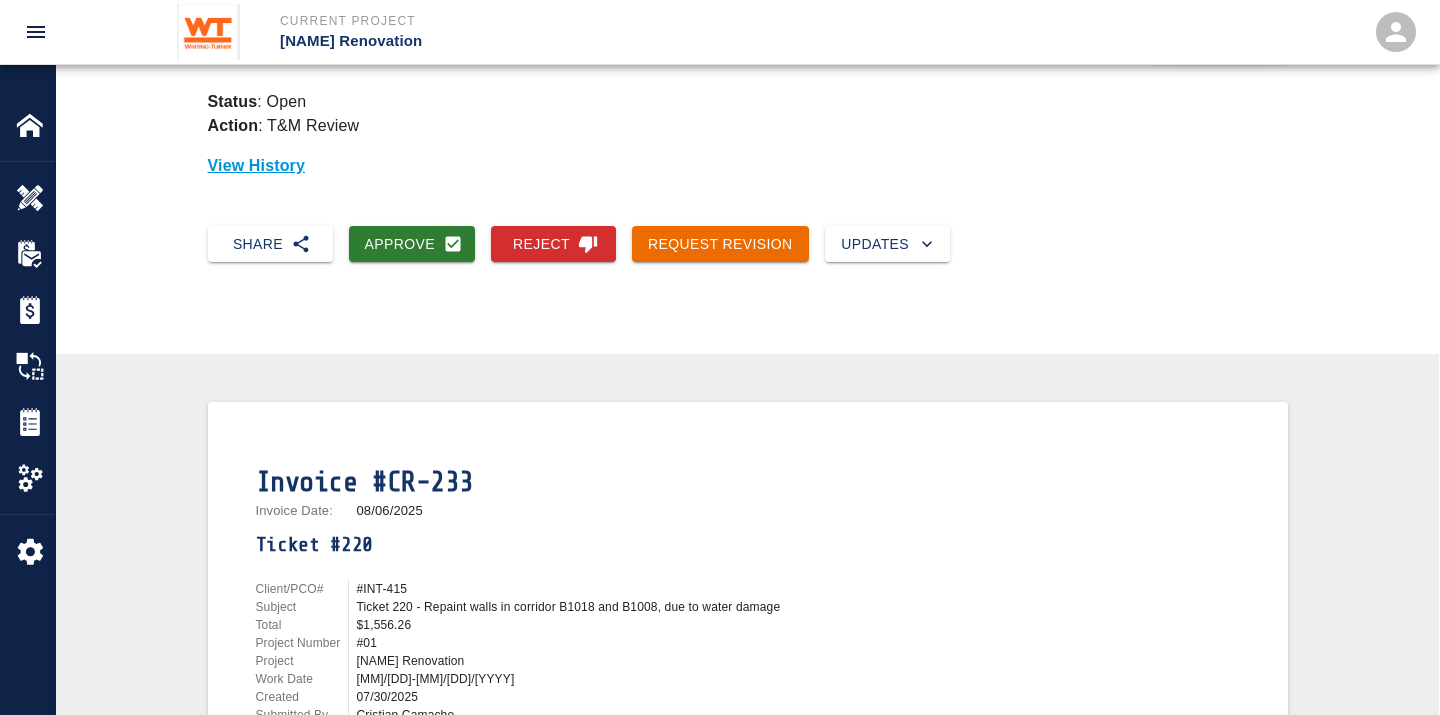 scroll, scrollTop: 222, scrollLeft: 0, axis: vertical 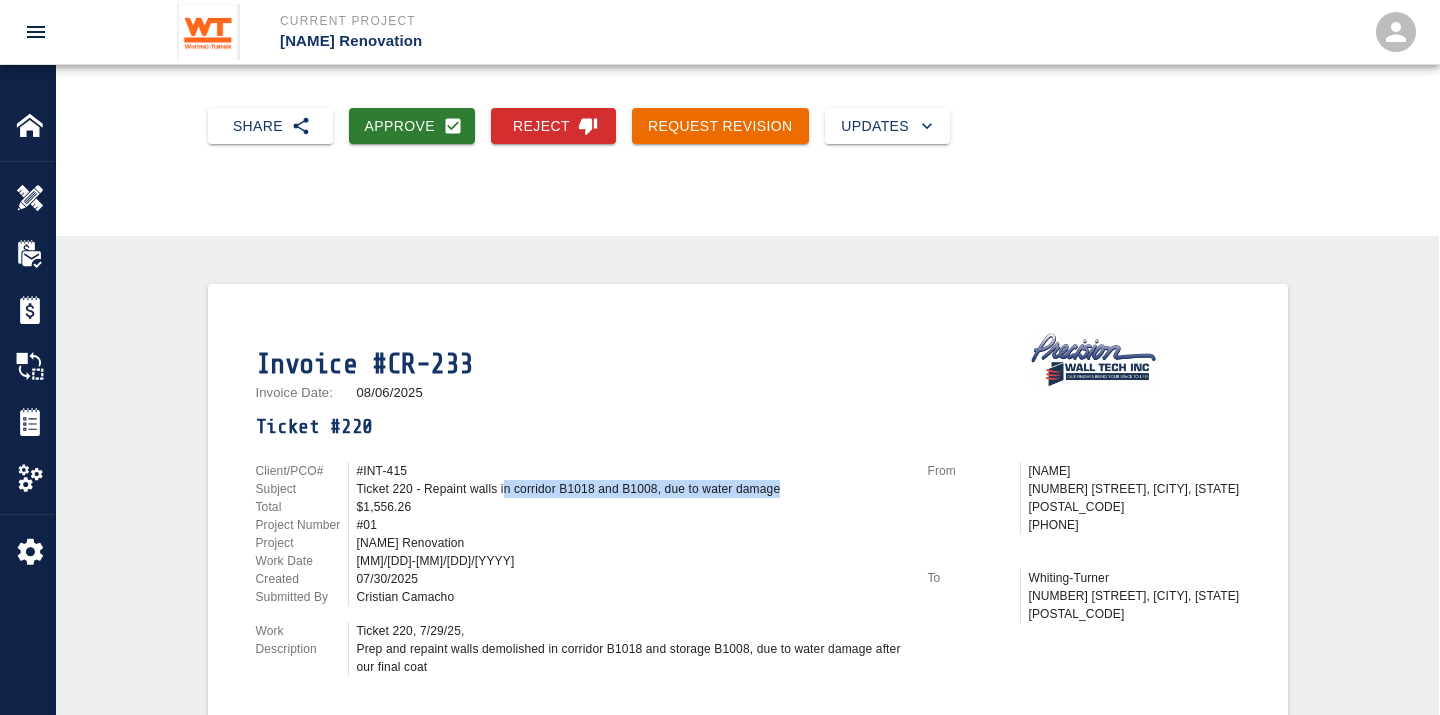 drag, startPoint x: 504, startPoint y: 482, endPoint x: 806, endPoint y: 474, distance: 302.10593 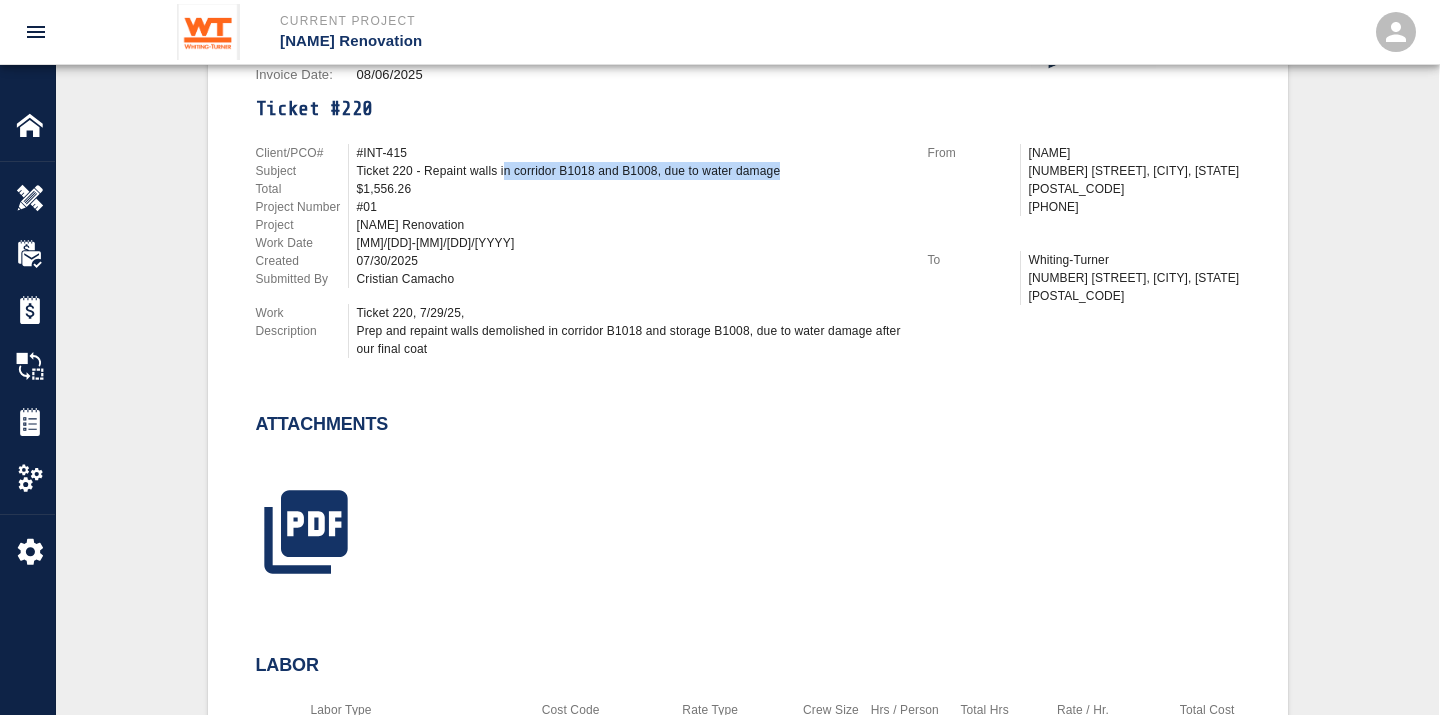 scroll, scrollTop: 666, scrollLeft: 0, axis: vertical 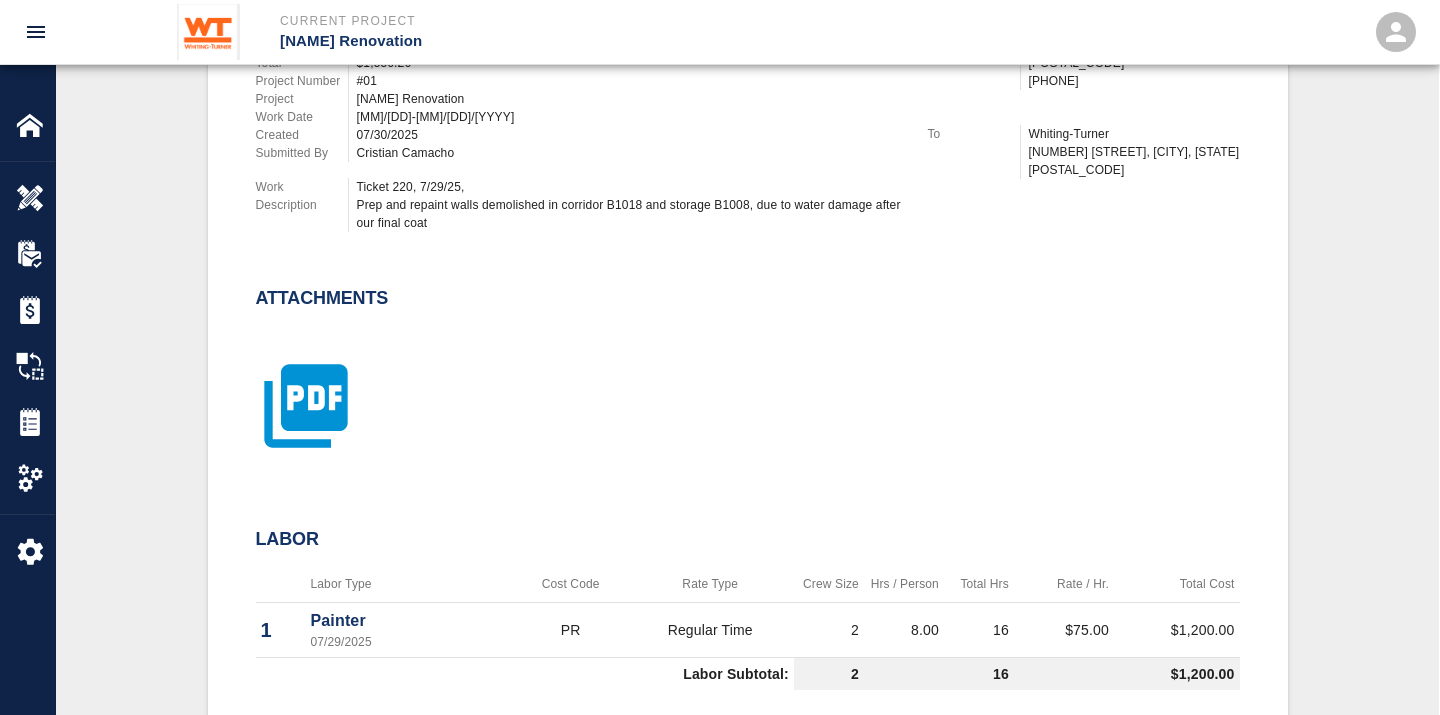 click 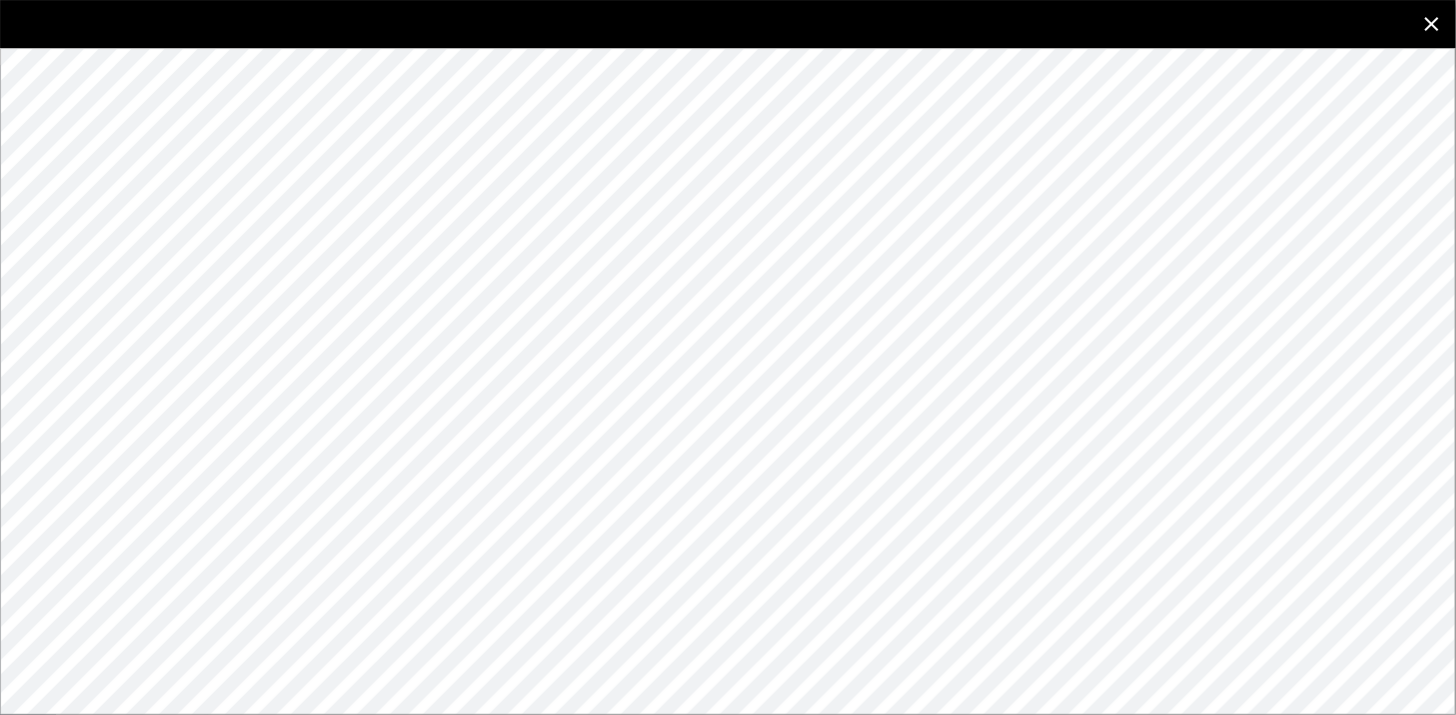 click 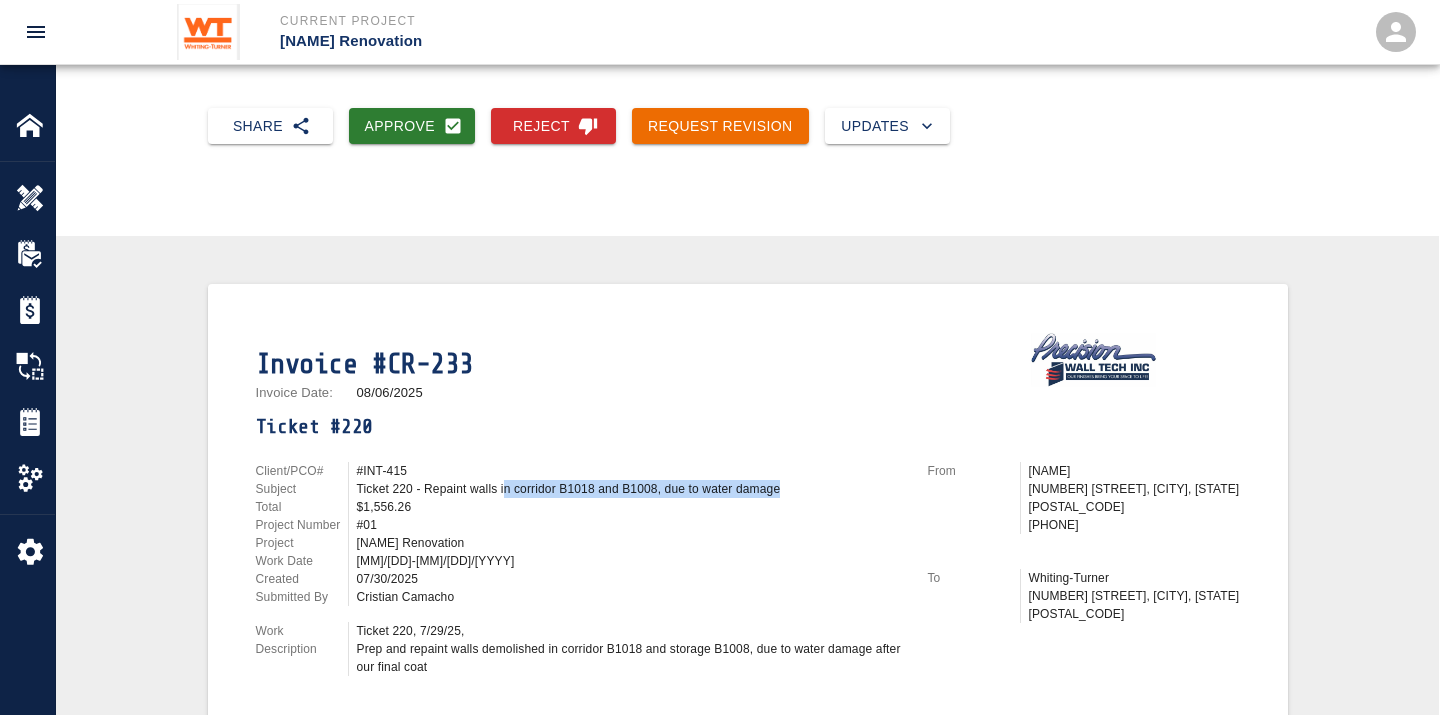 scroll, scrollTop: 111, scrollLeft: 0, axis: vertical 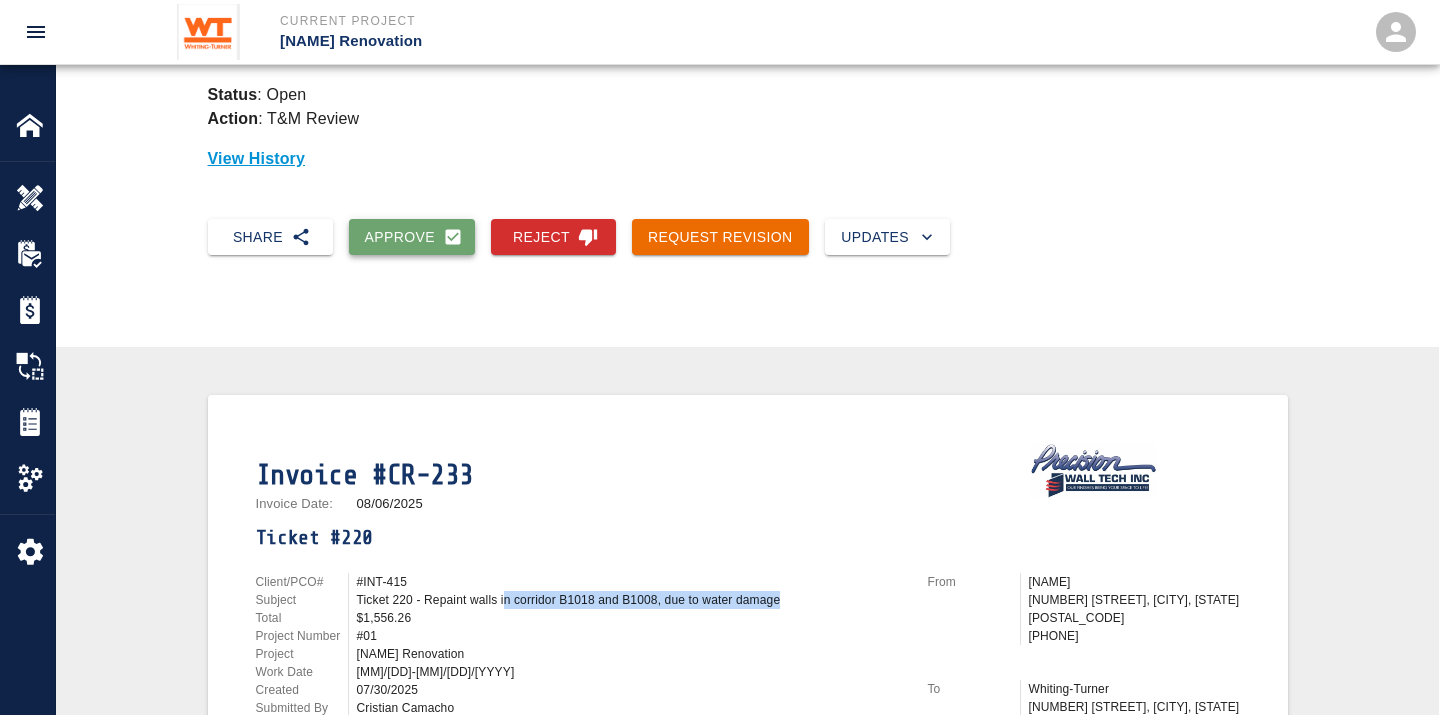 click on "Approve" at bounding box center [412, 237] 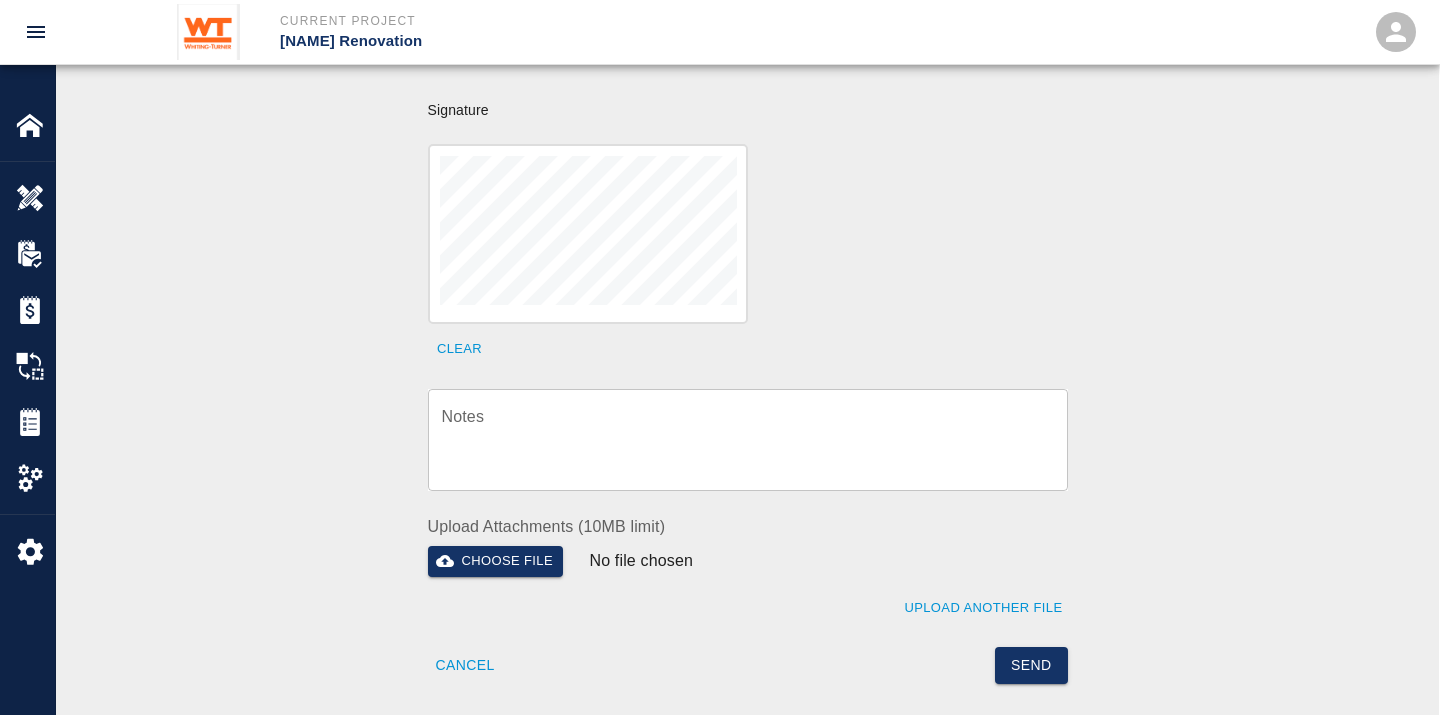scroll, scrollTop: 666, scrollLeft: 0, axis: vertical 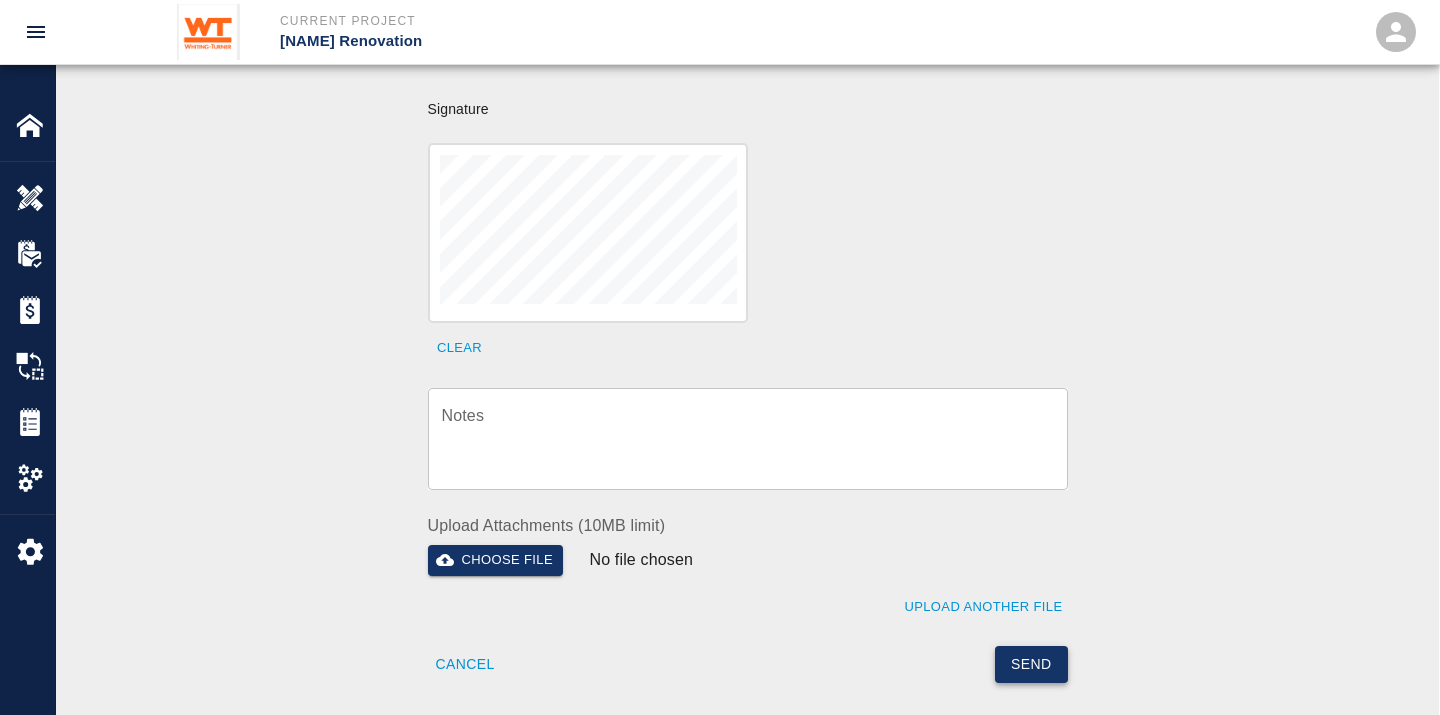 click on "Send" at bounding box center (1031, 664) 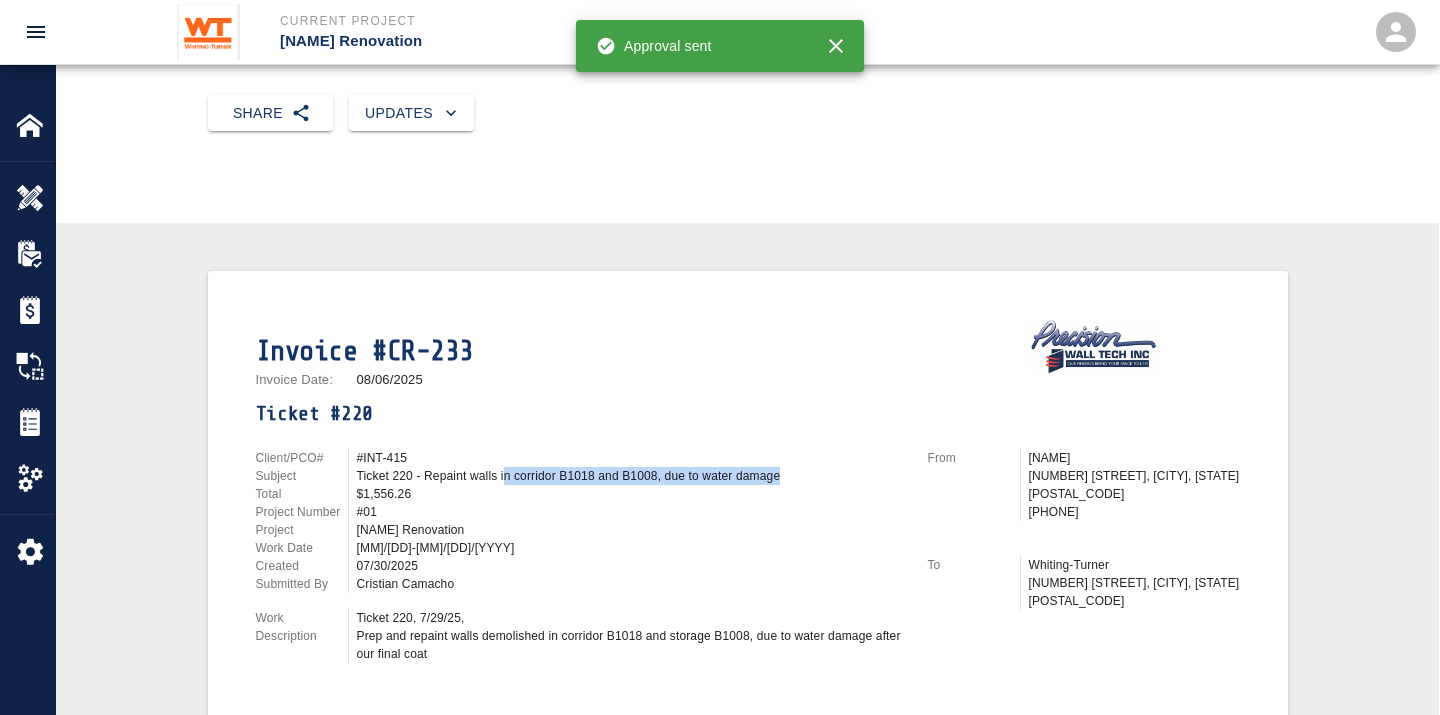 scroll, scrollTop: 0, scrollLeft: 0, axis: both 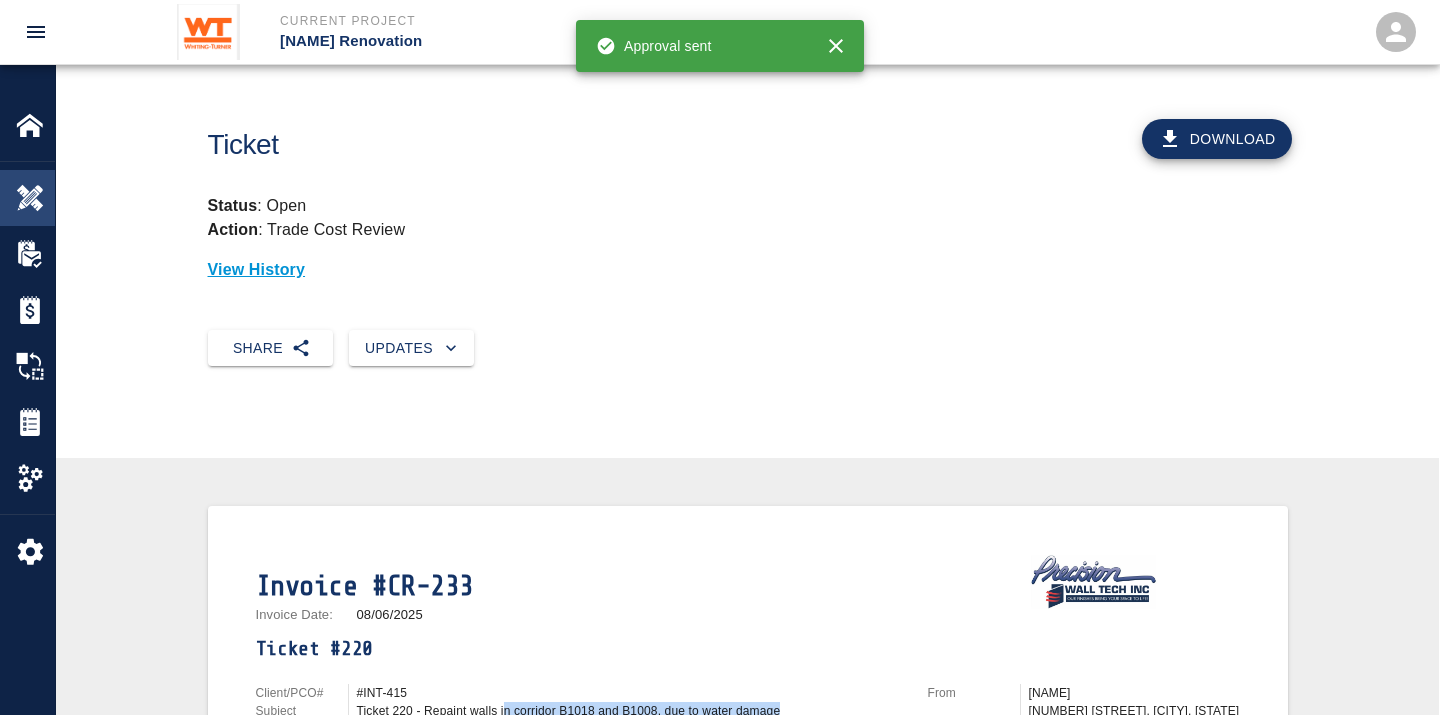 click at bounding box center (30, 198) 